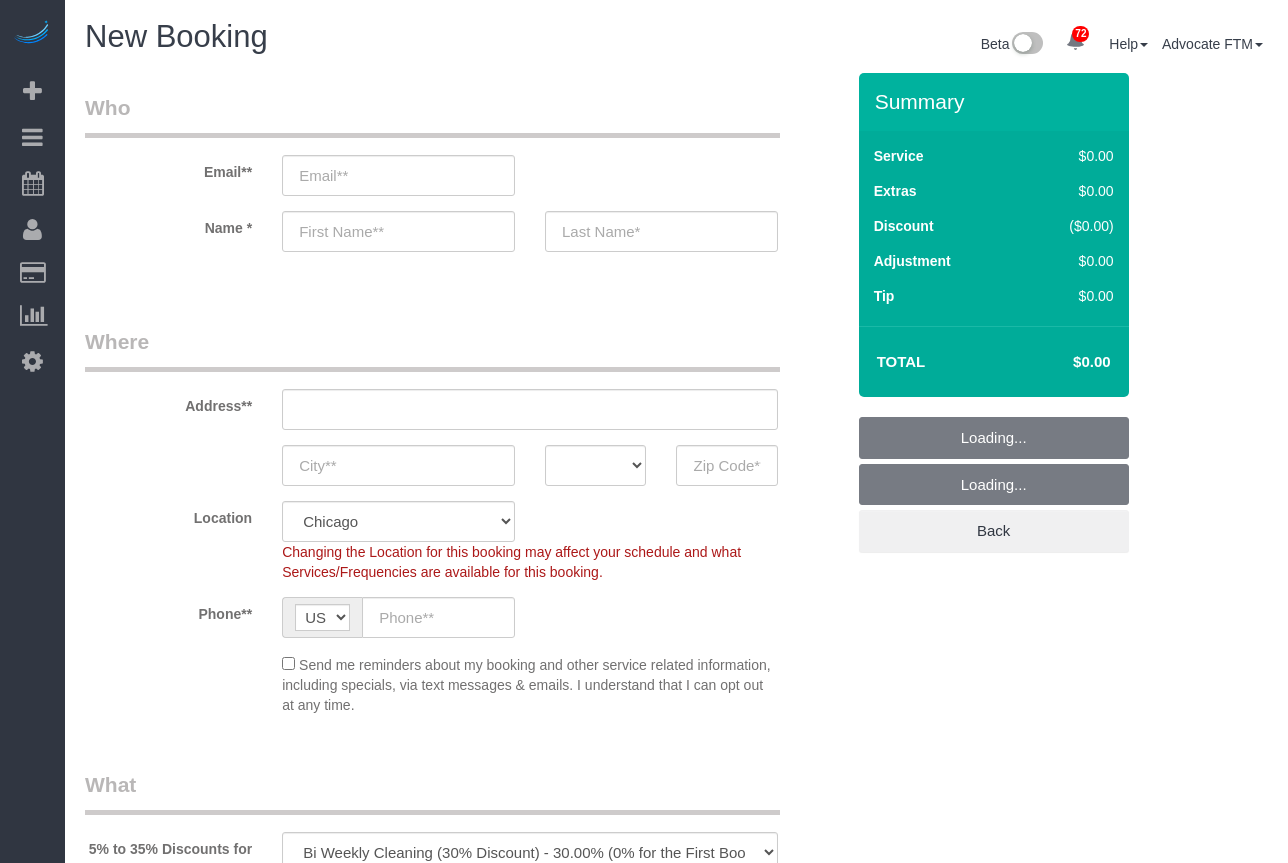 select on "512" 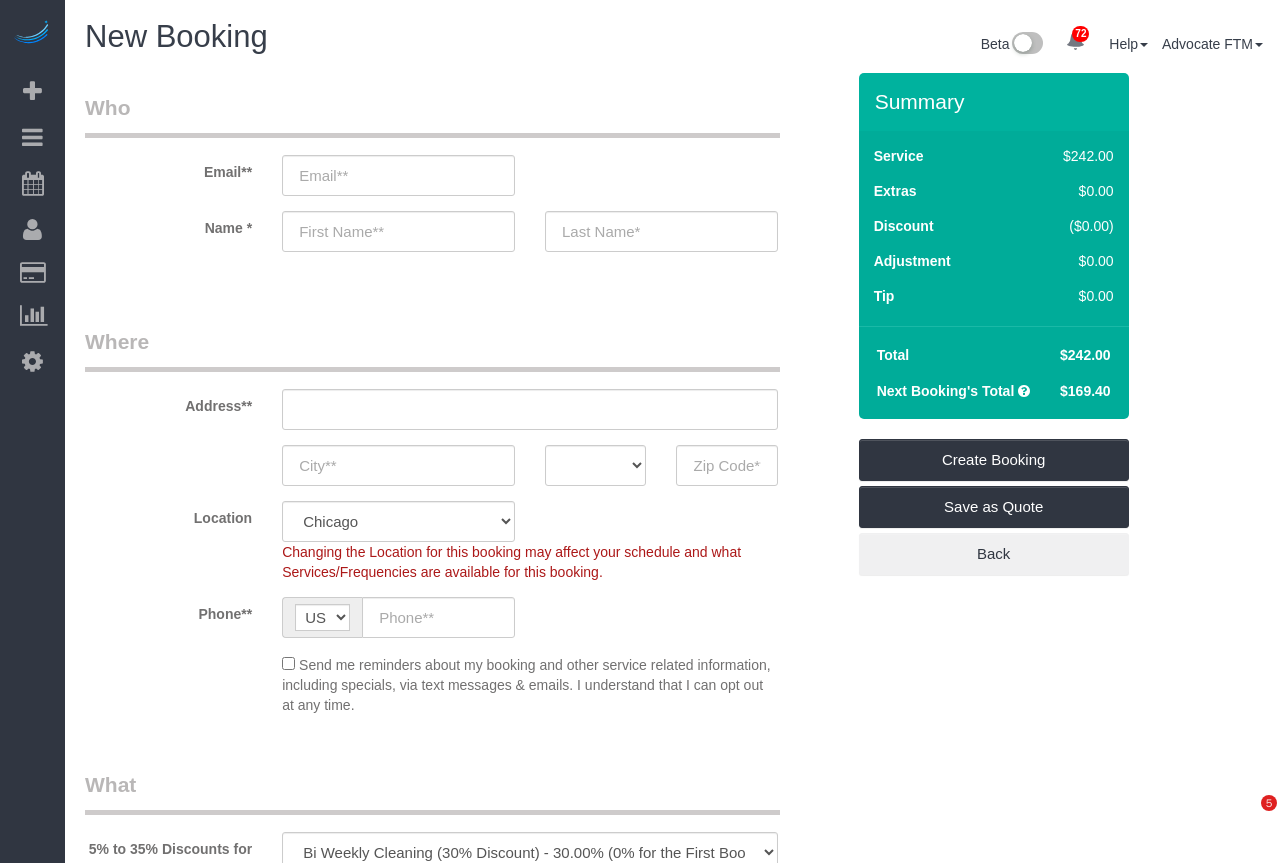 scroll, scrollTop: 0, scrollLeft: 0, axis: both 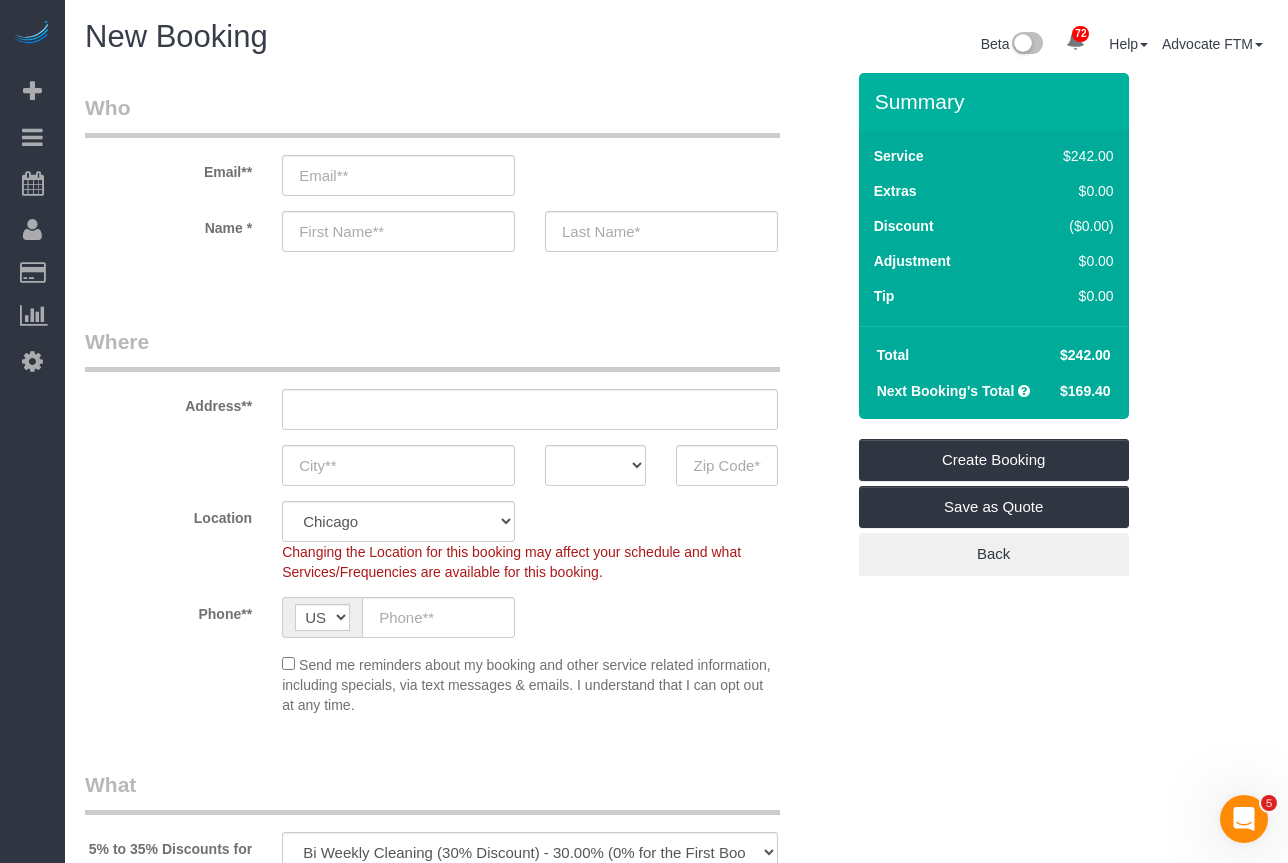click on "Who
Email**
Name *
Where
Address**
AK
AL
AR
AZ
CA
CO
CT
DC
DE
[GEOGRAPHIC_DATA]
[GEOGRAPHIC_DATA]
HI
IA
ID
IL
IN
KS
[GEOGRAPHIC_DATA]
LA
MA
MD
ME
MI
[GEOGRAPHIC_DATA]
[GEOGRAPHIC_DATA]
MS
MT
[GEOGRAPHIC_DATA]
ND
NE
NH
[GEOGRAPHIC_DATA]
NM
NV" at bounding box center (464, 2252) 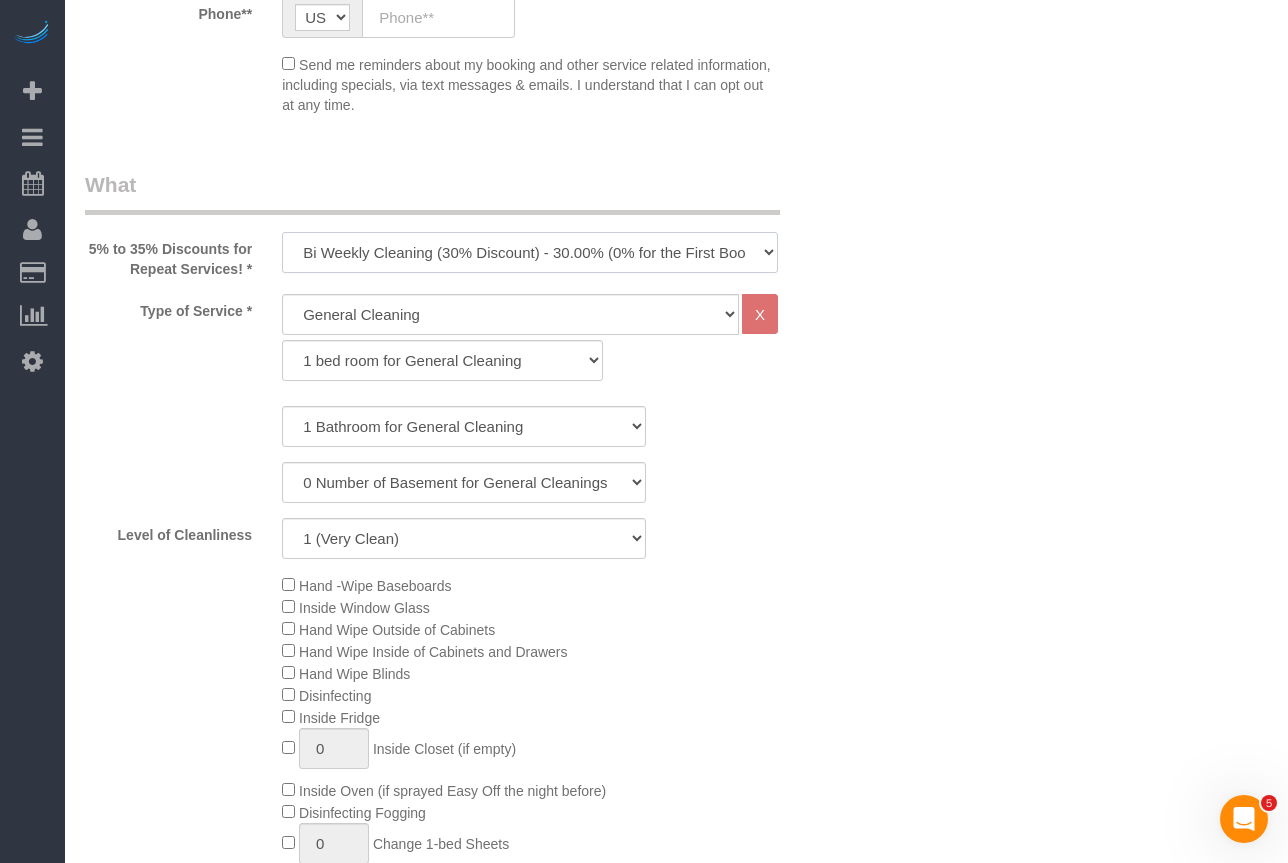 click on "One Time Cleaning Weekly Cleaning (35% Discount) - 35.00% (0% for the First Booking) Bi Weekly Cleaning (30% Discount) - 30.00% (0% for the First Booking) Monthly Cleaning (5% Discount) - 5.00% (0% for the First Booking) COUNTS Cleaning" at bounding box center [530, 252] 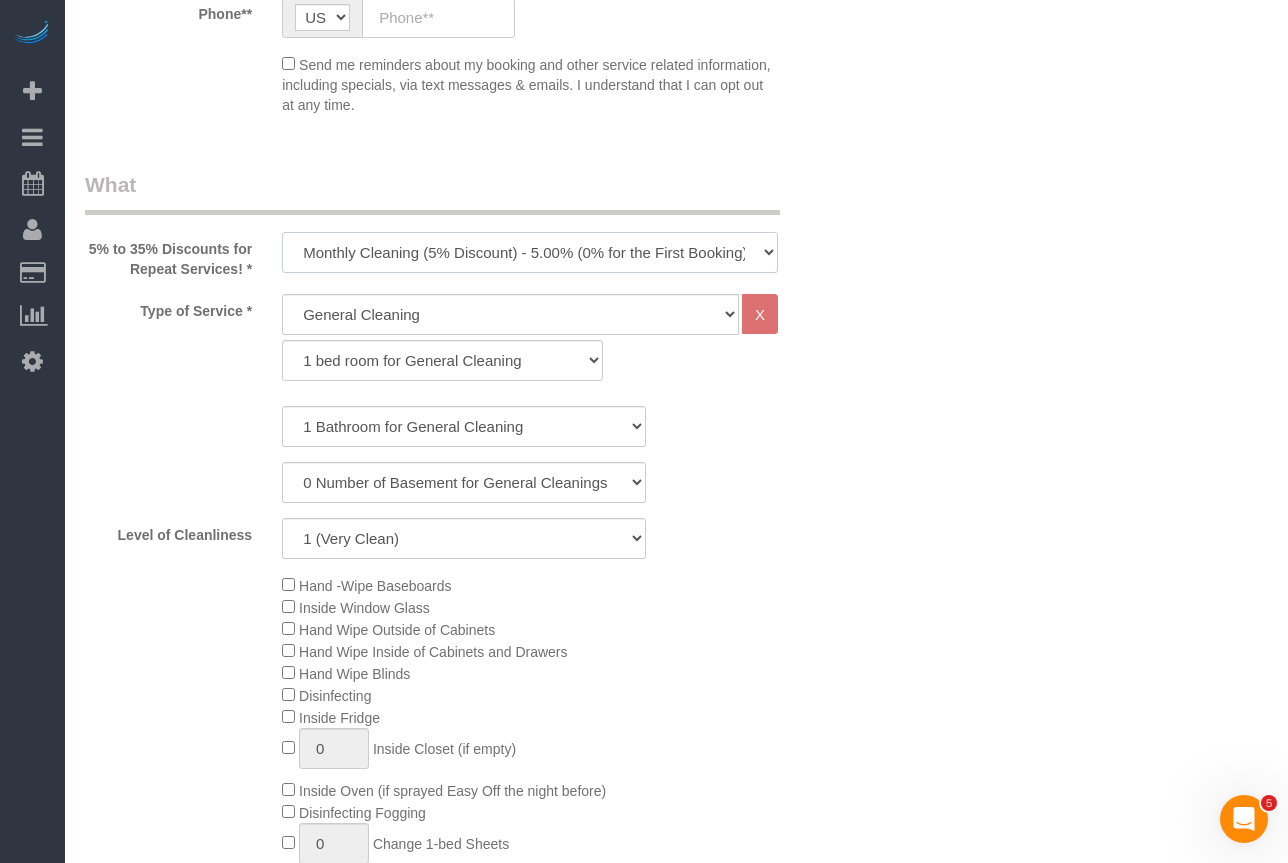 click on "One Time Cleaning Weekly Cleaning (35% Discount) - 35.00% (0% for the First Booking) Bi Weekly Cleaning (30% Discount) - 30.00% (0% for the First Booking) Monthly Cleaning (5% Discount) - 5.00% (0% for the First Booking) COUNTS Cleaning" at bounding box center [530, 252] 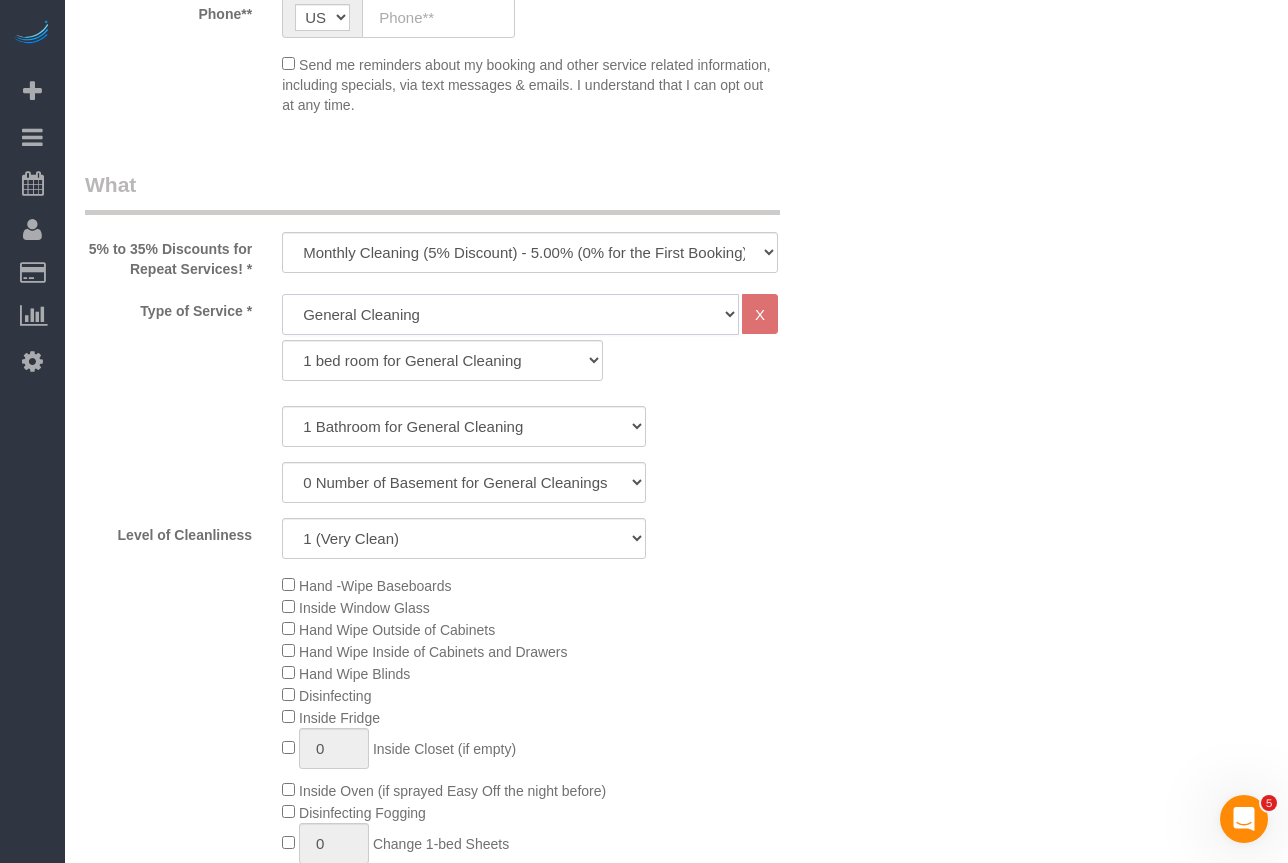 click on "General Cleaning Deep Cleaning Move-in / Move-out Cleaning COUNTS Cleaning" 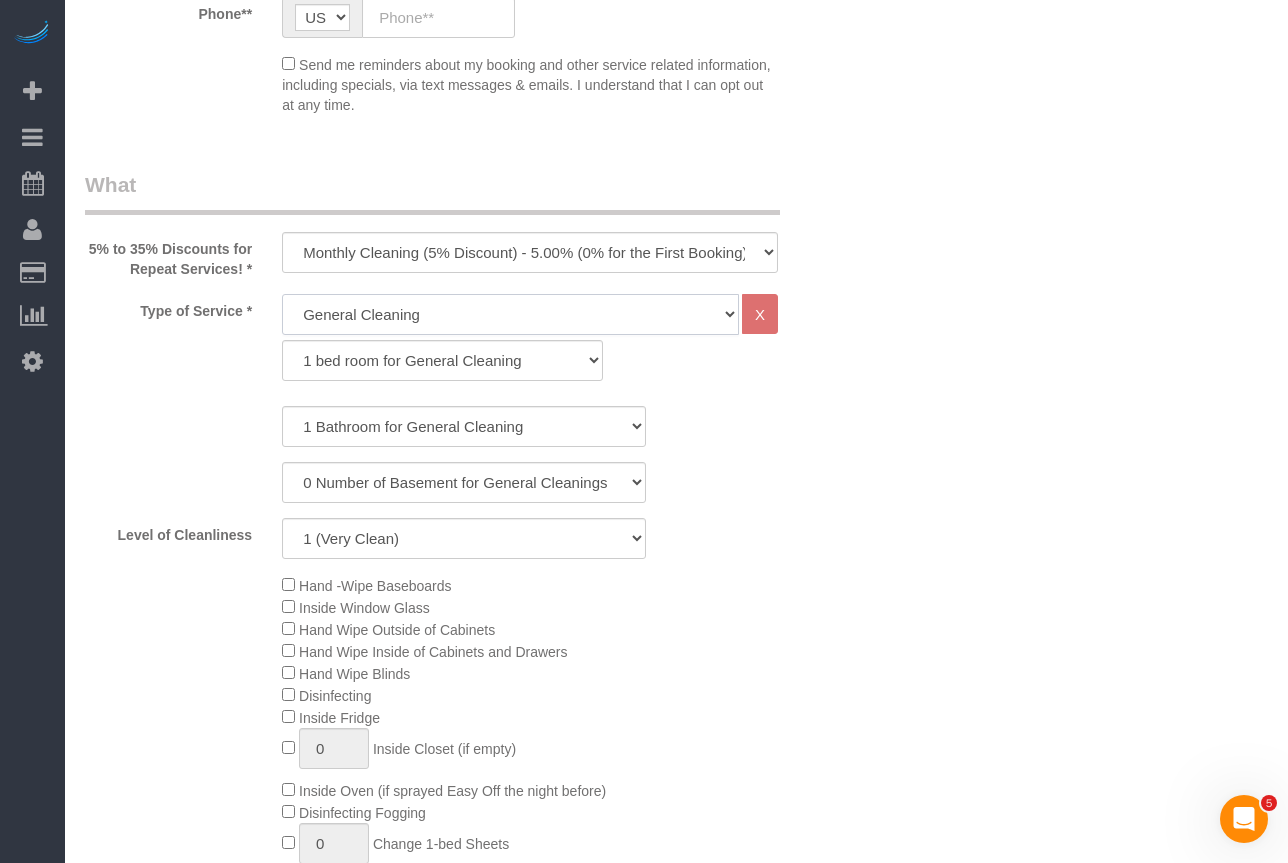 click on "General Cleaning Deep Cleaning Move-in / Move-out Cleaning COUNTS Cleaning" 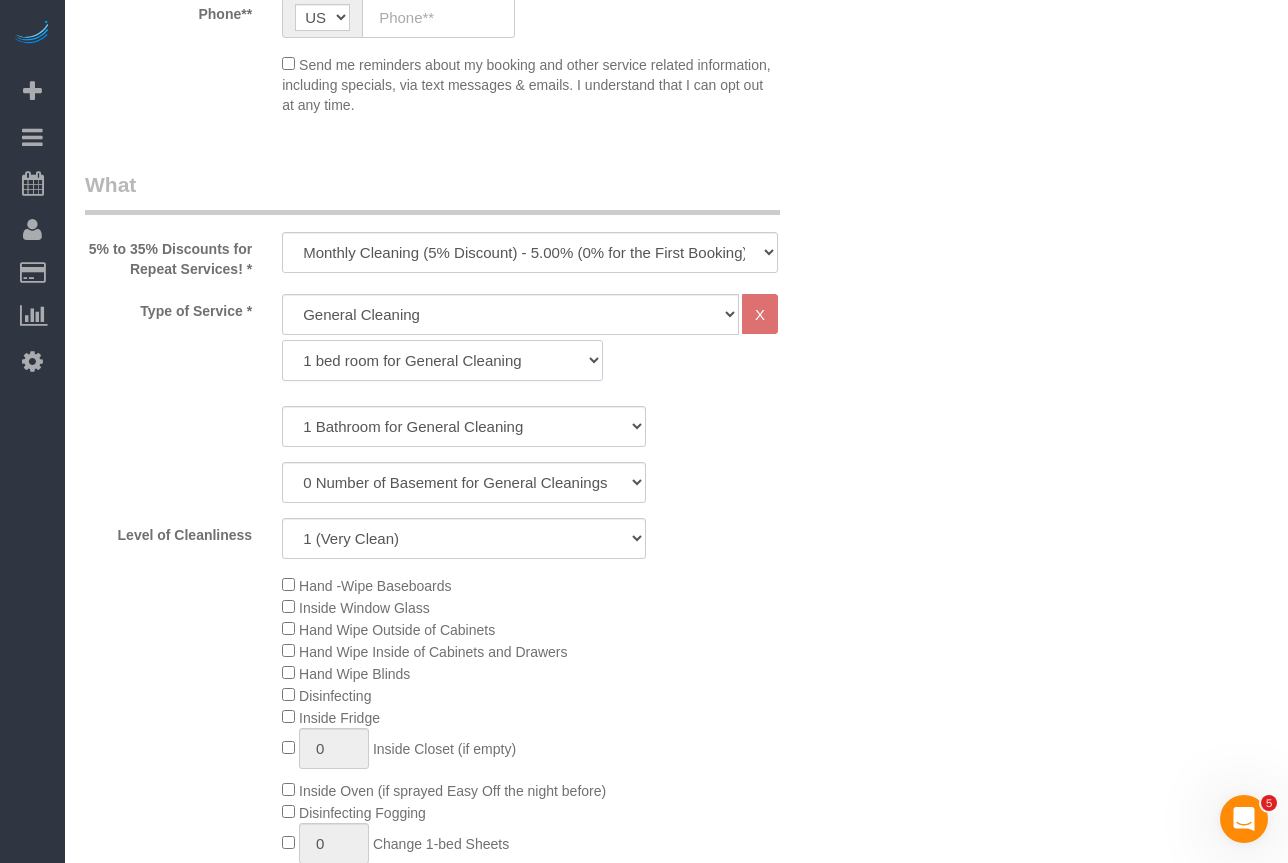 click on "1 bed room for General Cleaning 2 bed room for General Cleaning 3 bed room for General Cleaning 4 bed room for General Cleaning 5 bed room for General Cleaning 1 bed room Move-out Cleaning for Deposit 2 bed room Move-out Cleaning for Deposit 3 bed room Move-out Cleaning for Deposit 4 bed room Move-out Cleaning for Deposit 5 bed room Move-out Cleaning for Deposit" 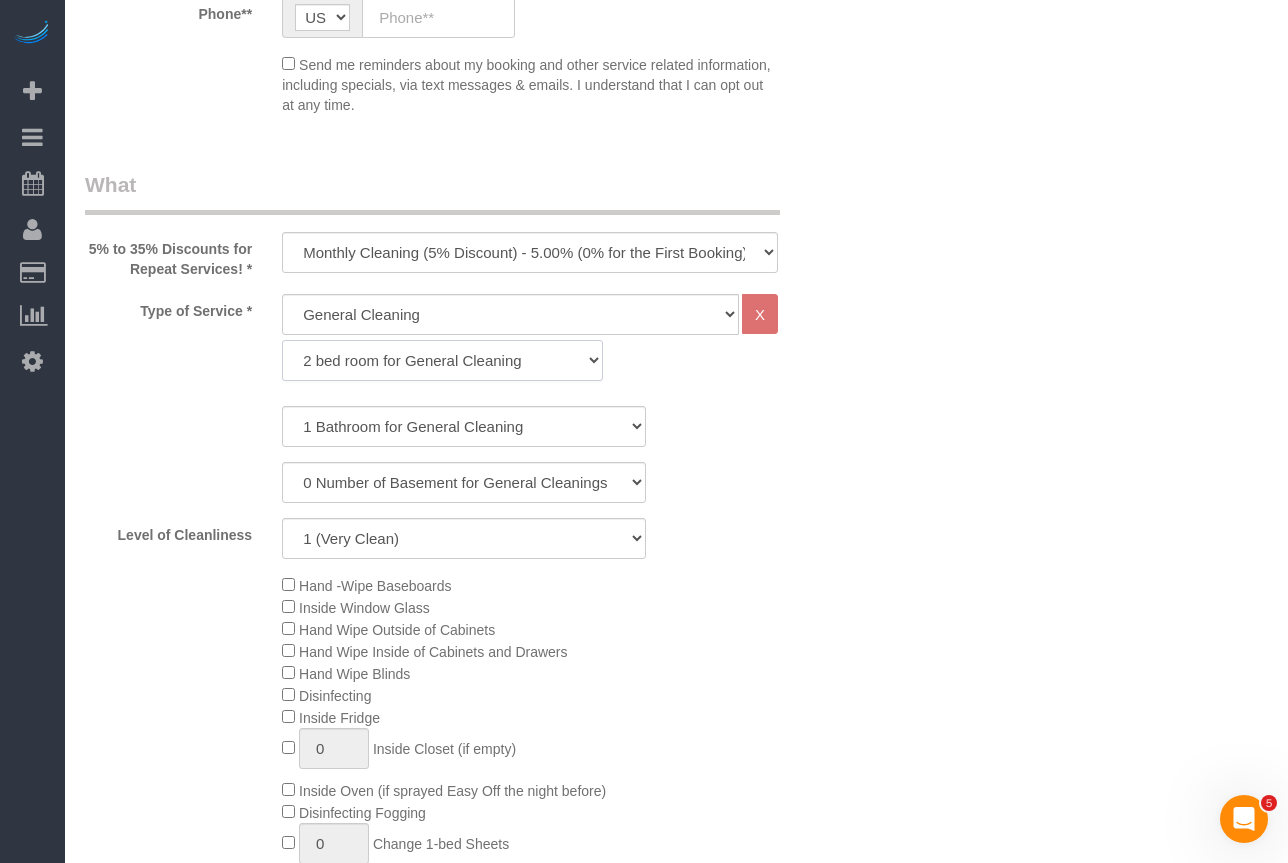click on "1 bed room for General Cleaning 2 bed room for General Cleaning 3 bed room for General Cleaning 4 bed room for General Cleaning 5 bed room for General Cleaning 1 bed room Move-out Cleaning for Deposit 2 bed room Move-out Cleaning for Deposit 3 bed room Move-out Cleaning for Deposit 4 bed room Move-out Cleaning for Deposit 5 bed room Move-out Cleaning for Deposit" 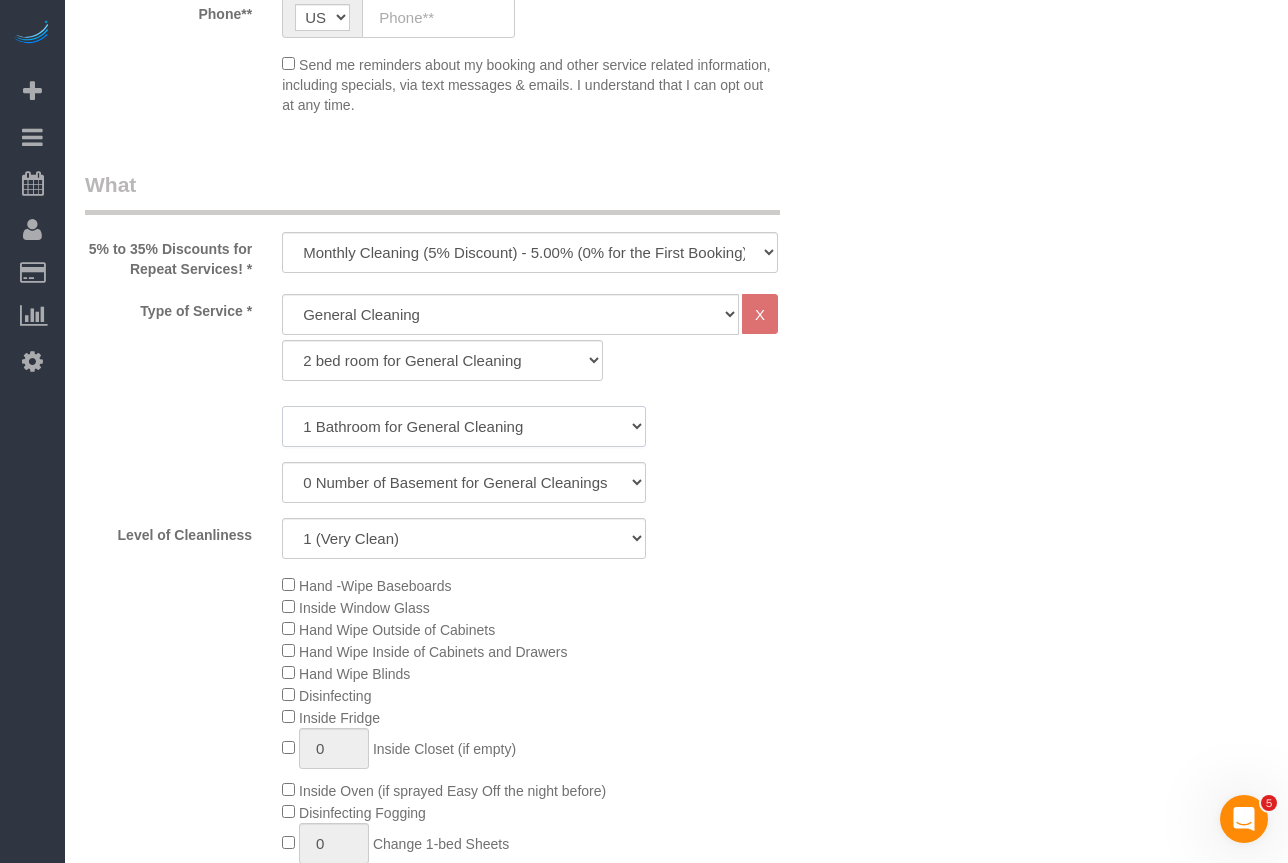 click on "1 Bathroom for General Cleaning
2 Bathroom for General Cleanings
3 Bathroom for General Cleanings
4 Bathroom for General Cleanings
5 Bathroom for General Cleanings
6 Bathroom for General Cleanings" 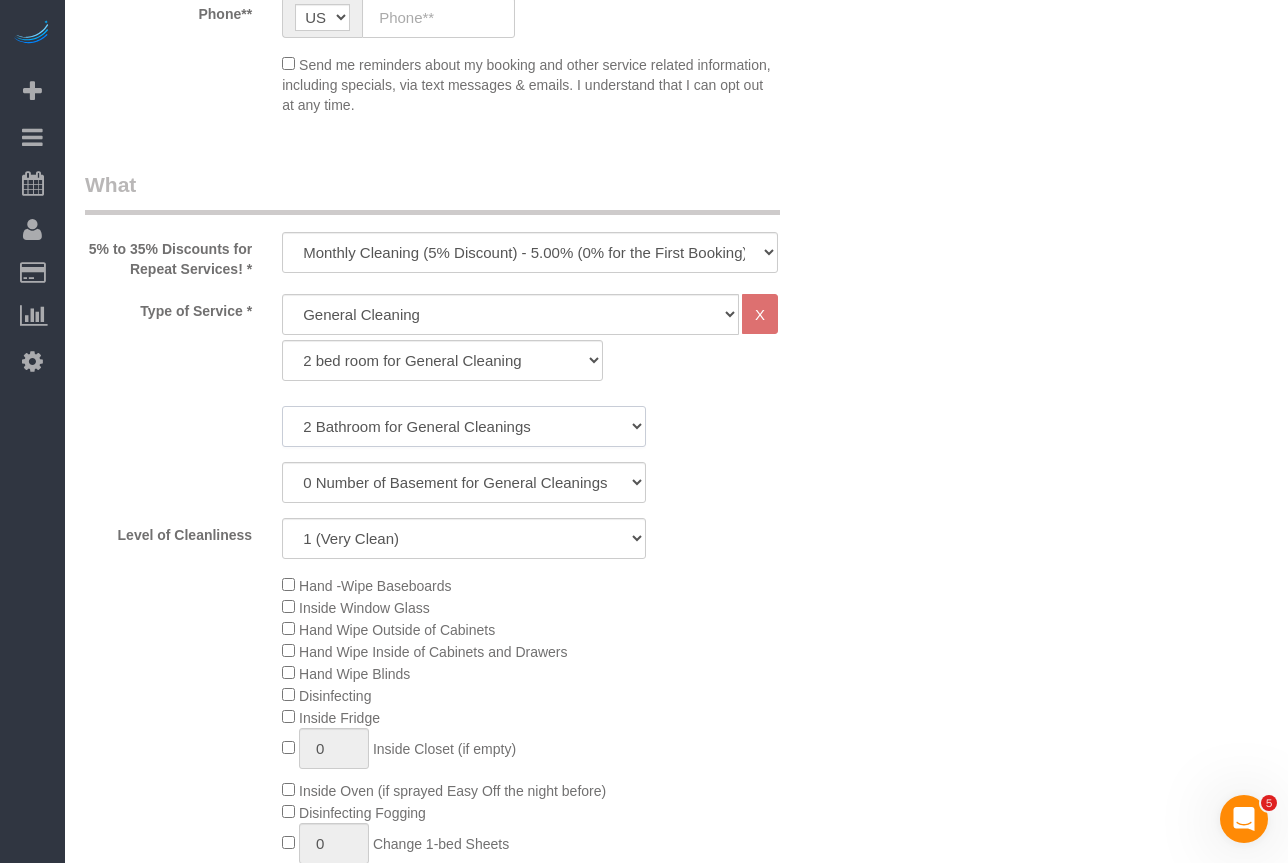click on "1 Bathroom for General Cleaning
2 Bathroom for General Cleanings
3 Bathroom for General Cleanings
4 Bathroom for General Cleanings
5 Bathroom for General Cleanings
6 Bathroom for General Cleanings" 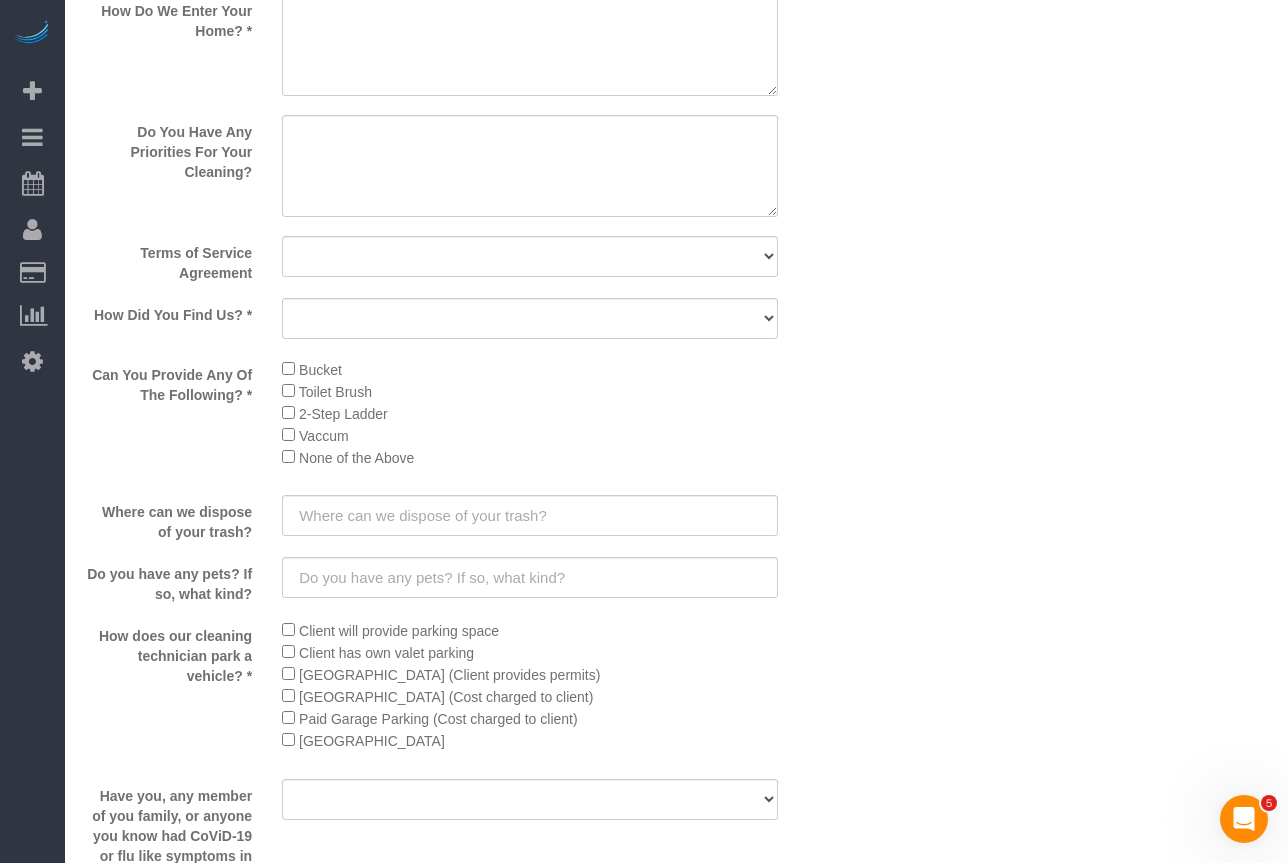 scroll, scrollTop: 2700, scrollLeft: 0, axis: vertical 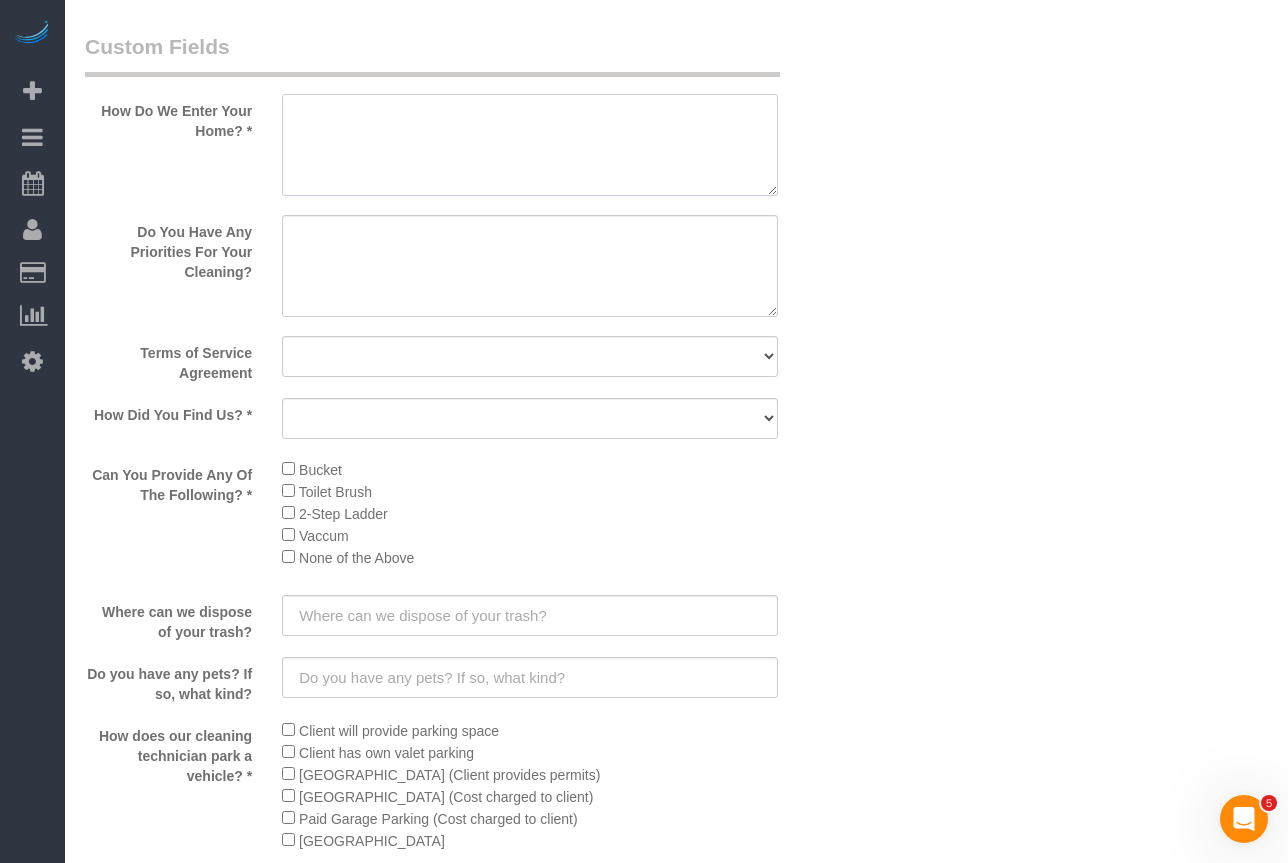 click at bounding box center (530, 145) 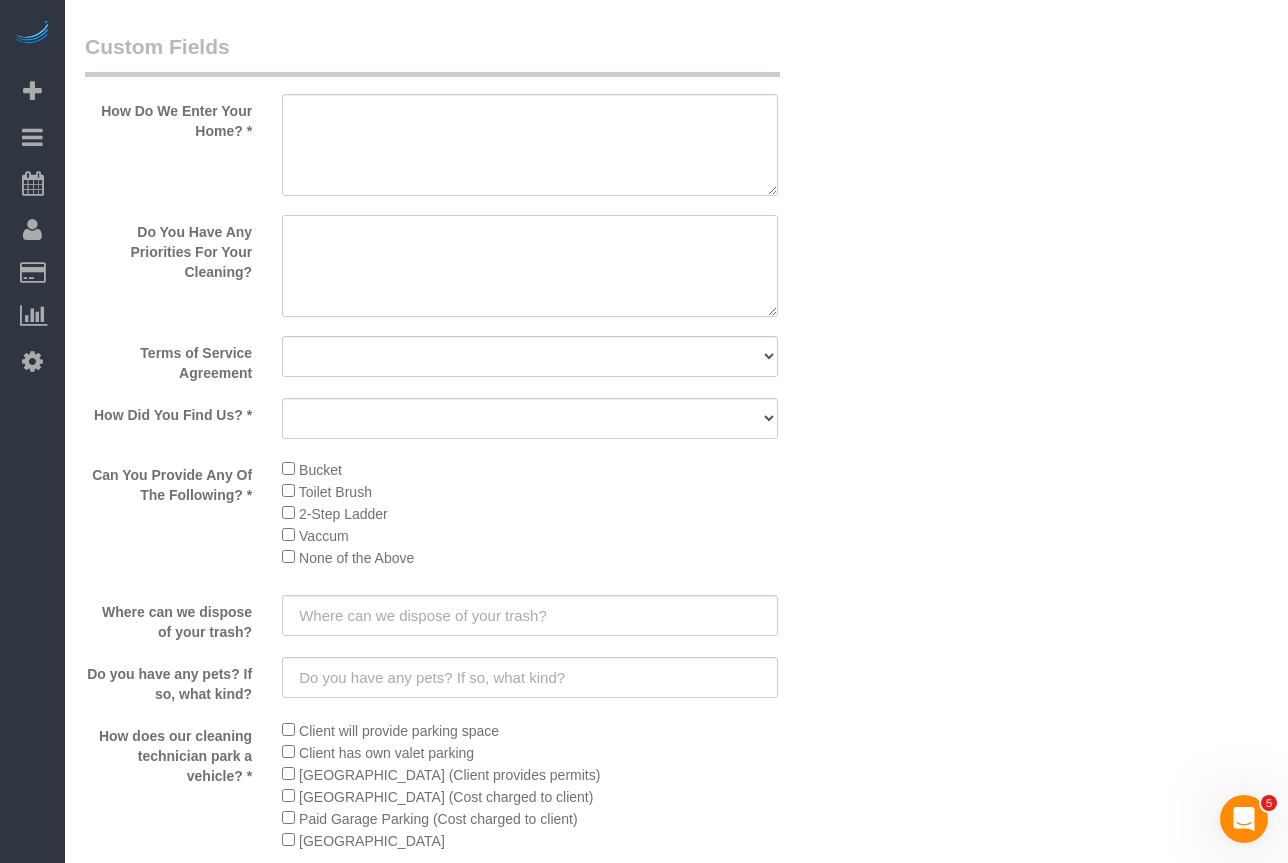 click at bounding box center (530, 266) 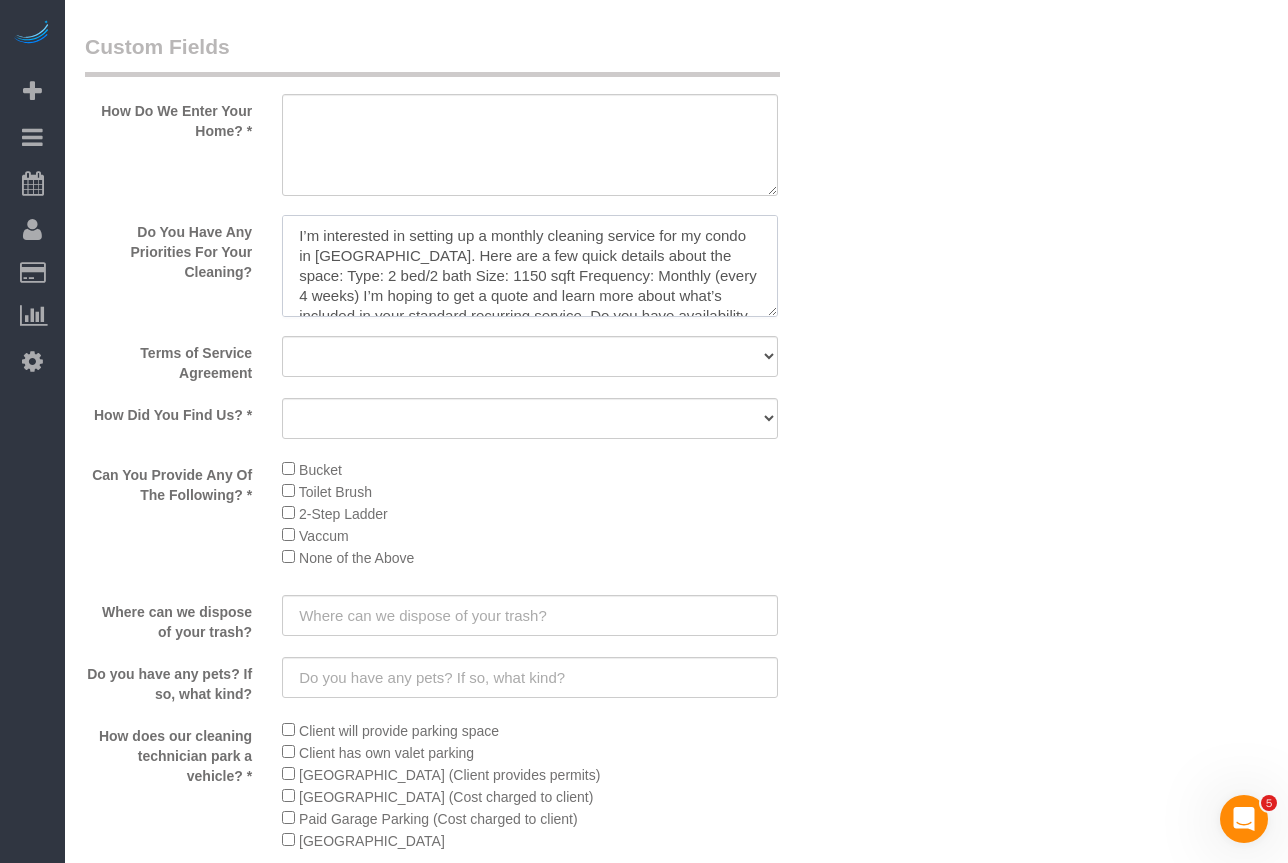 scroll, scrollTop: 88, scrollLeft: 0, axis: vertical 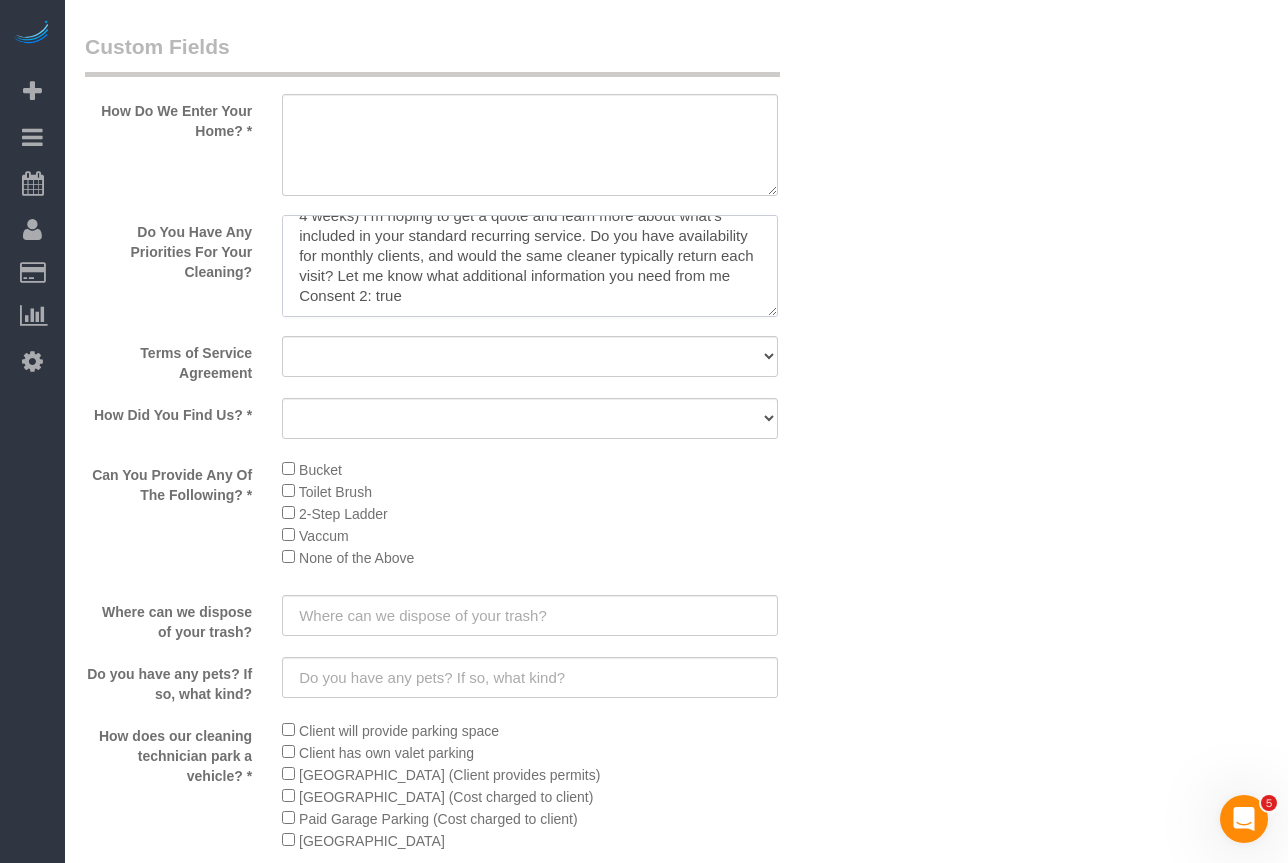 type on "I’m interested in setting up a monthly cleaning service for my condo in Chicago. Here are a few quick details about the space: Type: 2 bed/2 bath Size: 1150 sqft Frequency: Monthly (every 4 weeks) I’m hoping to get a quote and learn more about what’s included in your standard recurring service. Do you have availability for monthly clients, and would the same cleaner typically return each visit? Let me know what additional information you need from me
Consent 2: true" 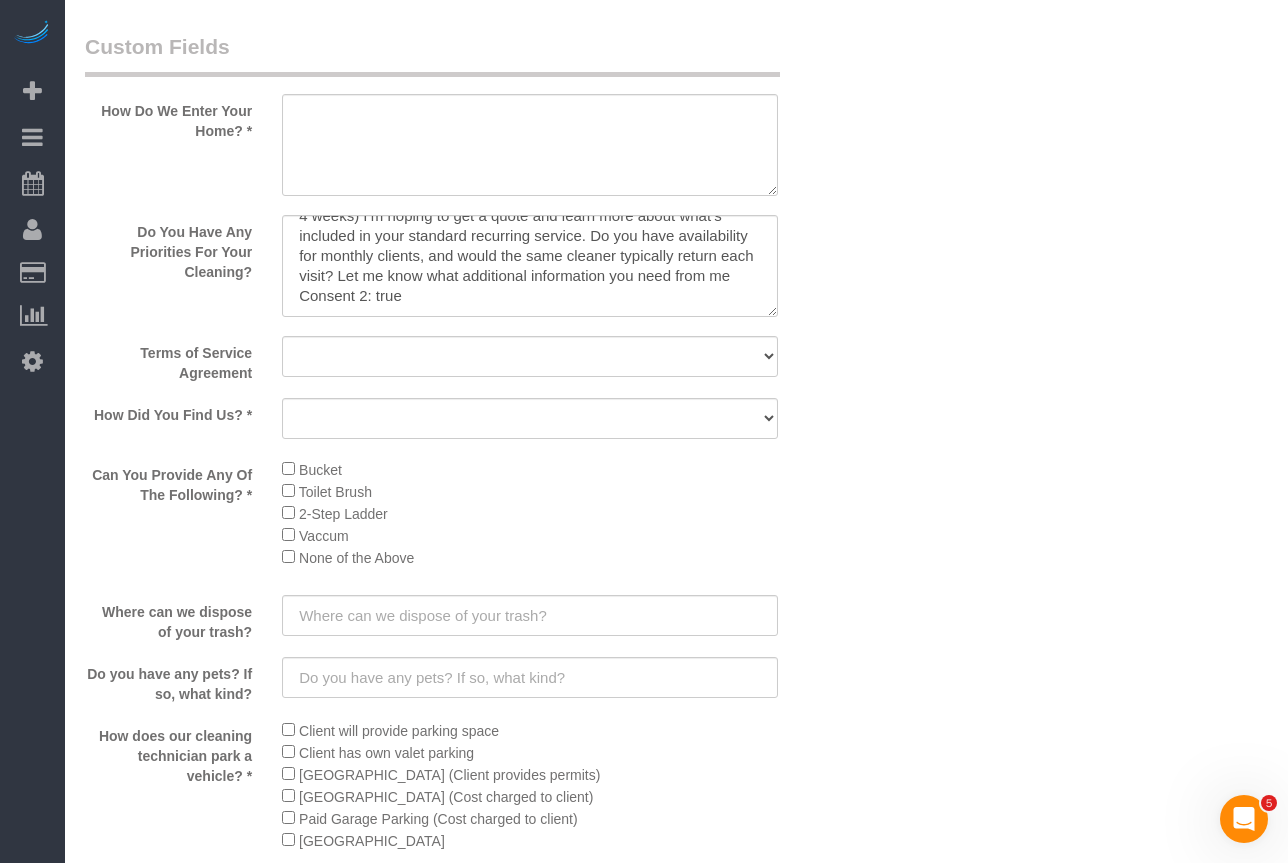 click on "Who
Email**
Name *
Where
Address**
AK
AL
AR
AZ
CA
CO
CT
DC
DE
[GEOGRAPHIC_DATA]
[GEOGRAPHIC_DATA]
HI
IA
ID
IL
IN
KS
[GEOGRAPHIC_DATA]
LA
MA
MD
ME
MI
[GEOGRAPHIC_DATA]
[GEOGRAPHIC_DATA]
MS
MT
[GEOGRAPHIC_DATA]
ND
NE
NH
[GEOGRAPHIC_DATA]
NM
NV" at bounding box center [676, -448] 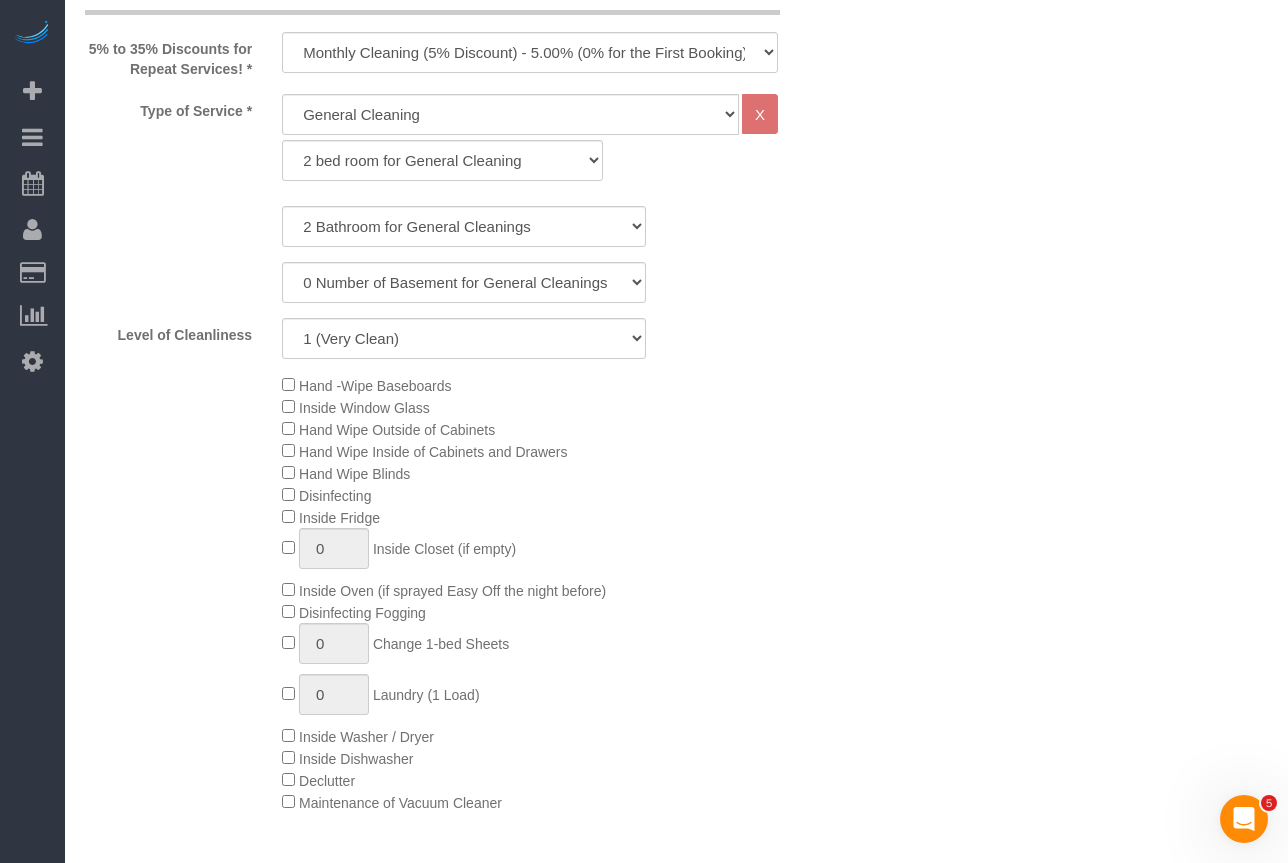 scroll, scrollTop: 0, scrollLeft: 0, axis: both 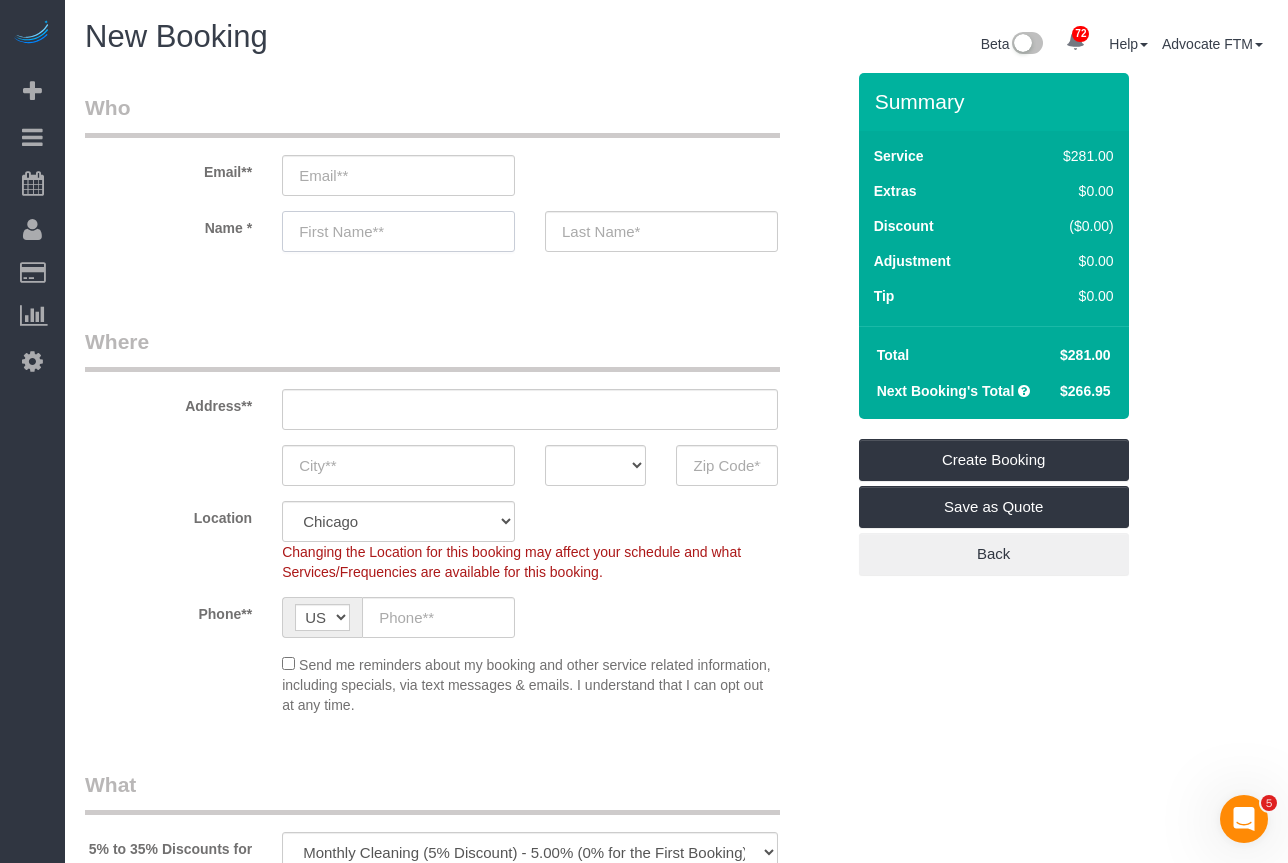 click at bounding box center [398, 231] 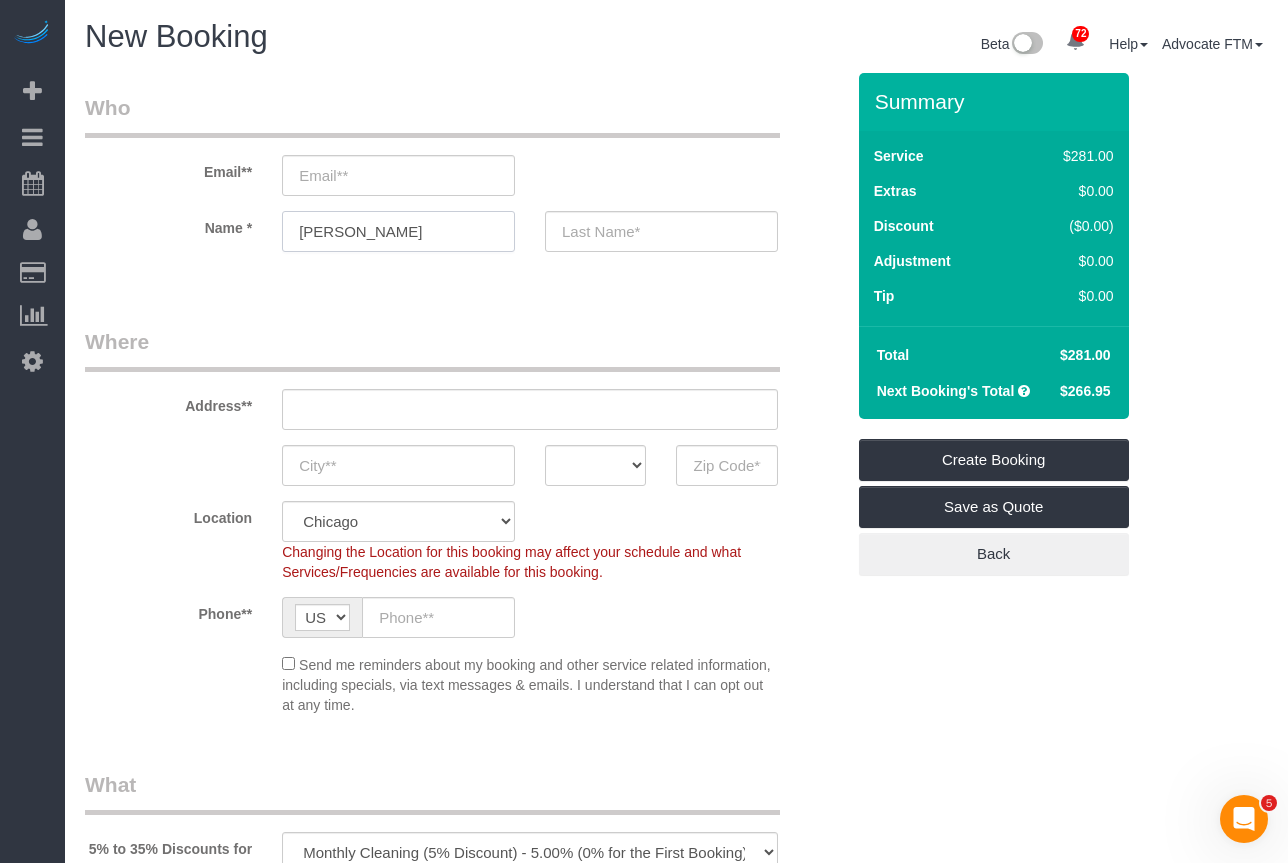 click on "Matt Sevik" at bounding box center (398, 231) 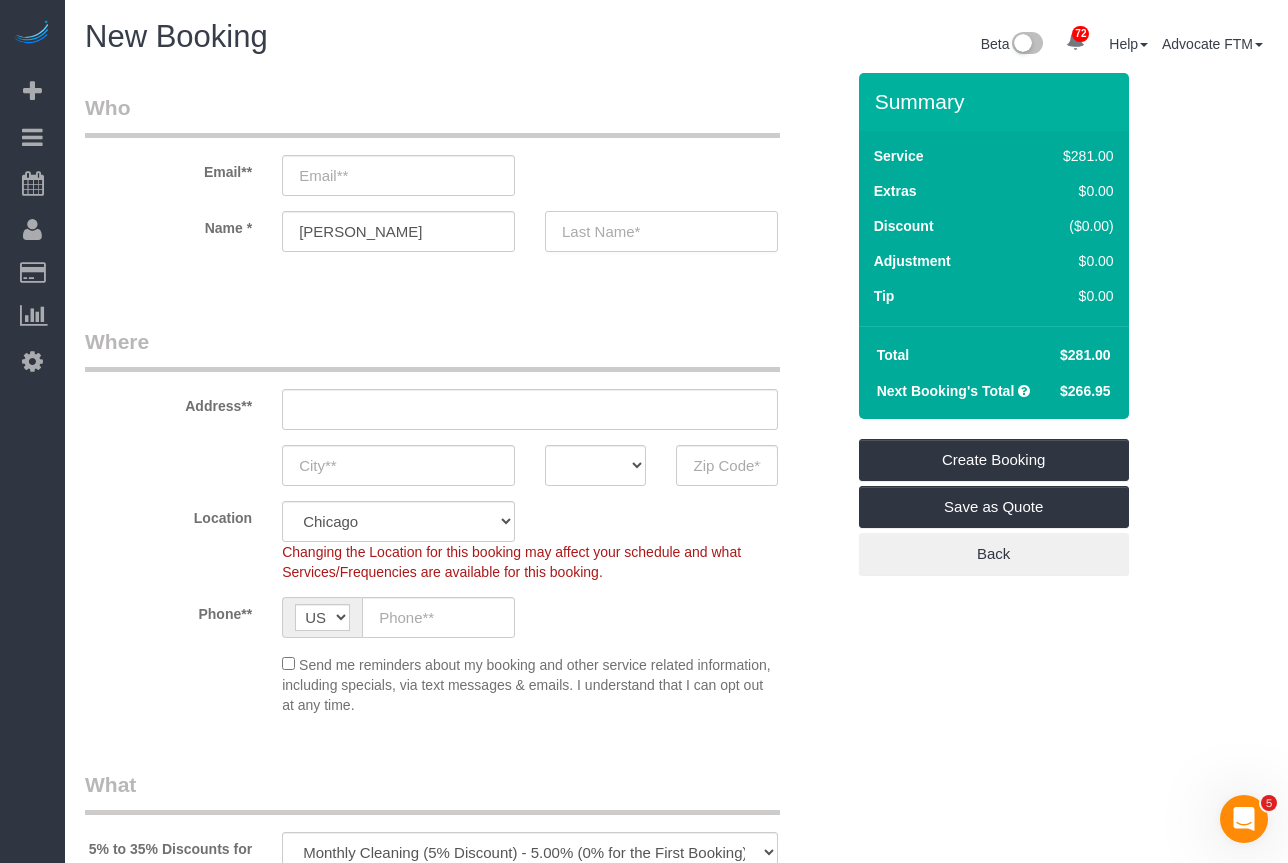 click at bounding box center (661, 231) 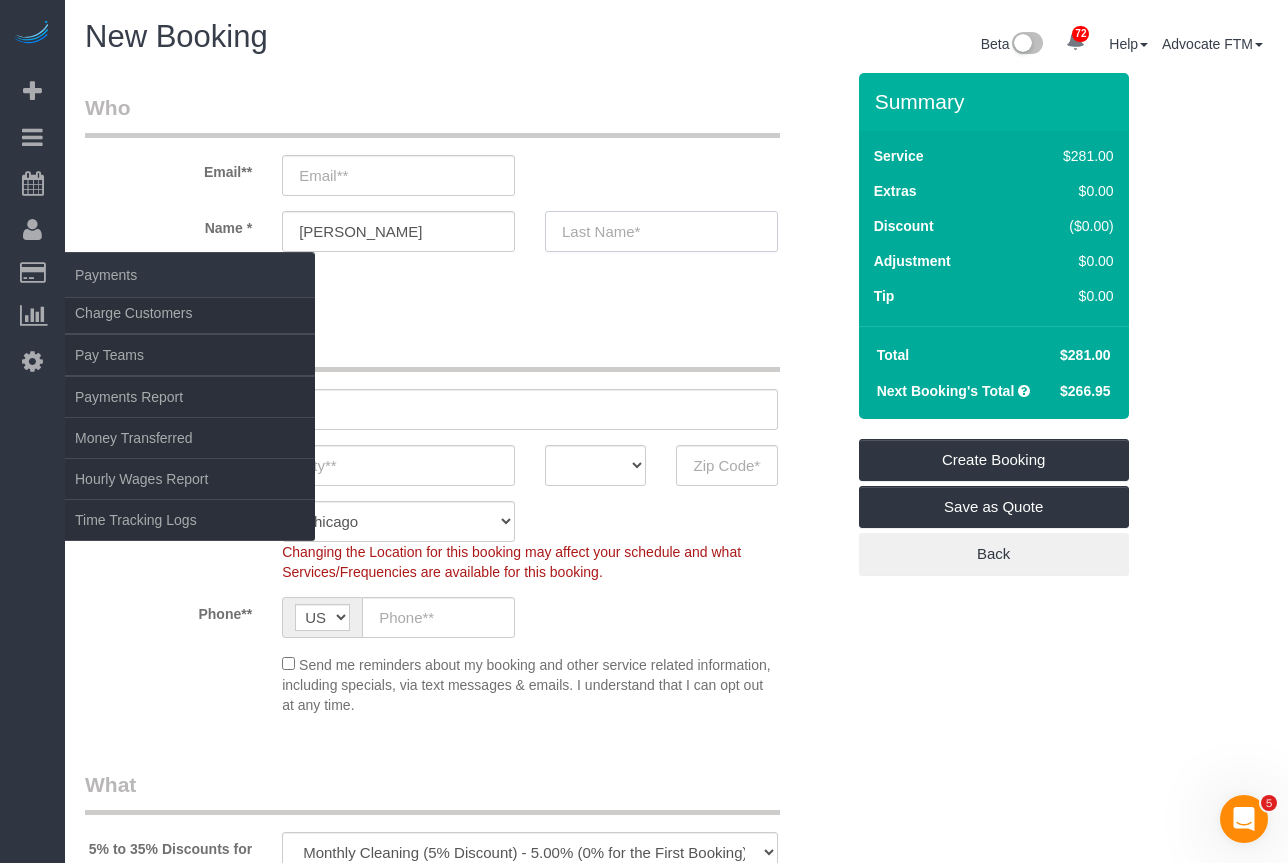 paste on "Sevik" 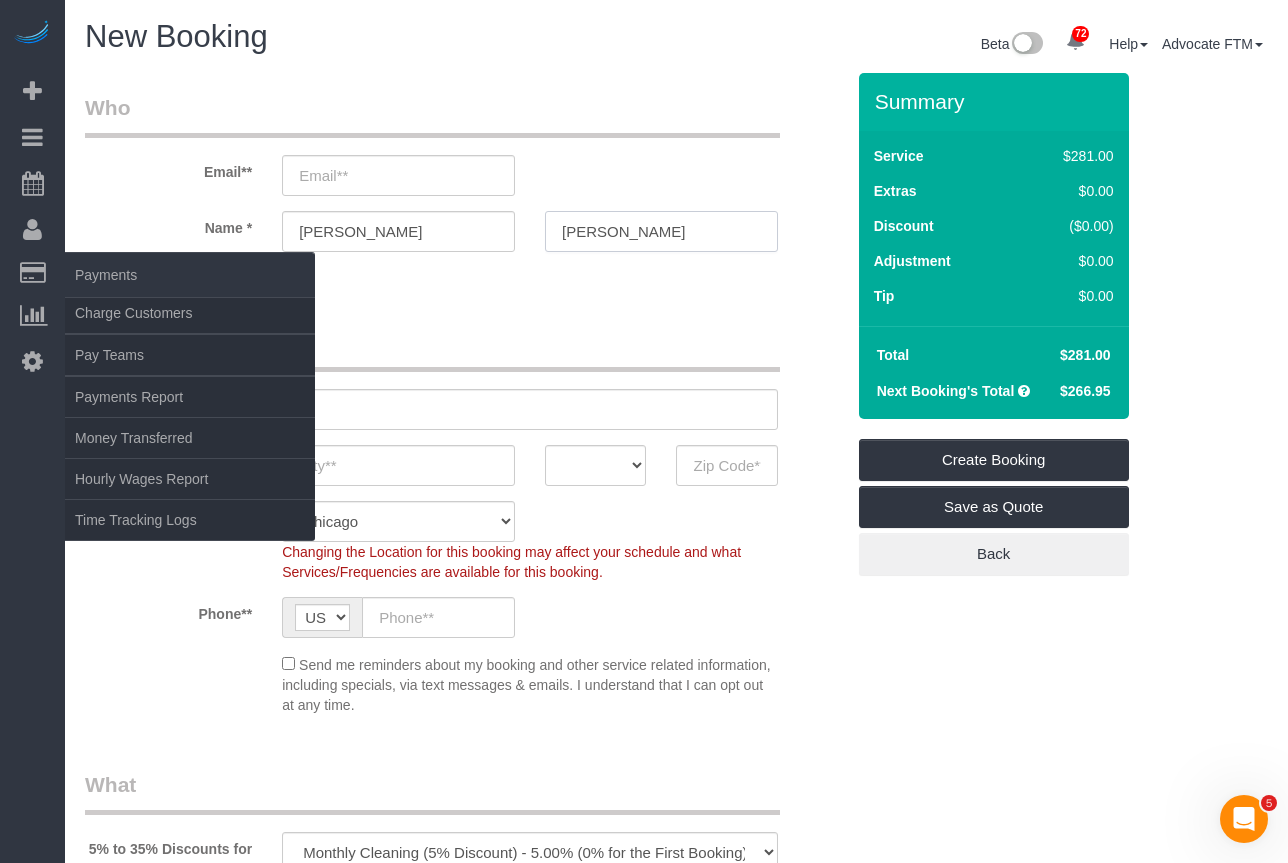 type on "Sevik" 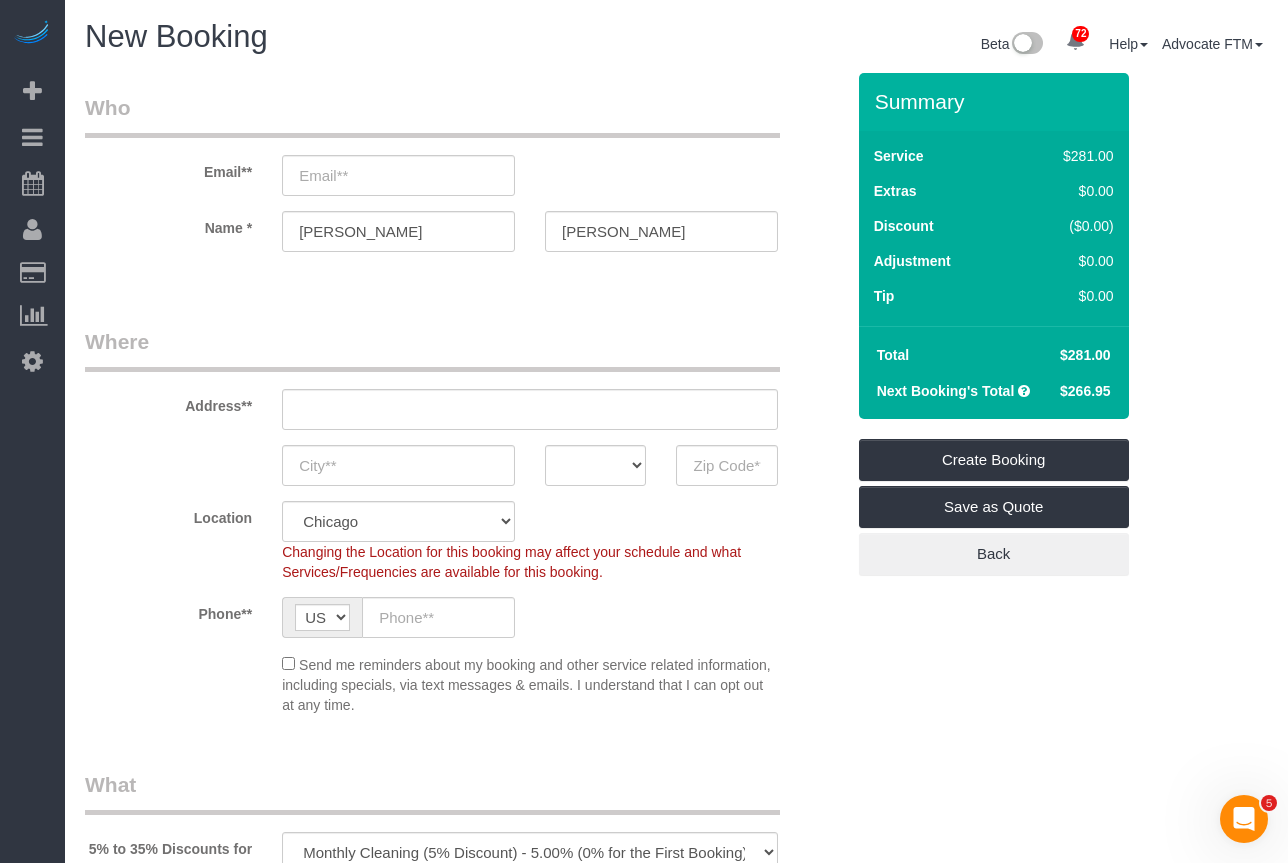 click on "Where" at bounding box center [432, 349] 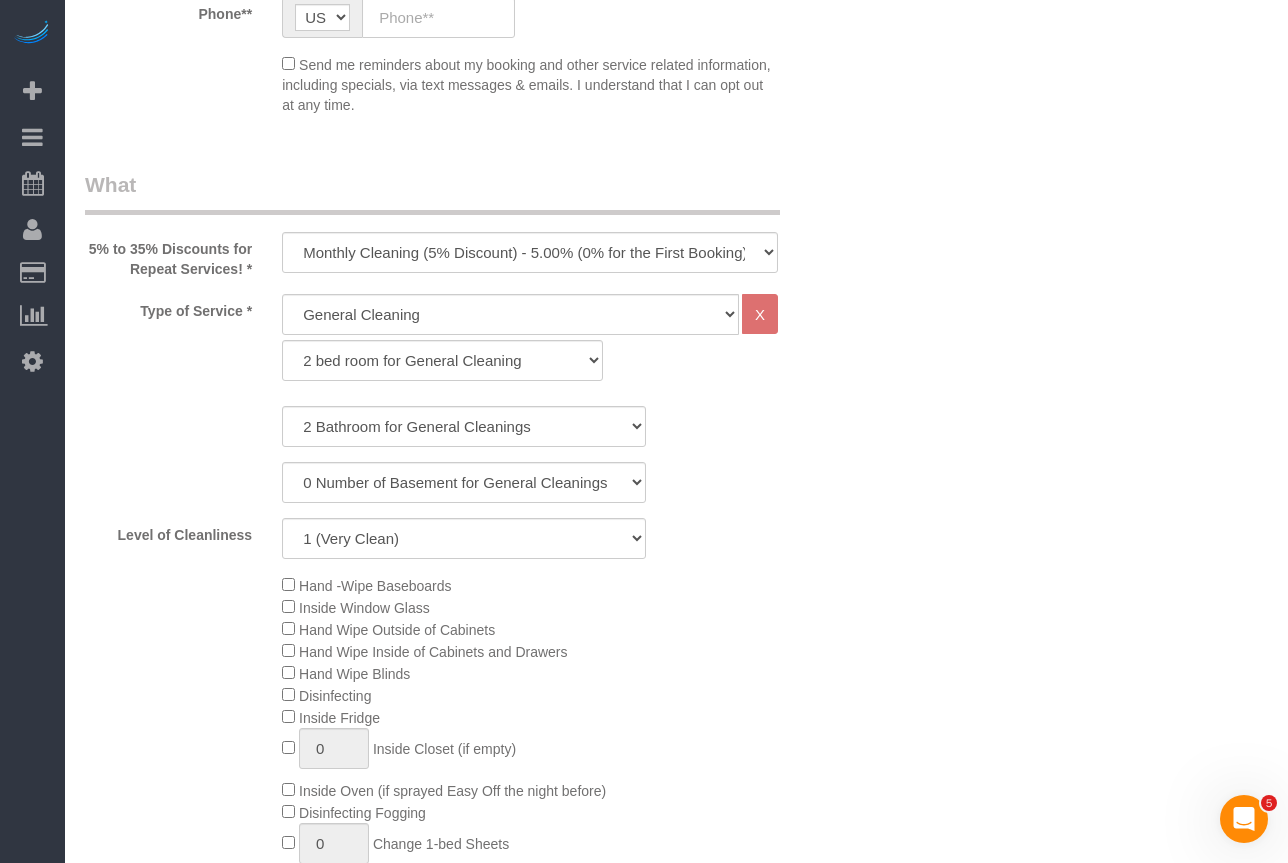 scroll, scrollTop: 800, scrollLeft: 0, axis: vertical 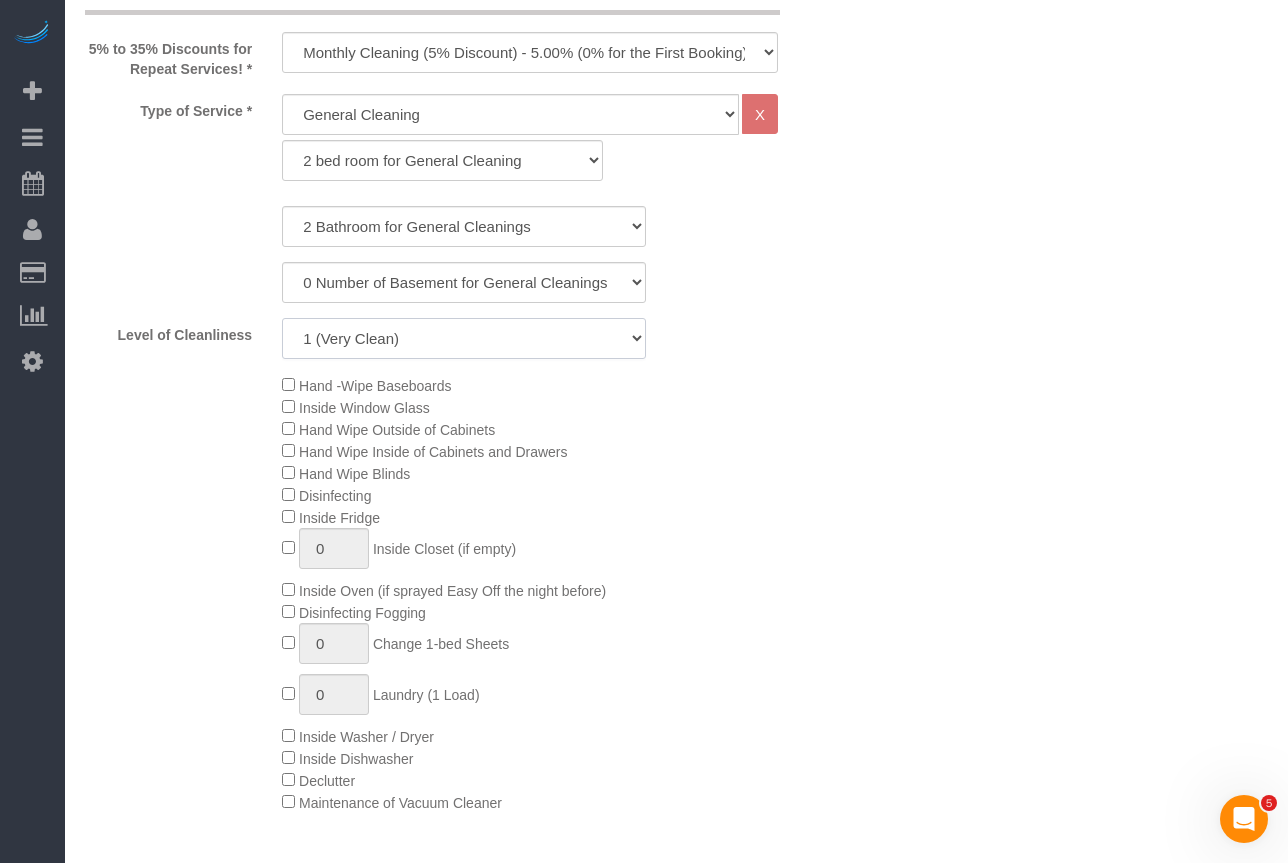 click on "1 (Very Clean)
2
3
4
5 (Average Condition)
6
7
8
9
10 (Extremely Dirty)" 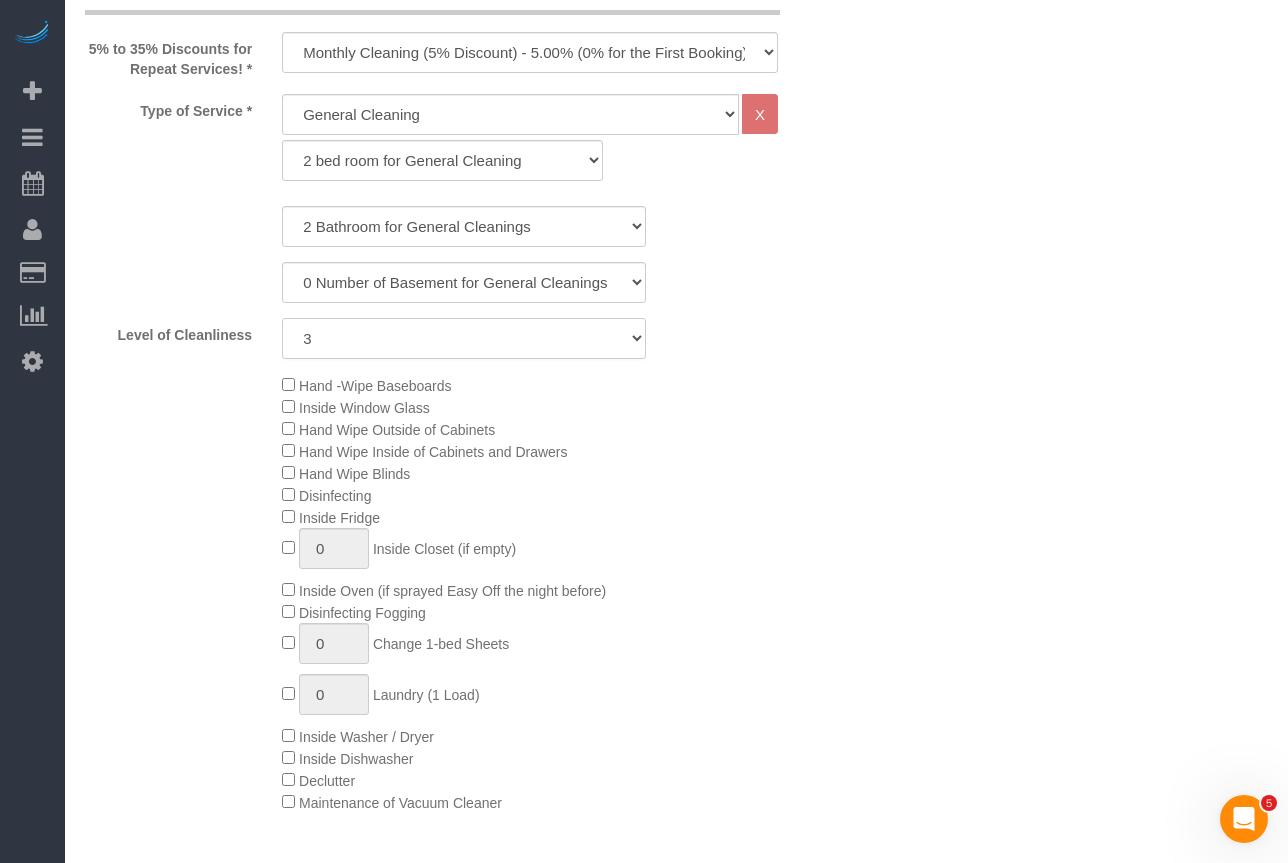 click on "1 (Very Clean)
2
3
4
5 (Average Condition)
6
7
8
9
10 (Extremely Dirty)" 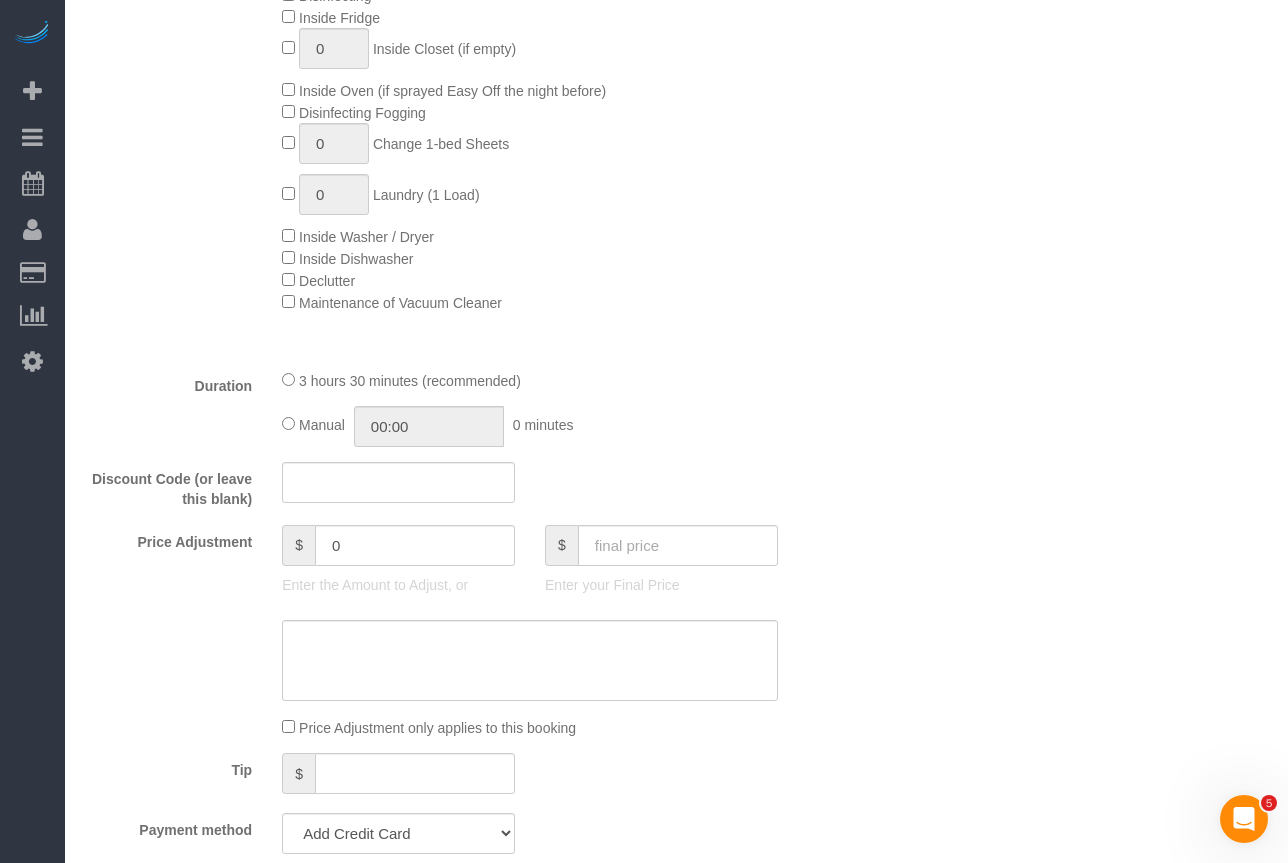 scroll, scrollTop: 1400, scrollLeft: 0, axis: vertical 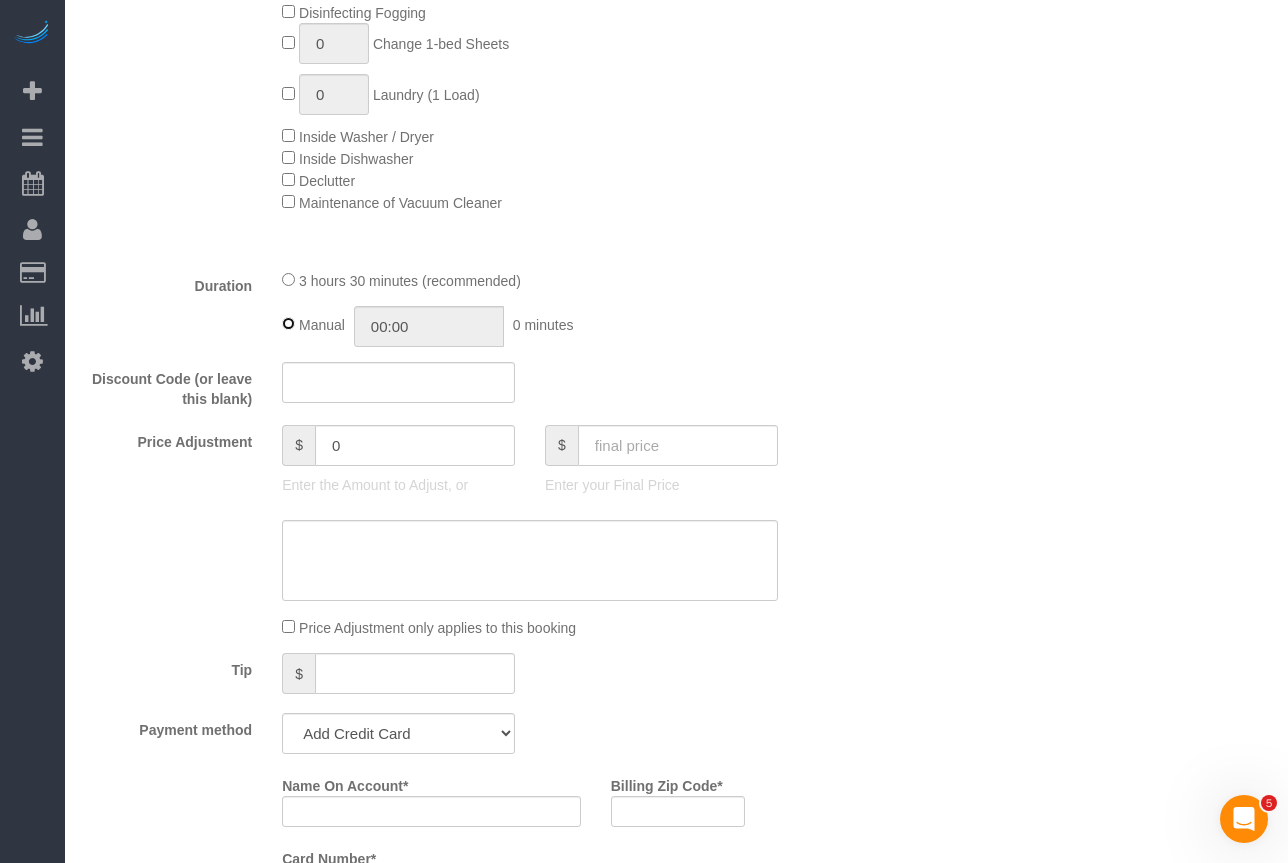 type on "03:30" 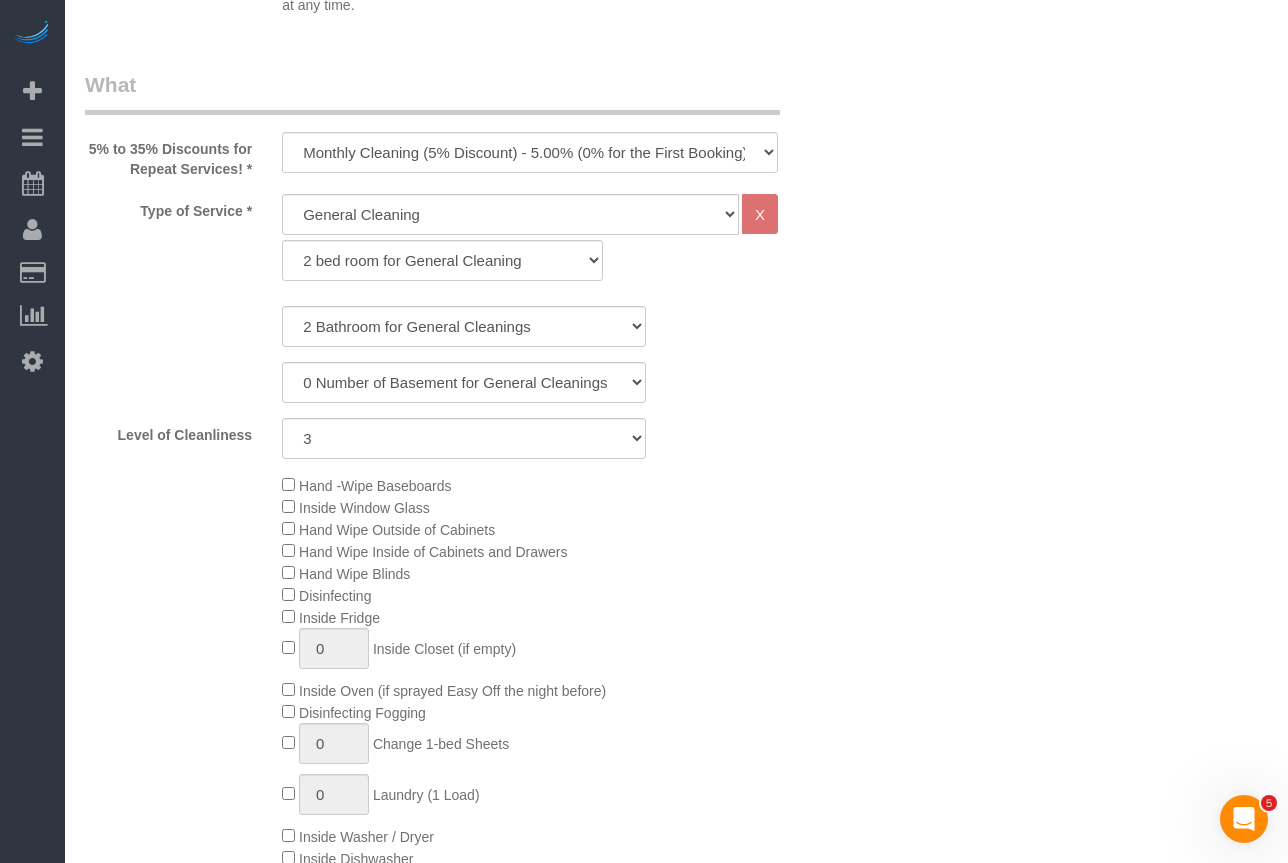 scroll, scrollTop: 0, scrollLeft: 0, axis: both 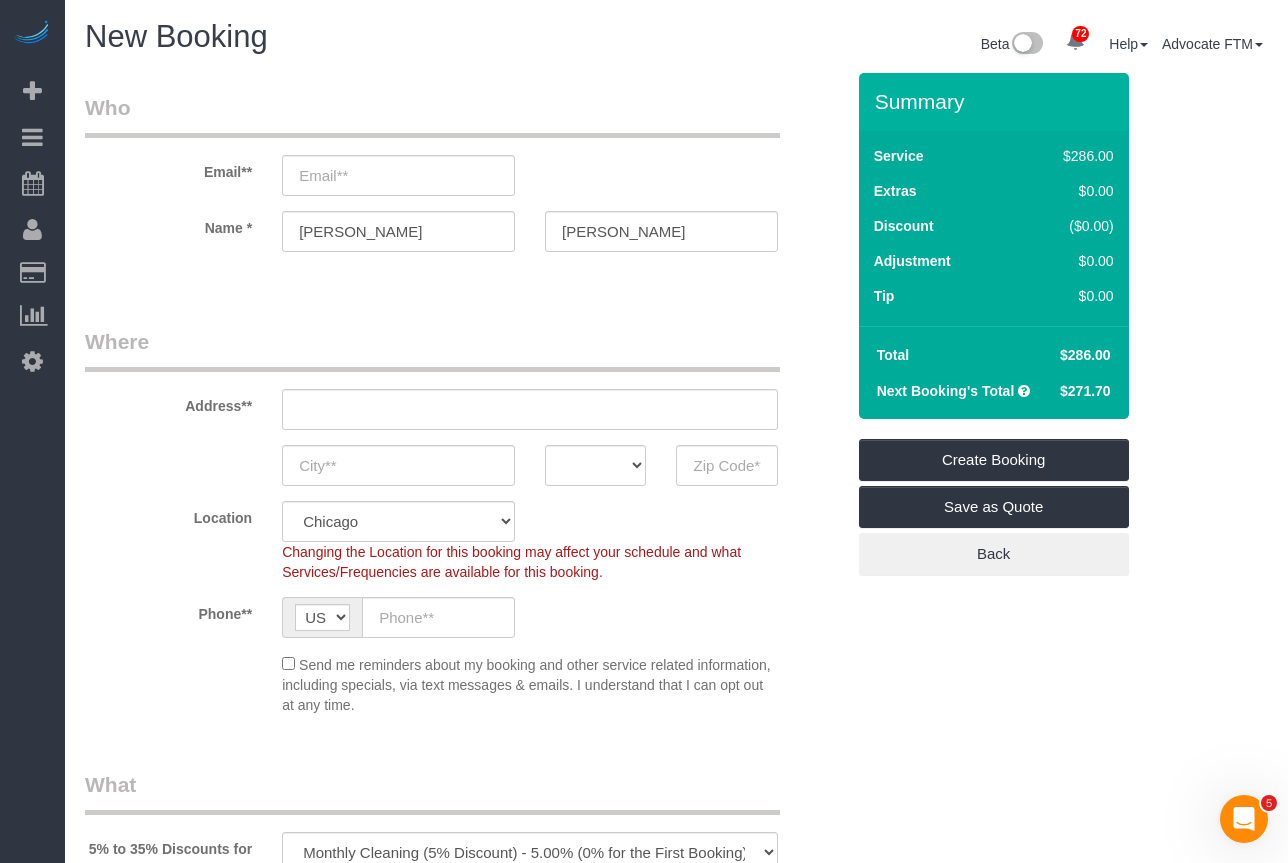 click on "Who
Email**
Name *
Matt
Sevik
Where
Address**
AK
AL
AR
AZ
CA
CO
CT
DC
DE
FL
GA
HI
IA
ID
IL
IN
KS
KY
LA
MA
MD
ME
MI
MN
MO
MS
MT
NC
ND
NE
NH
NJ
NM" at bounding box center (676, 2252) 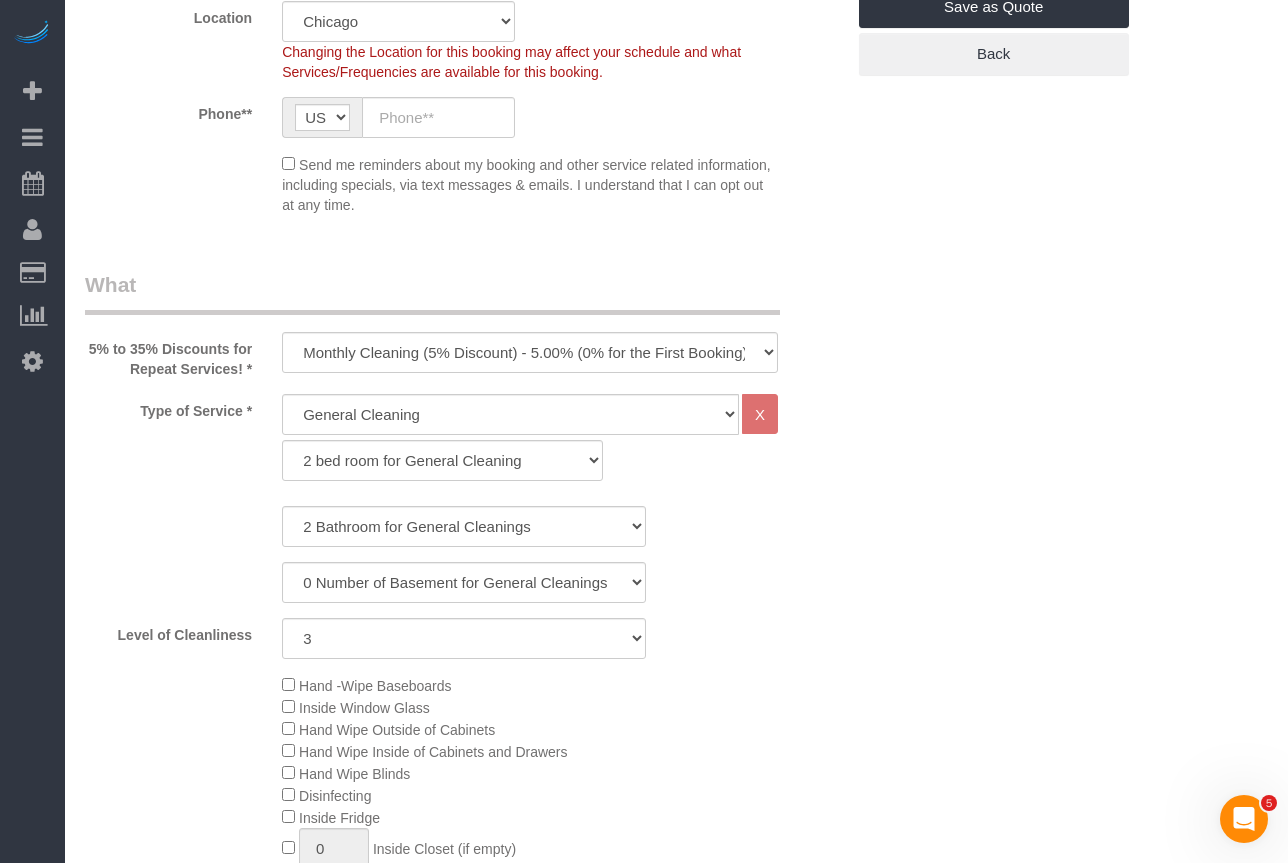 scroll, scrollTop: 0, scrollLeft: 0, axis: both 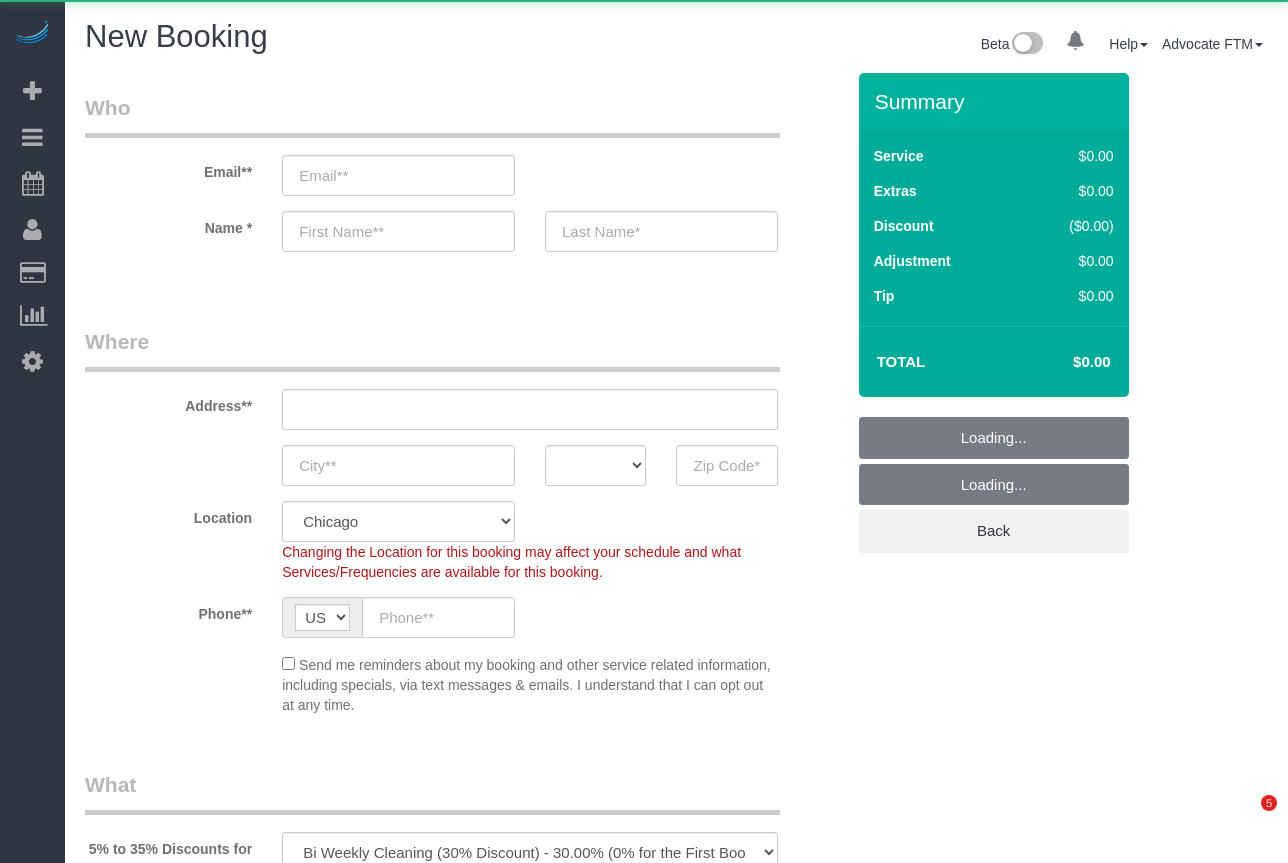 select on "object:881" 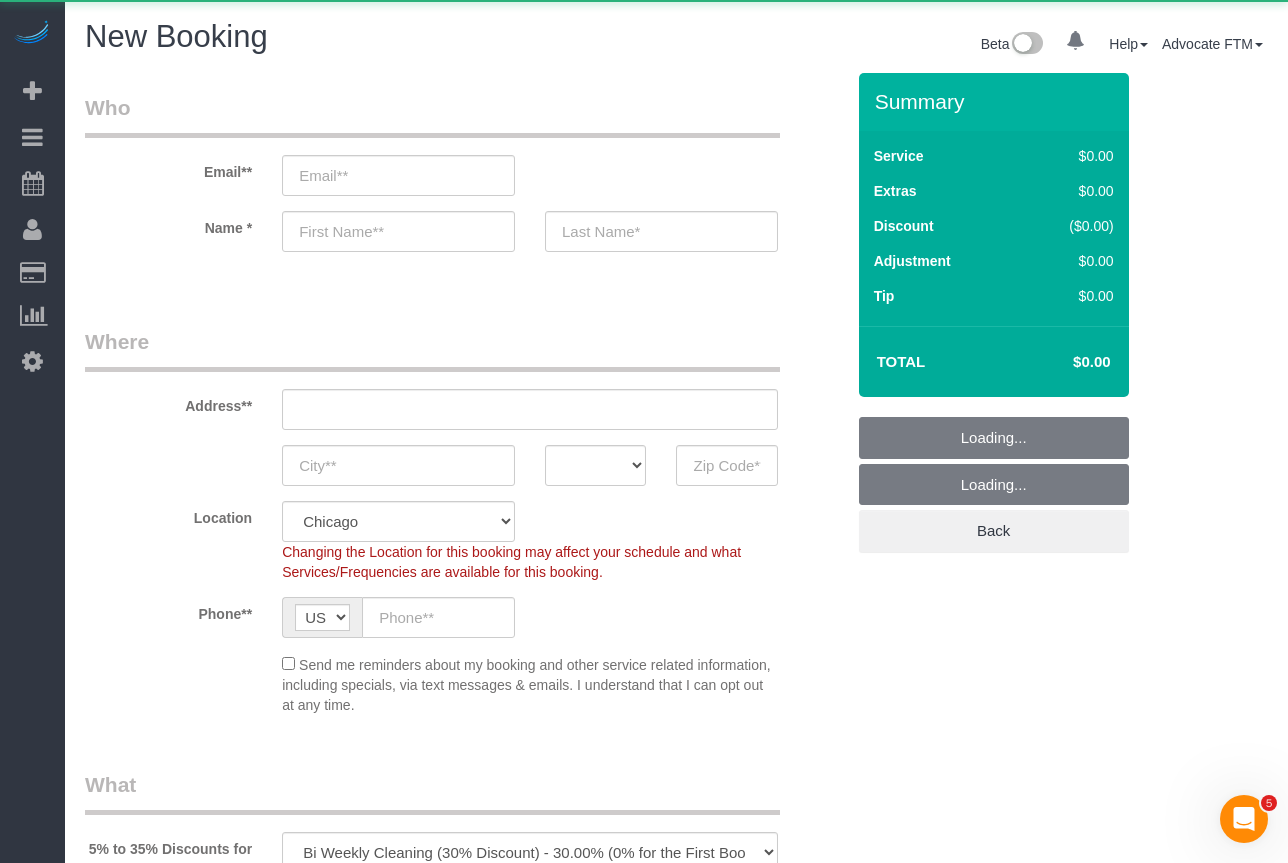scroll, scrollTop: 0, scrollLeft: 0, axis: both 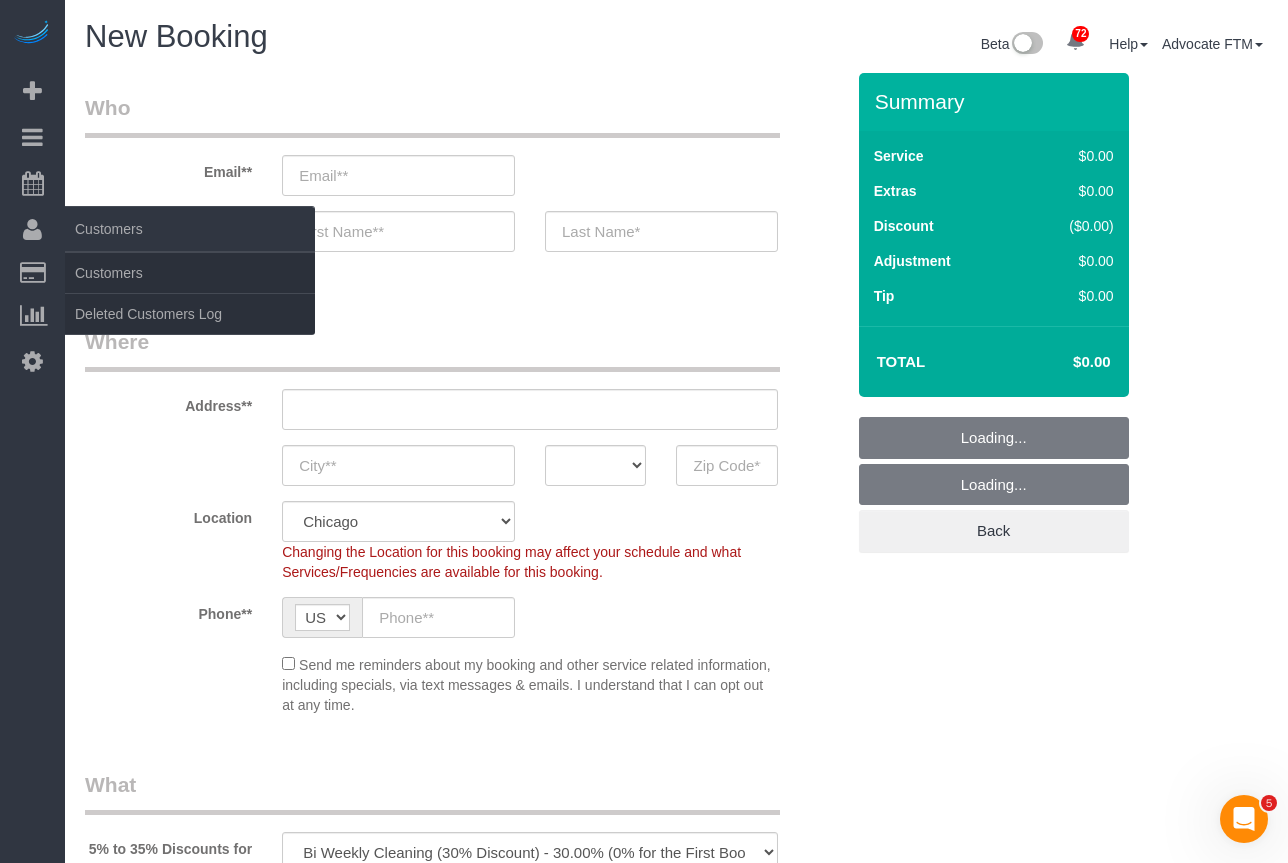 select on "512" 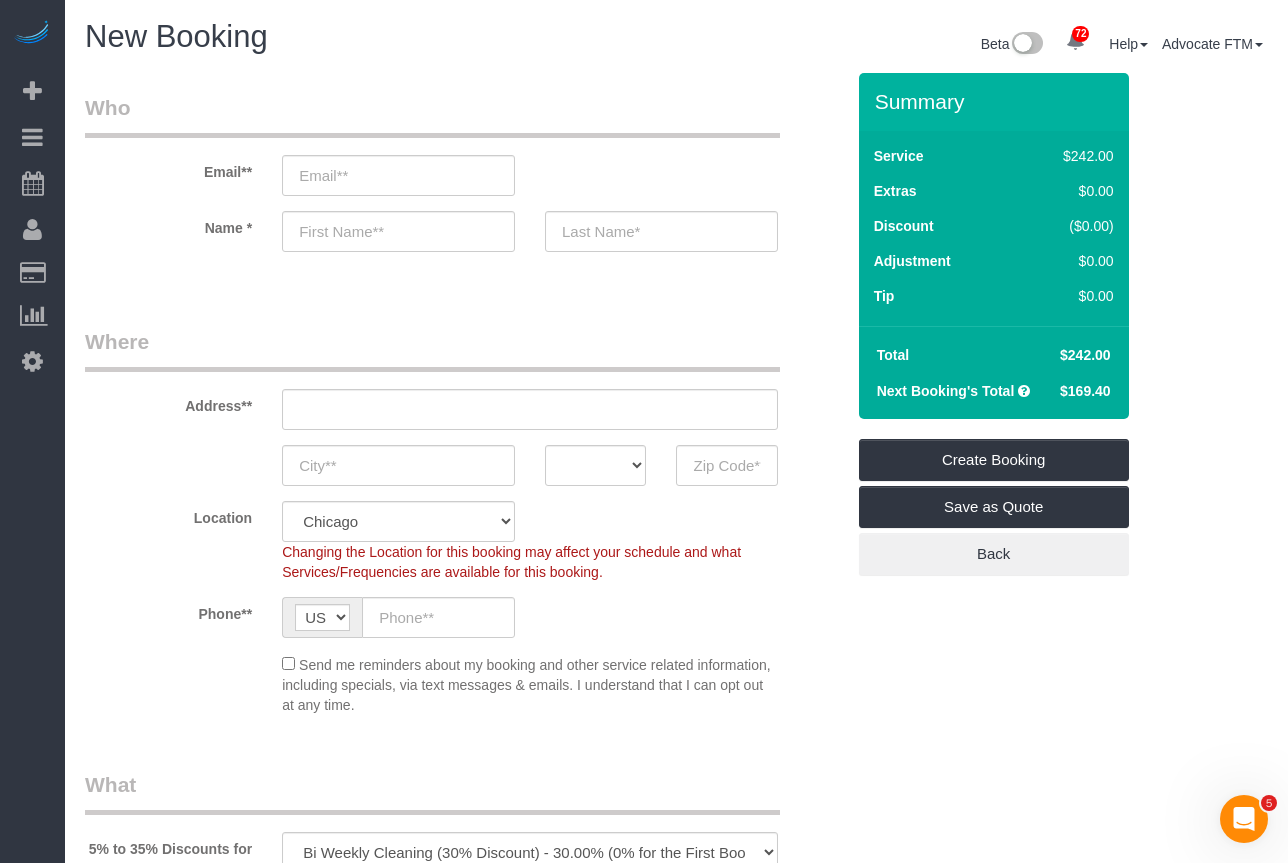 click on "Where" at bounding box center (432, 349) 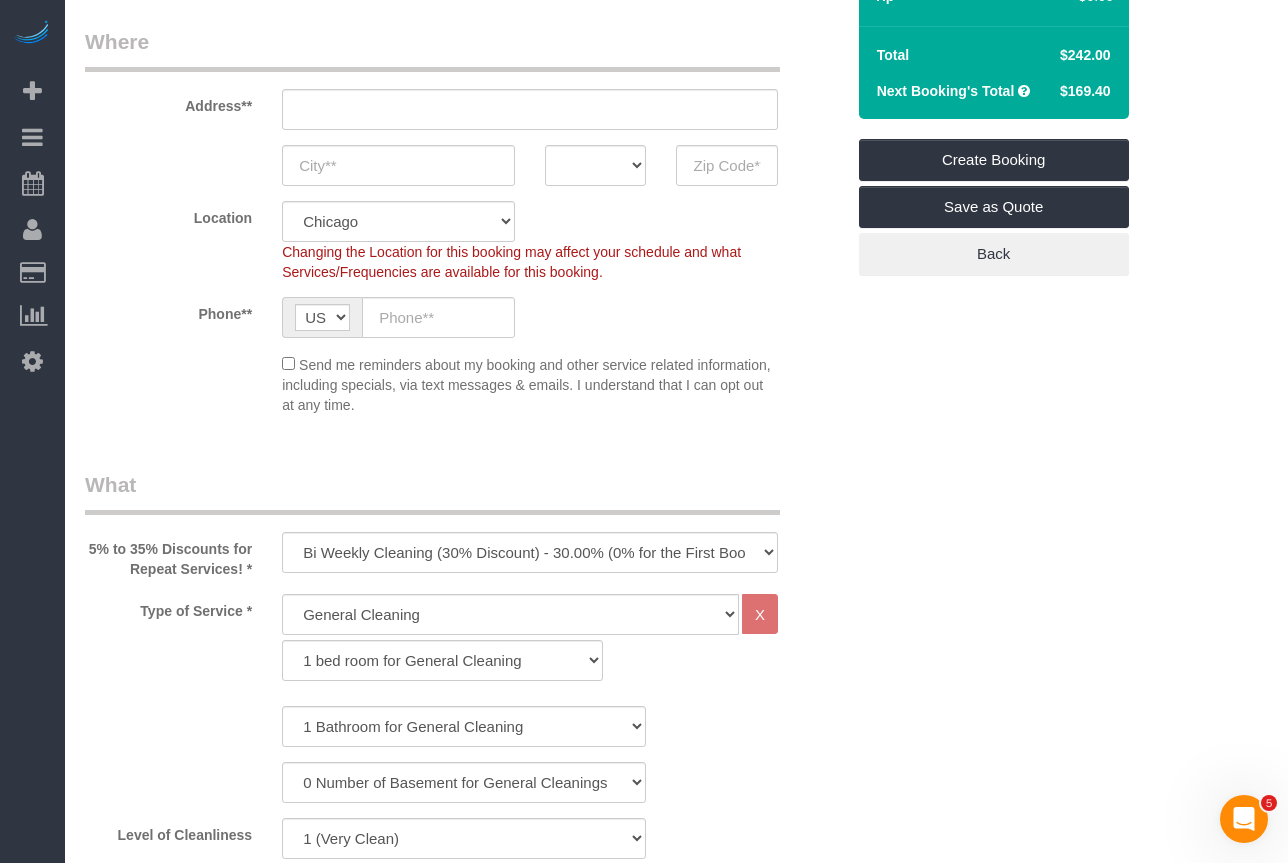scroll, scrollTop: 0, scrollLeft: 0, axis: both 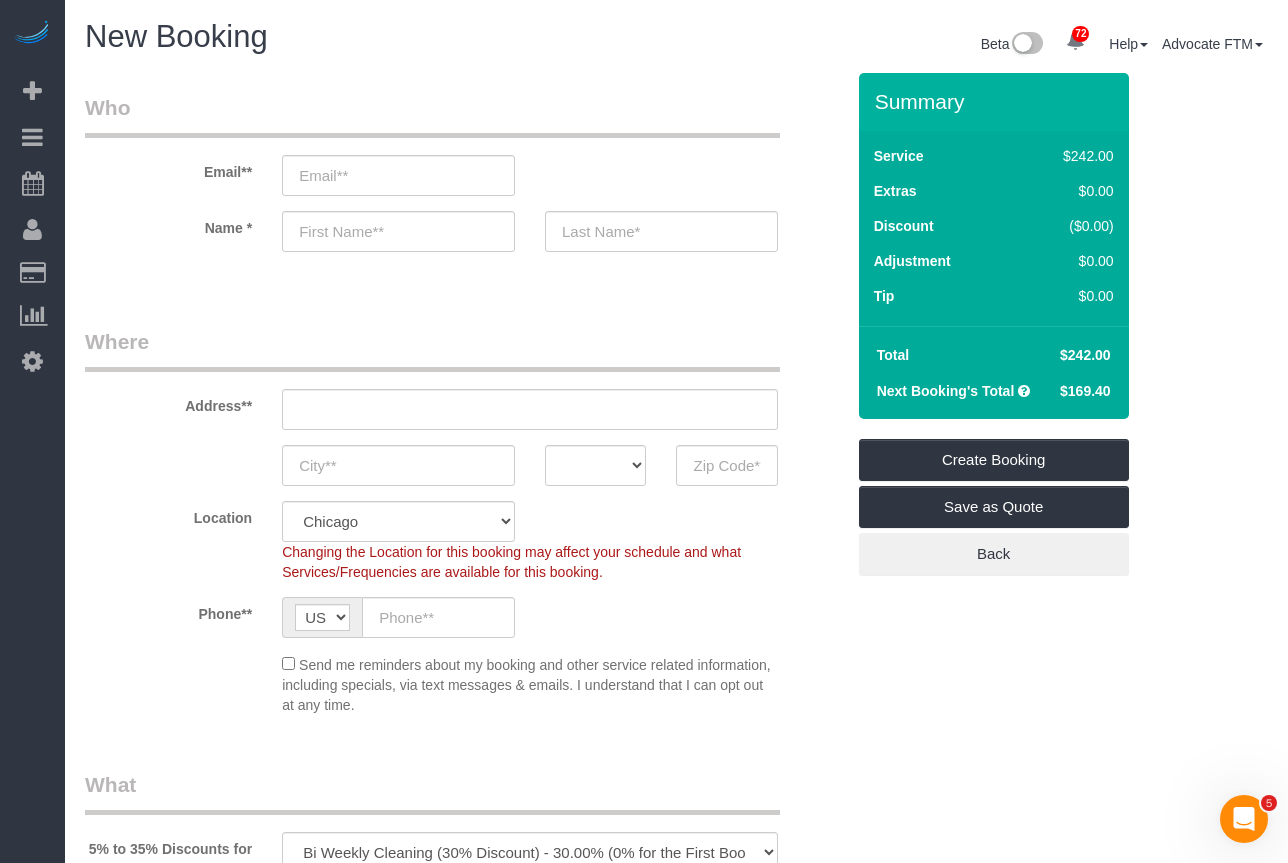 click on "Who
Email**
Name *" at bounding box center (464, 190) 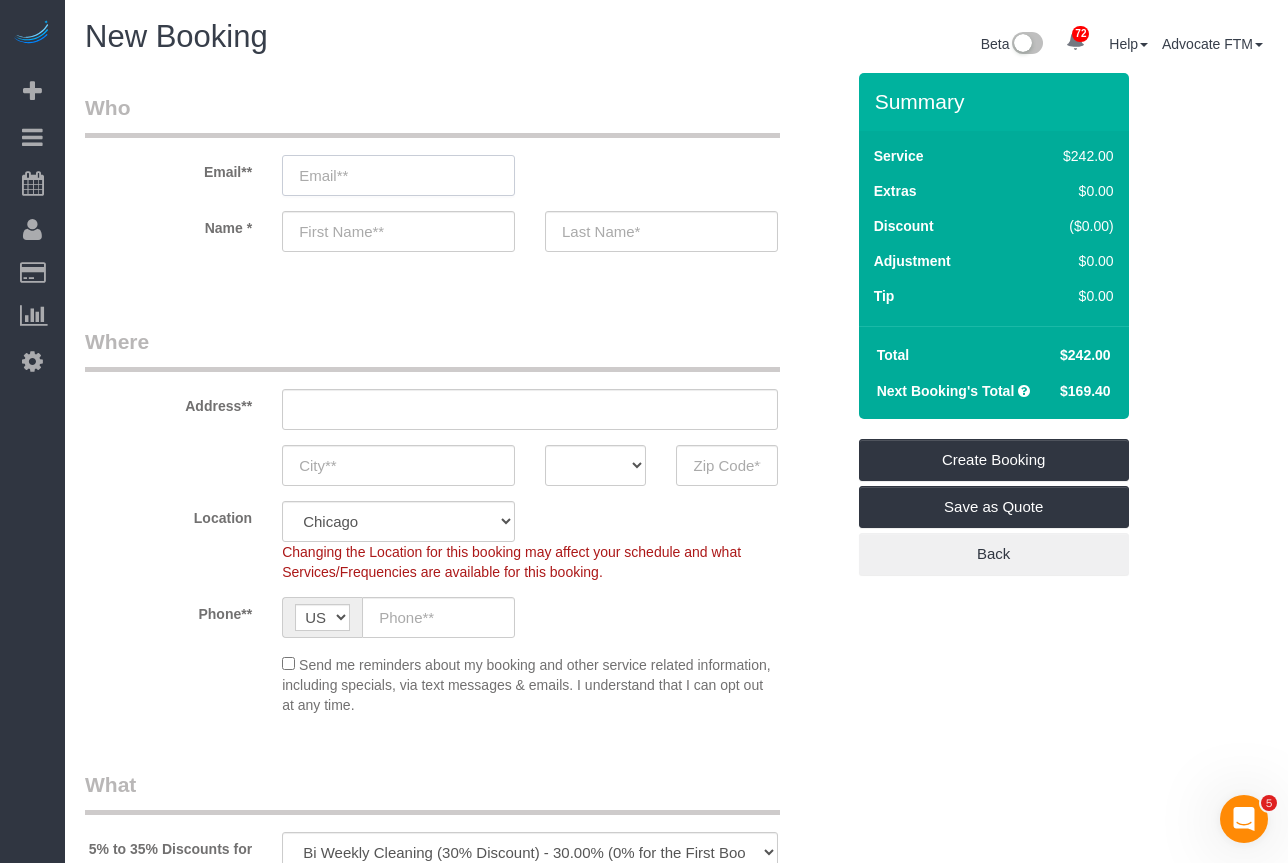 click at bounding box center (398, 175) 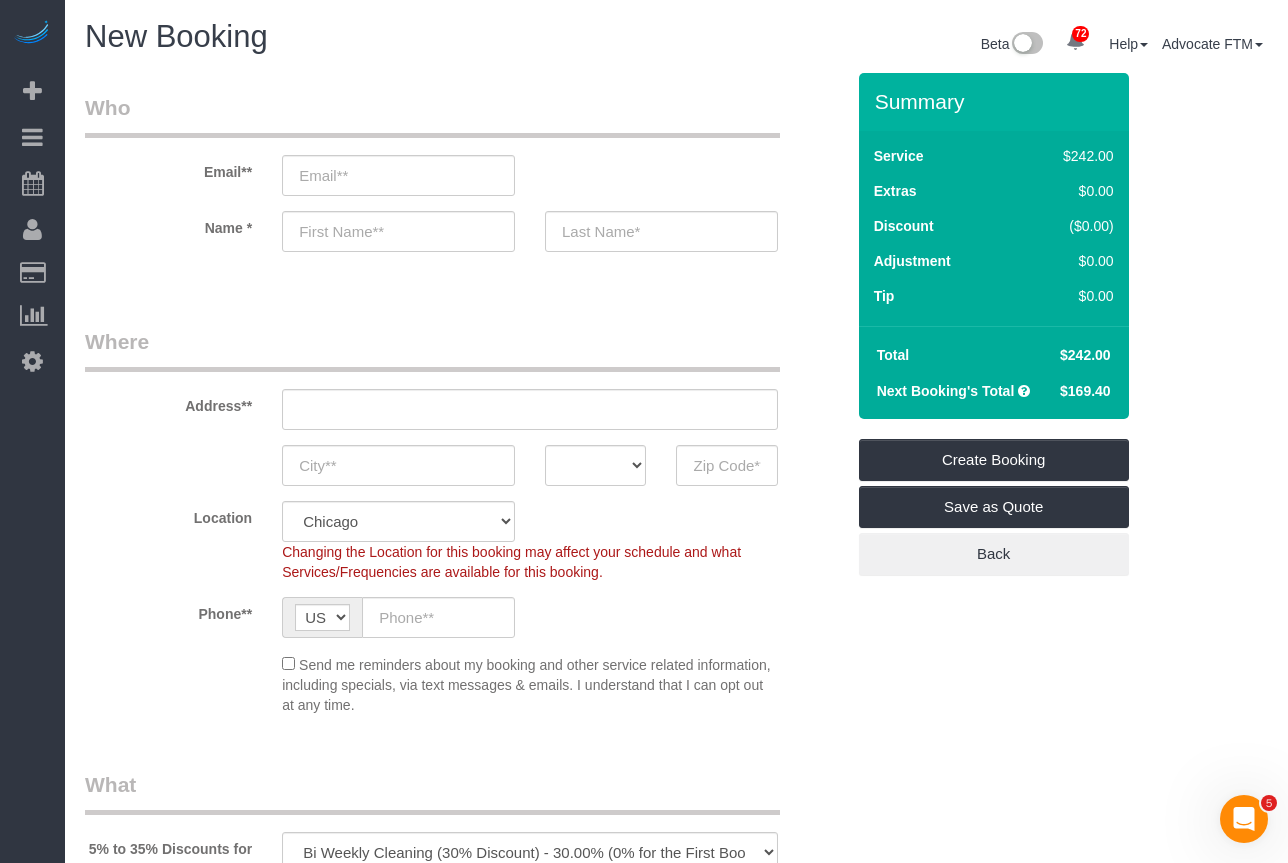 click on "Where" at bounding box center [432, 349] 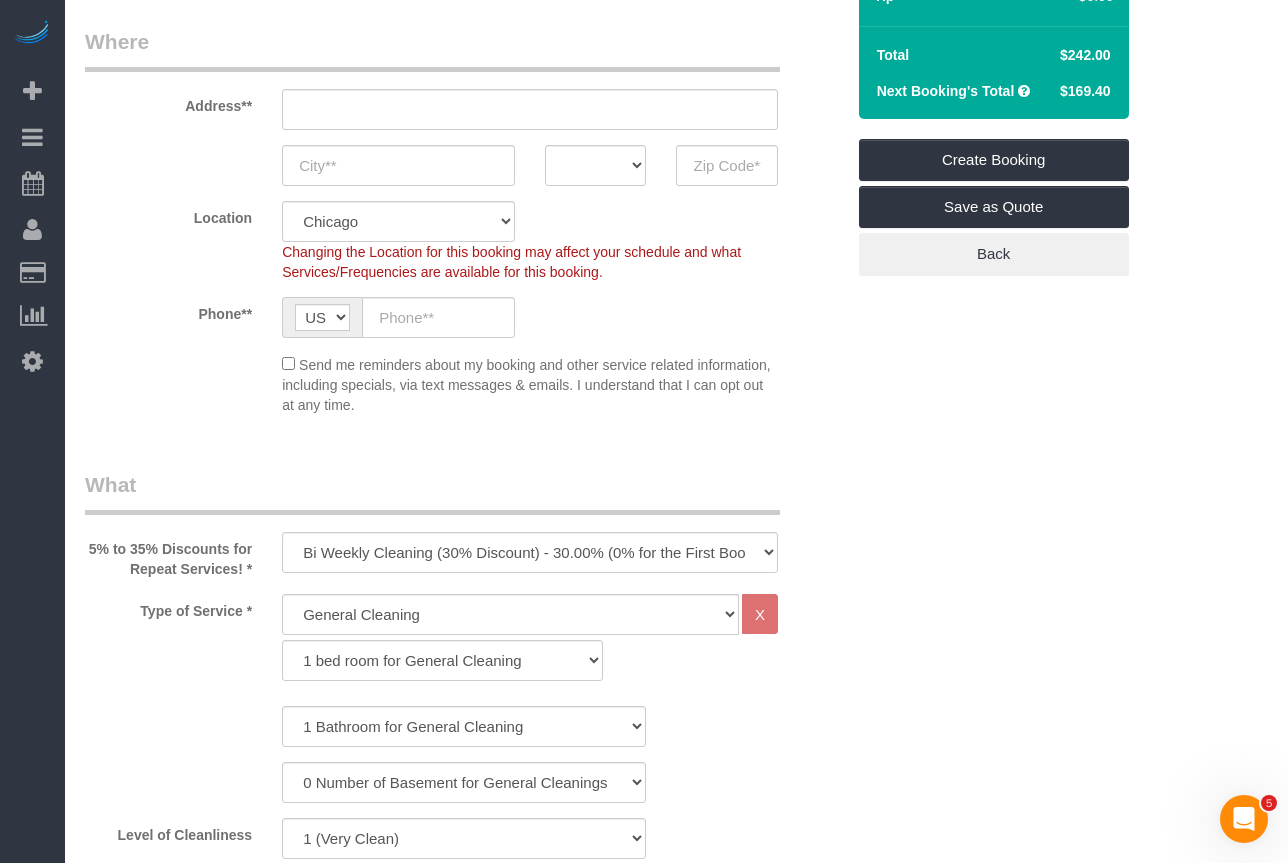 scroll, scrollTop: 600, scrollLeft: 0, axis: vertical 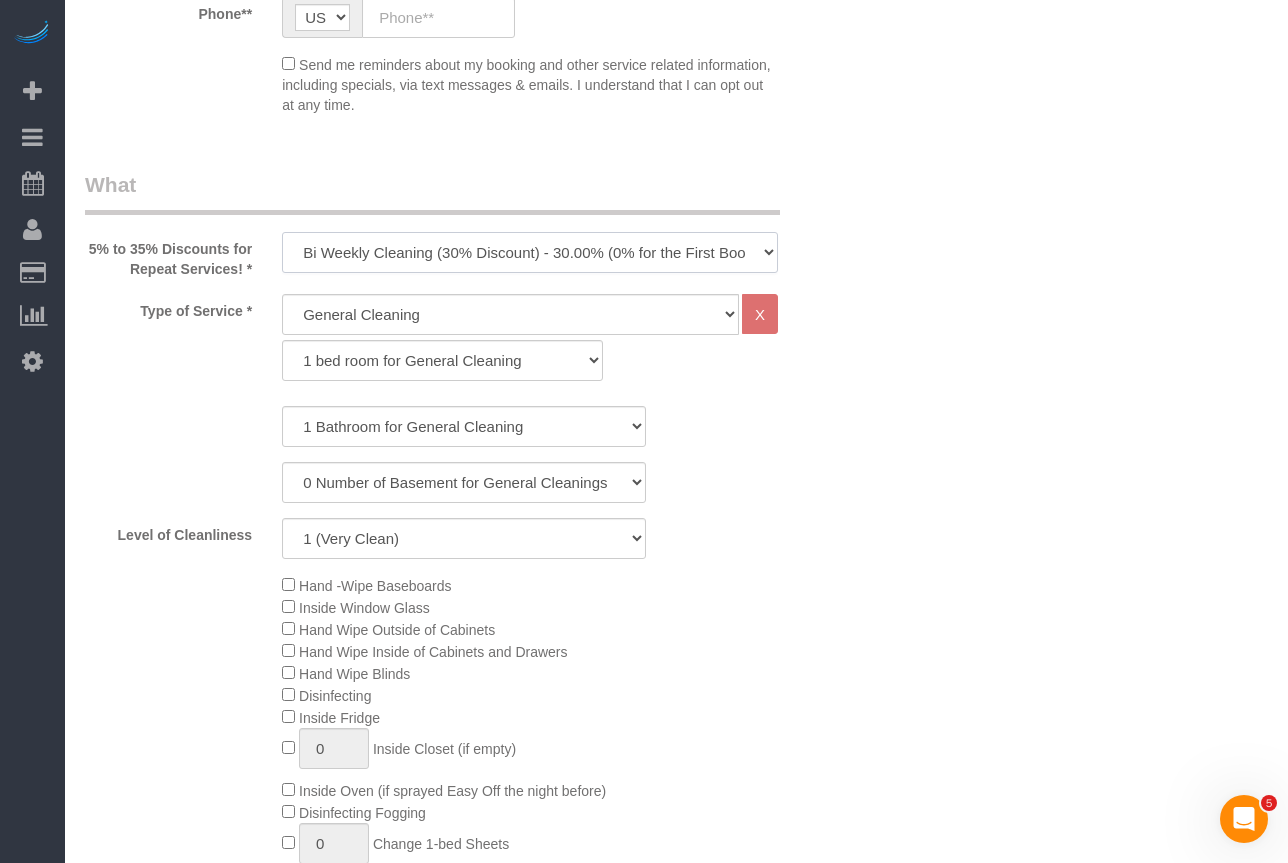 click on "One Time Cleaning Weekly Cleaning (35% Discount) - 35.00% (0% for the First Booking) Bi Weekly Cleaning (30% Discount) - 30.00% (0% for the First Booking) Monthly Cleaning (5% Discount) - 5.00% (0% for the First Booking) COUNTS Cleaning" at bounding box center [530, 252] 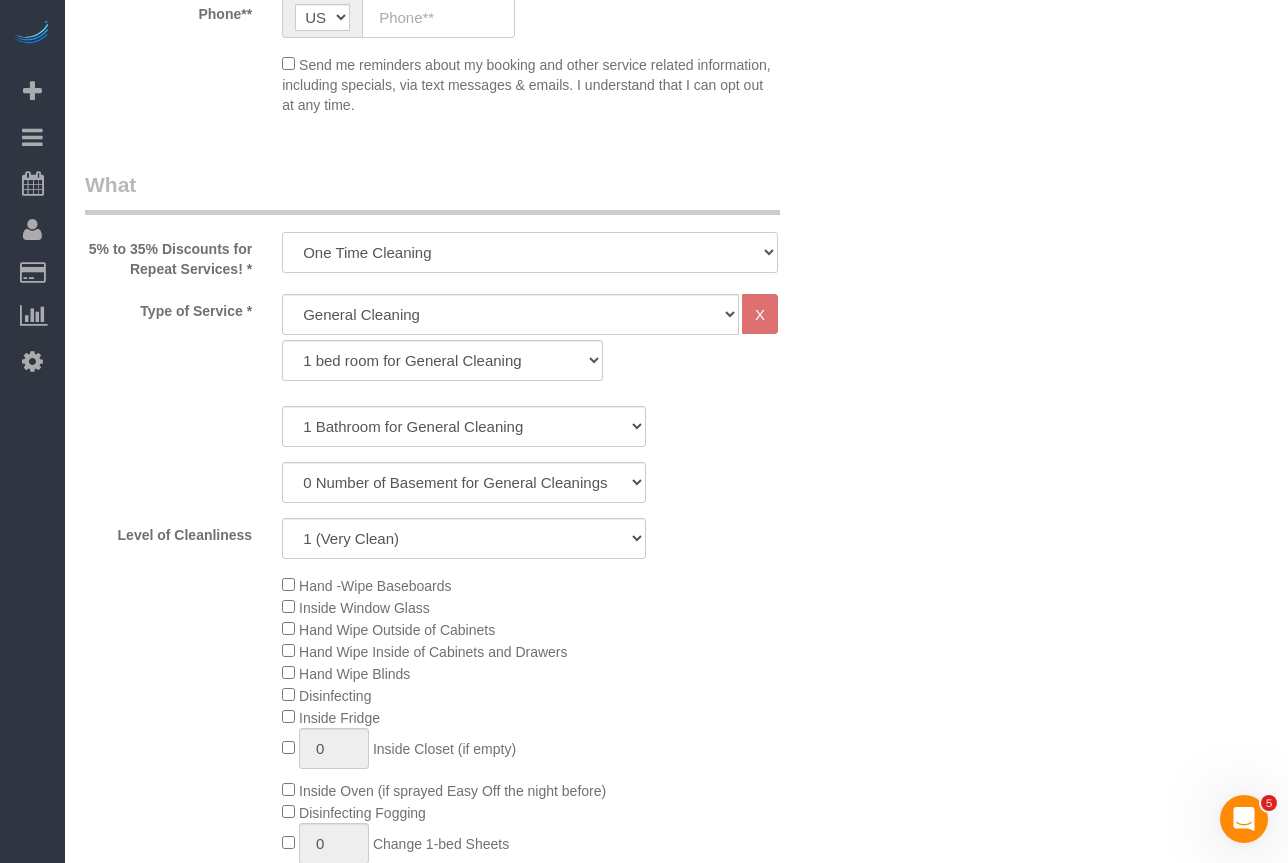 click on "One Time Cleaning Weekly Cleaning (35% Discount) - 35.00% (0% for the First Booking) Bi Weekly Cleaning (30% Discount) - 30.00% (0% for the First Booking) Monthly Cleaning (5% Discount) - 5.00% (0% for the First Booking) COUNTS Cleaning" at bounding box center [530, 252] 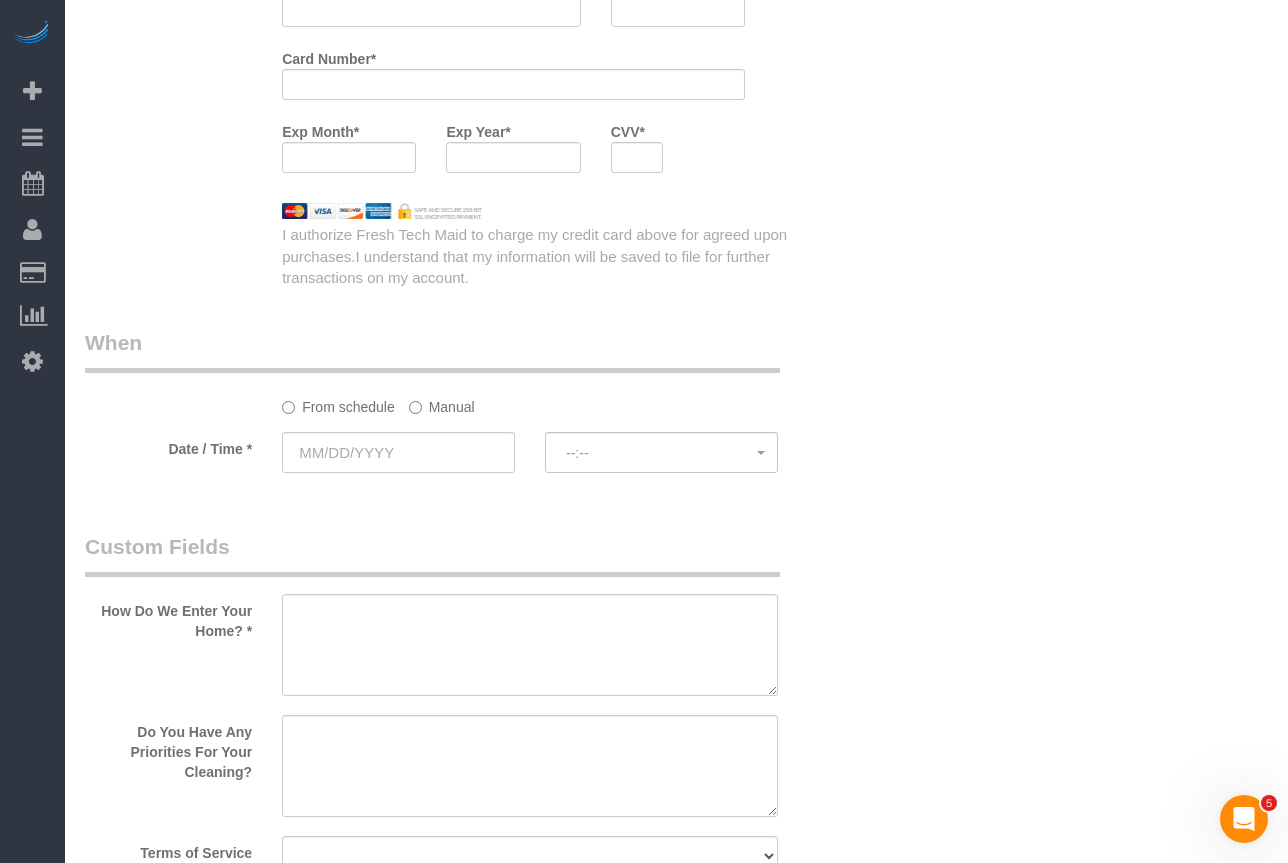 scroll, scrollTop: 2500, scrollLeft: 0, axis: vertical 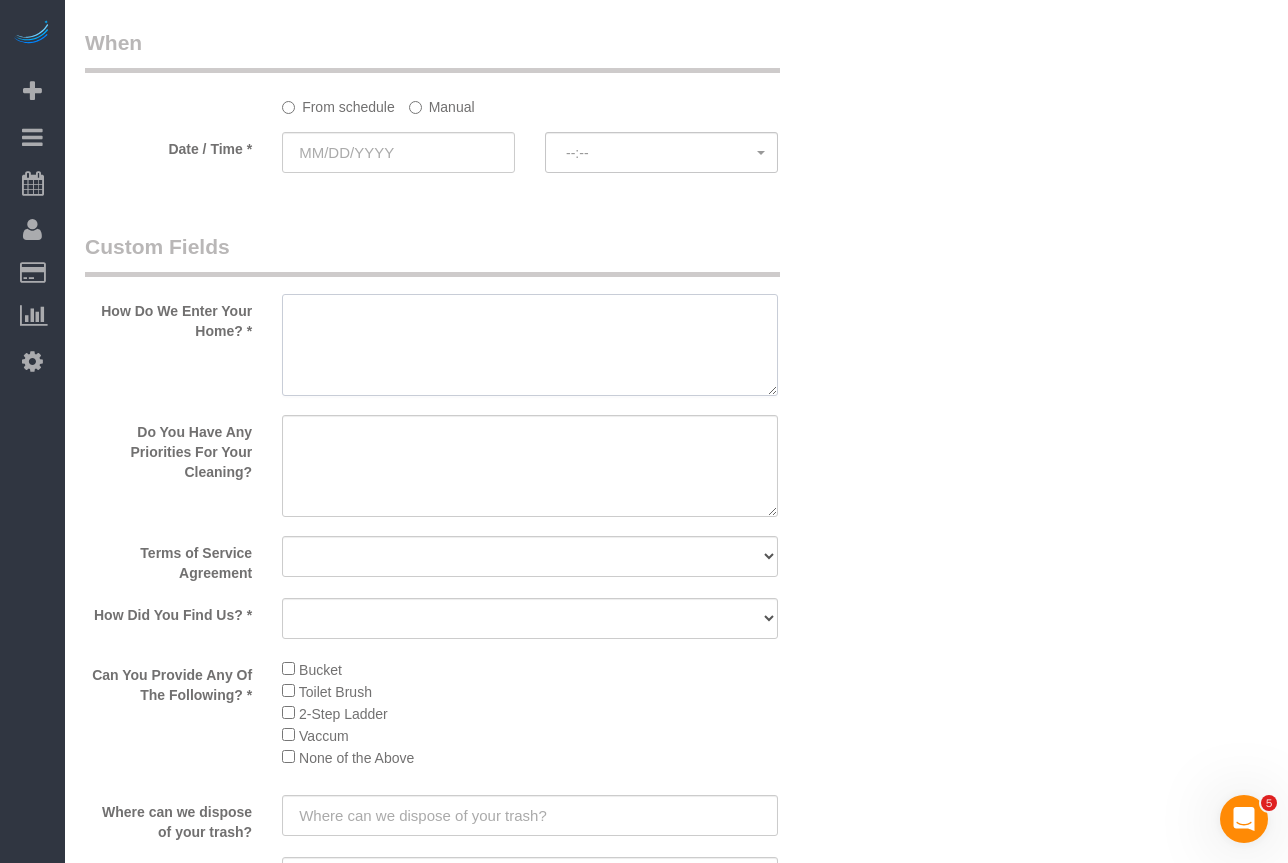click at bounding box center (530, 347) 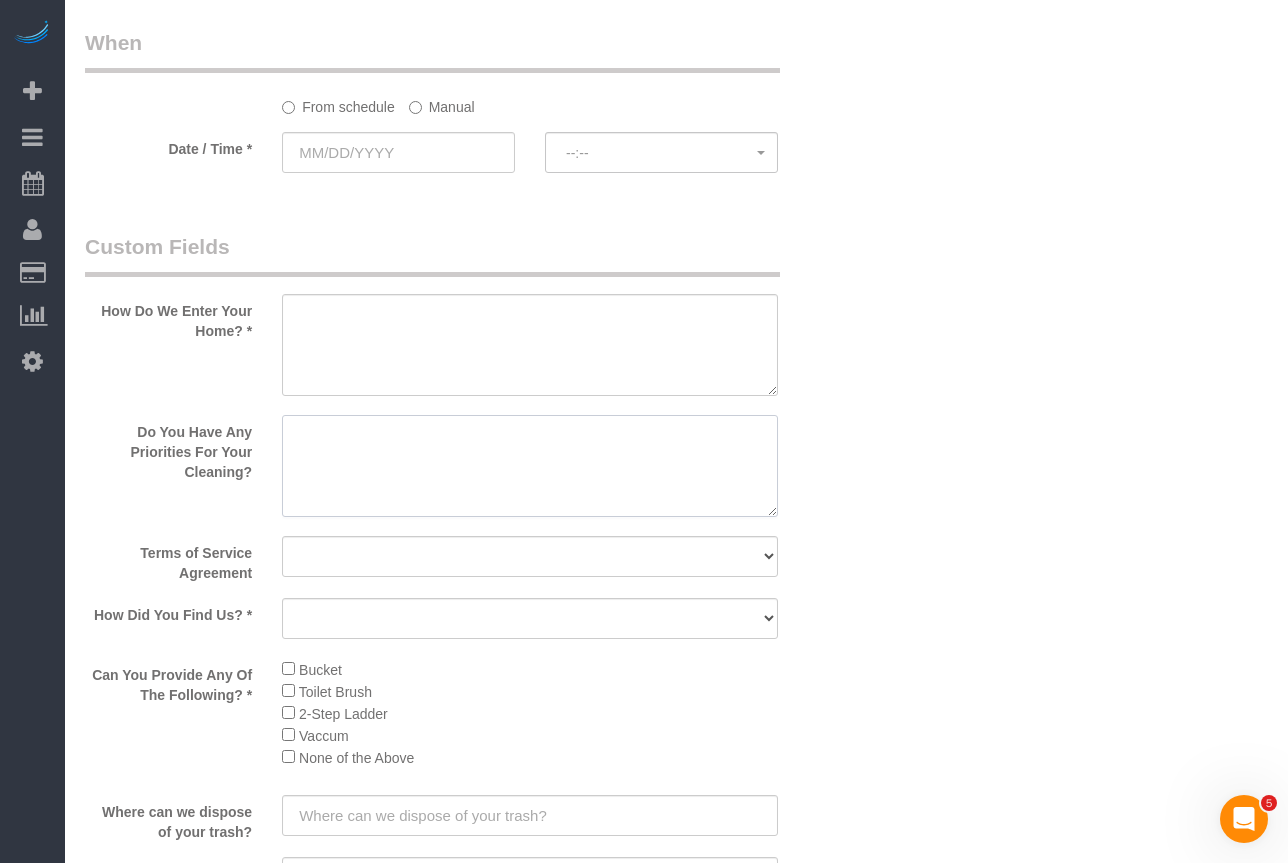 click at bounding box center [530, 466] 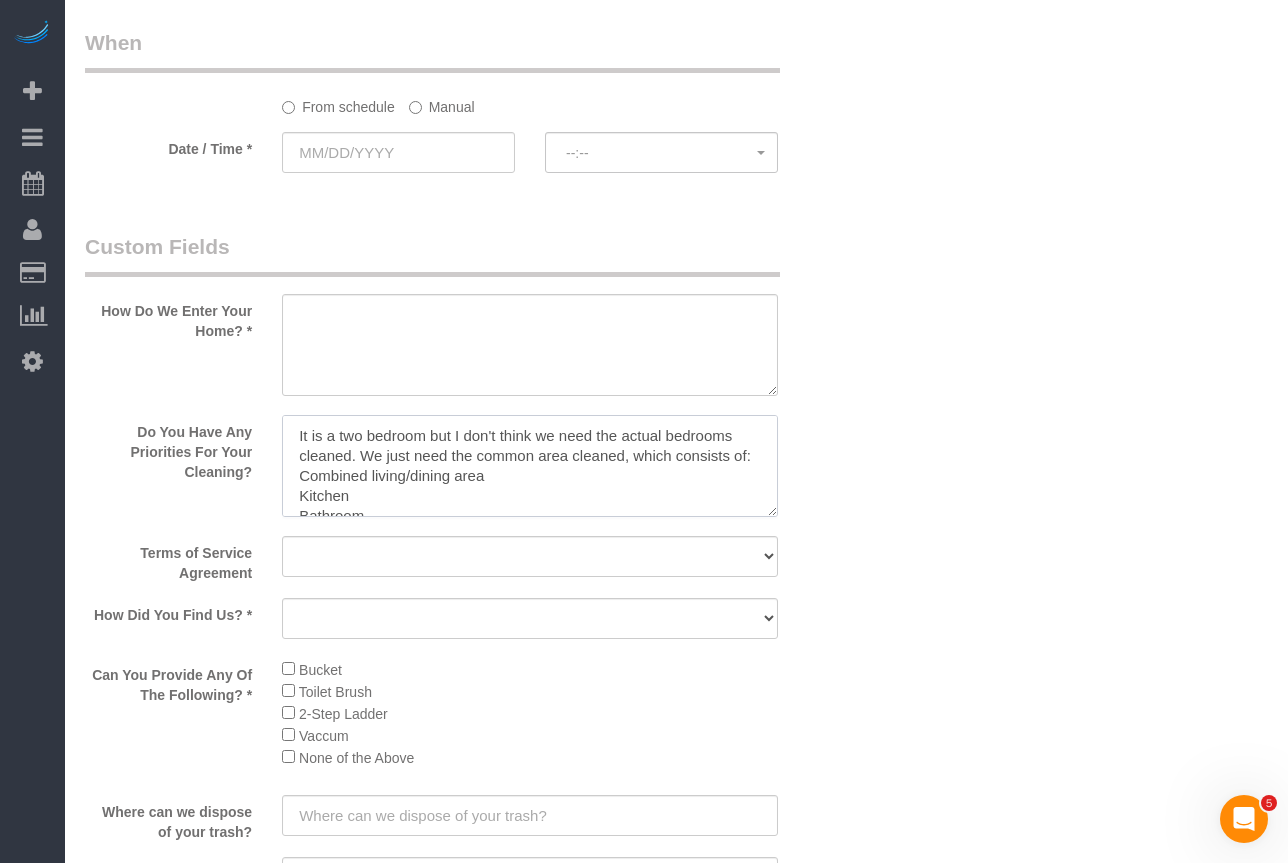 scroll, scrollTop: 28, scrollLeft: 0, axis: vertical 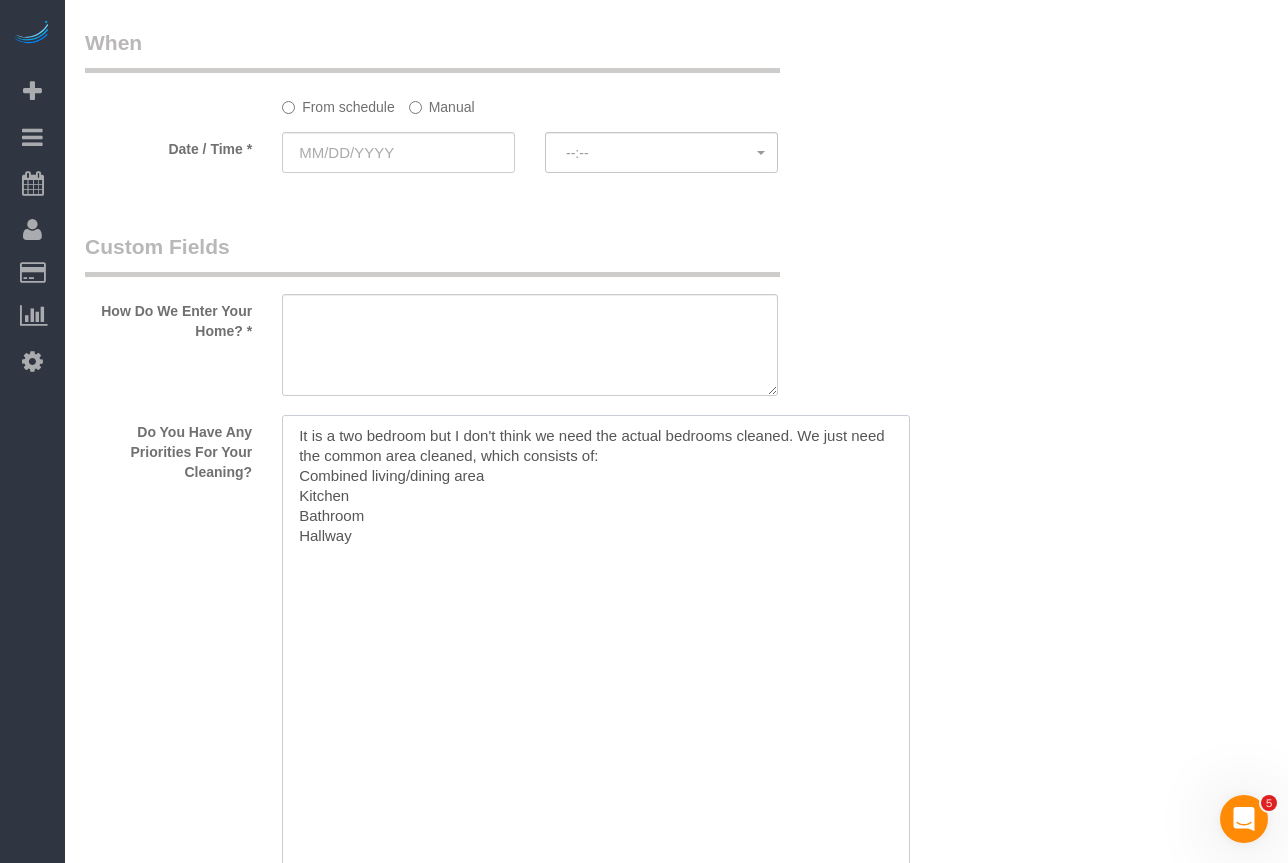 drag, startPoint x: 774, startPoint y: 515, endPoint x: 906, endPoint y: 934, distance: 439.30057 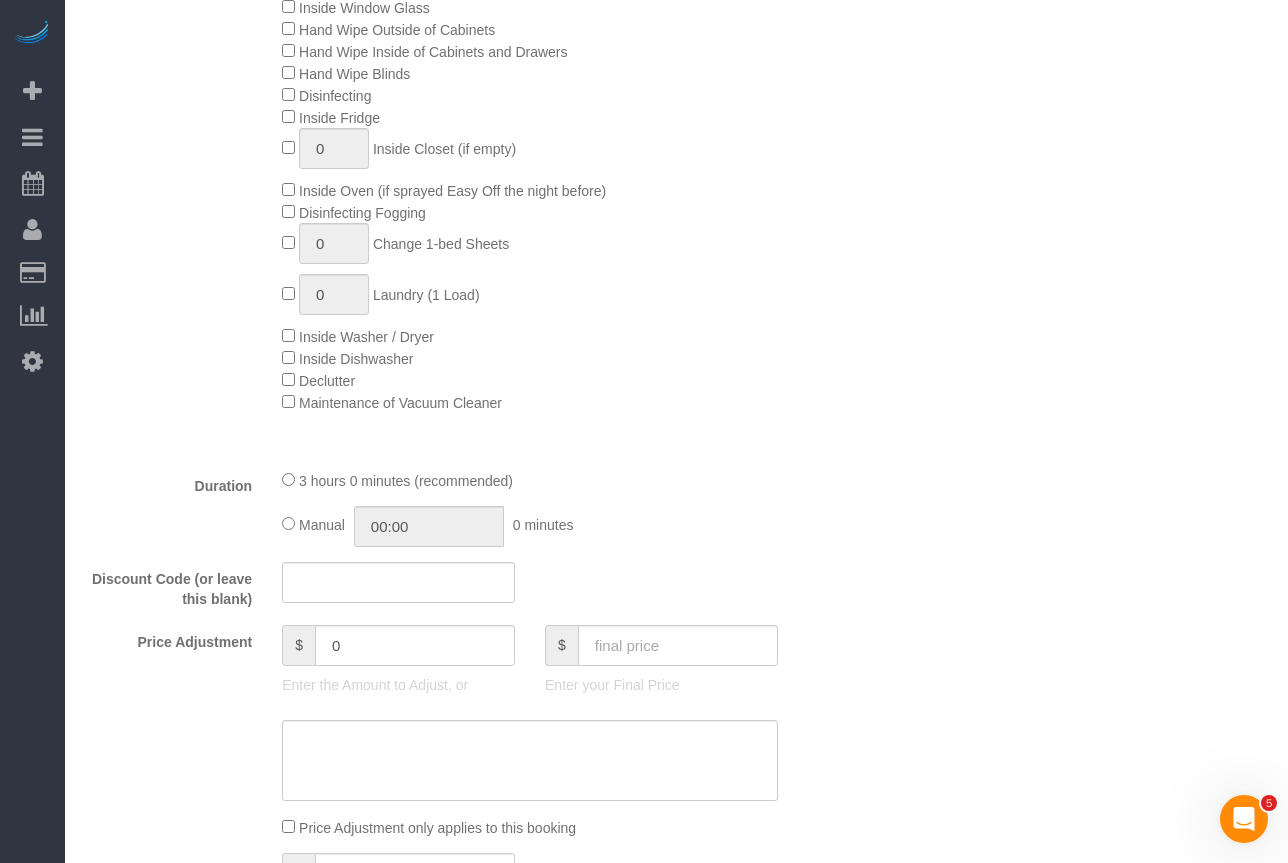 scroll, scrollTop: 600, scrollLeft: 0, axis: vertical 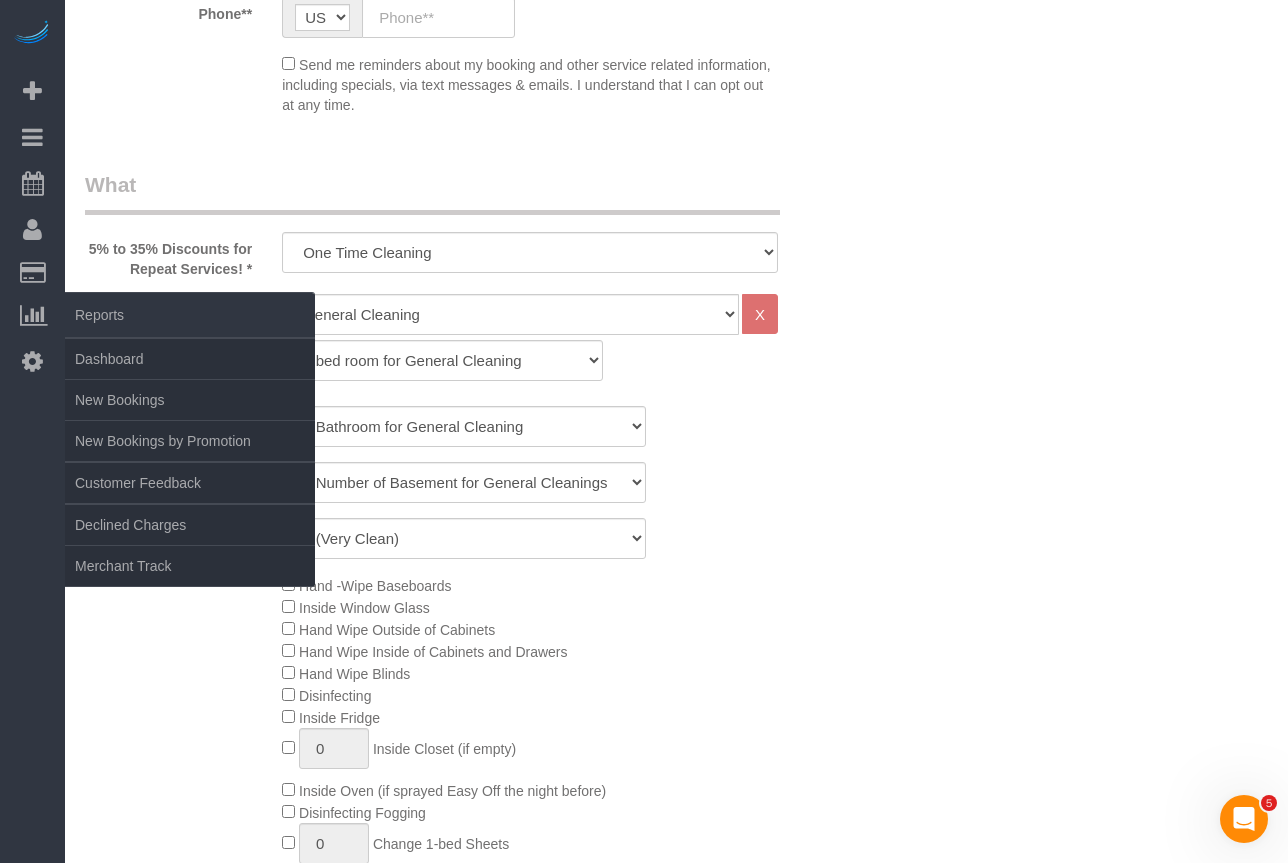 type on "It is a two bedroom but I don't think we need the actual bedrooms cleaned. We just need the common area cleaned, which consists of:
Combined living/dining area
Kitchen
Bathroom
Hallway" 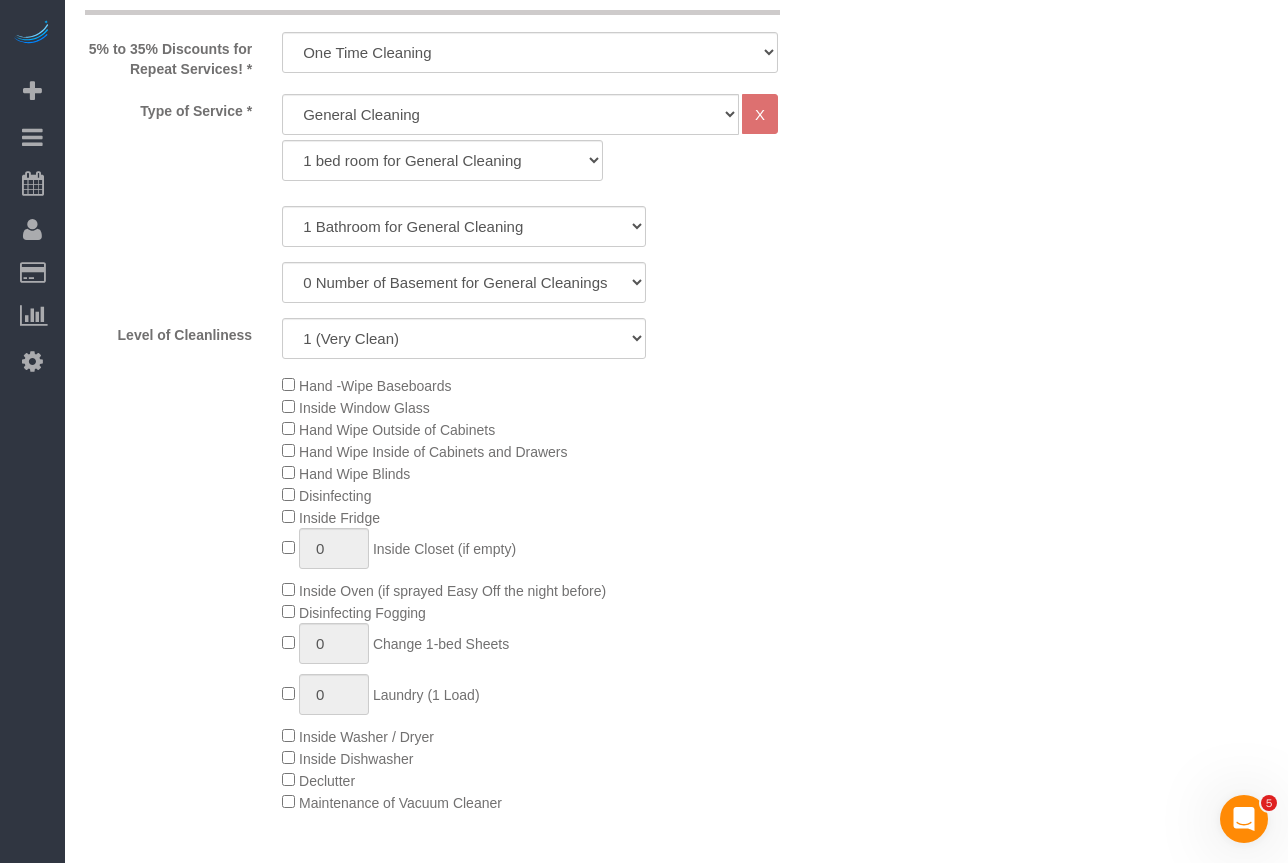 scroll, scrollTop: 700, scrollLeft: 0, axis: vertical 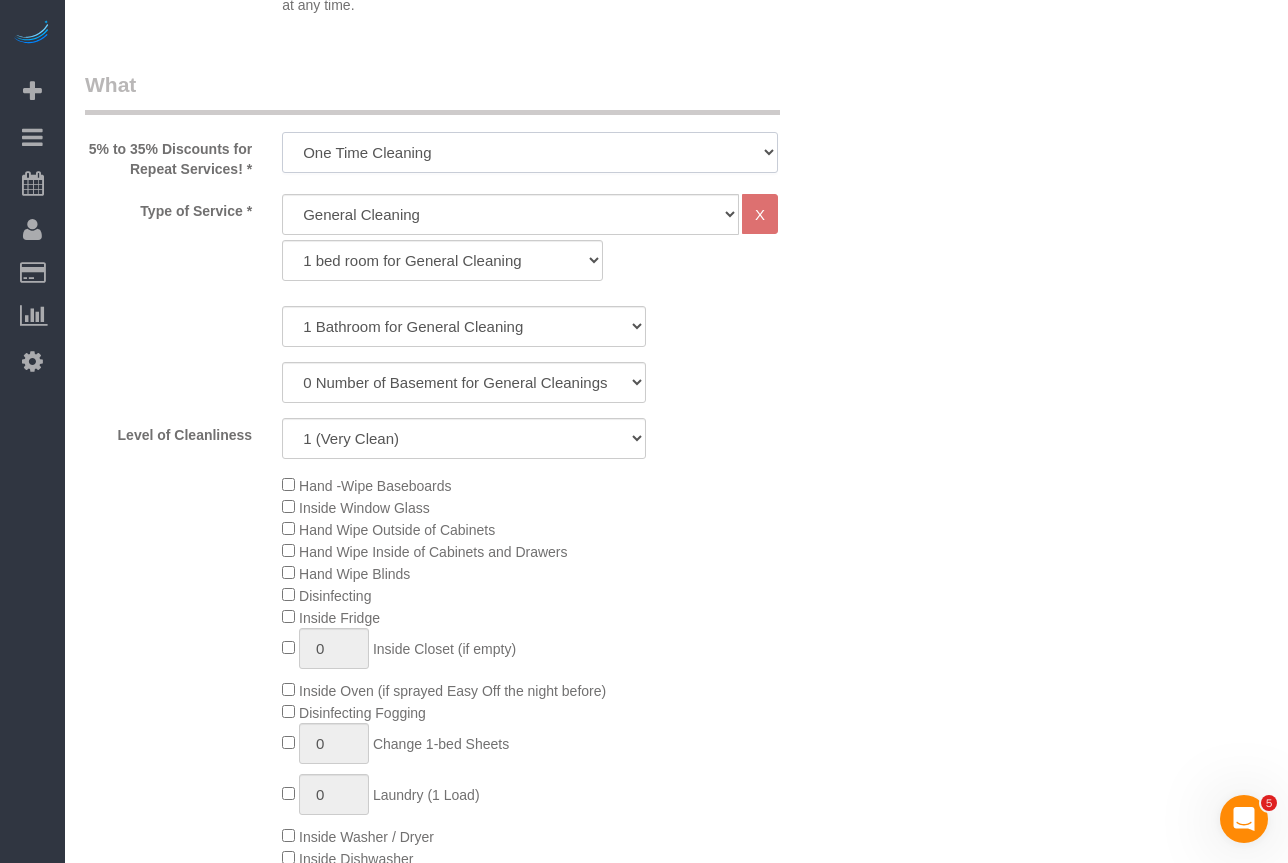 click on "One Time Cleaning Weekly Cleaning (35% Discount) - 35.00% (0% for the First Booking) Bi Weekly Cleaning (30% Discount) - 30.00% (0% for the First Booking) Monthly Cleaning (5% Discount) - 5.00% (0% for the First Booking) COUNTS Cleaning" at bounding box center [530, 152] 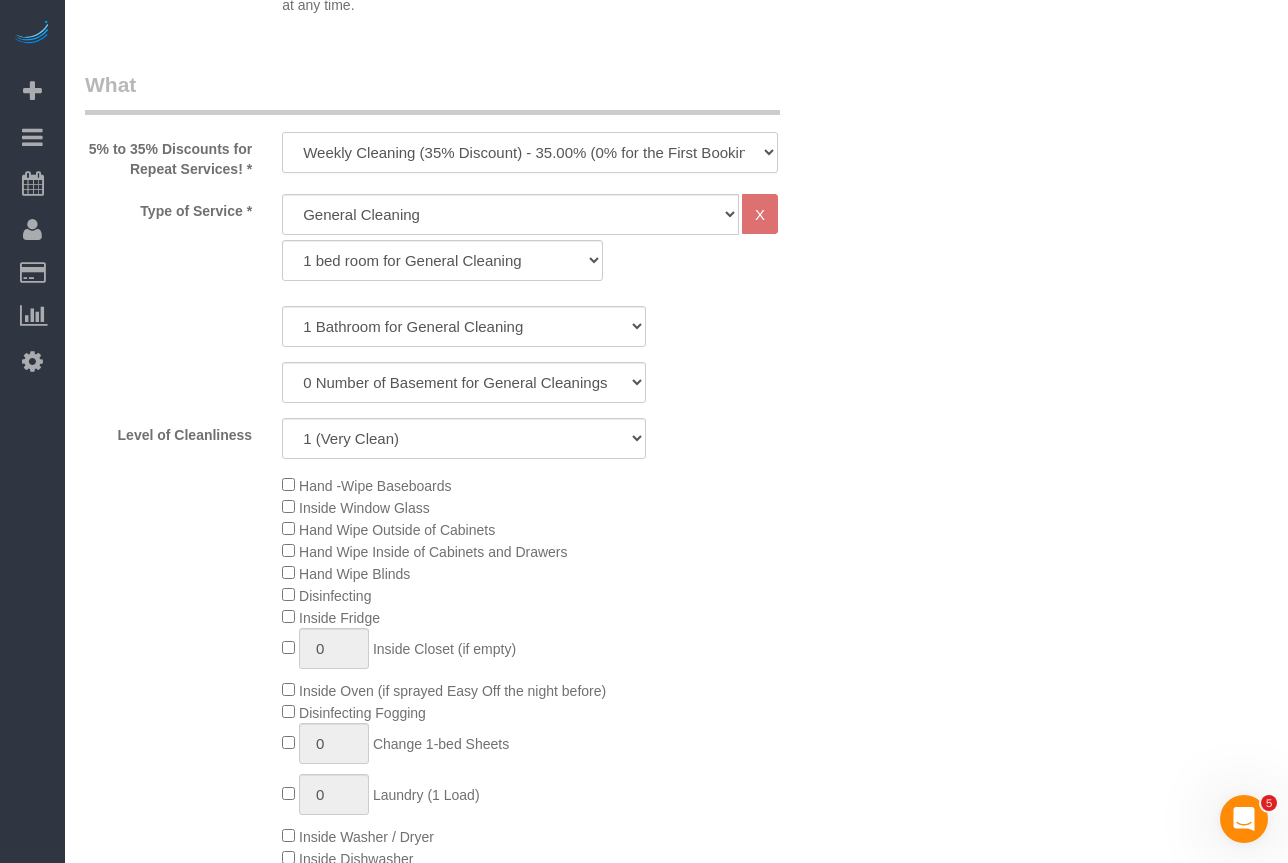 click on "One Time Cleaning Weekly Cleaning (35% Discount) - 35.00% (0% for the First Booking) Bi Weekly Cleaning (30% Discount) - 30.00% (0% for the First Booking) Monthly Cleaning (5% Discount) - 5.00% (0% for the First Booking) COUNTS Cleaning" at bounding box center (530, 152) 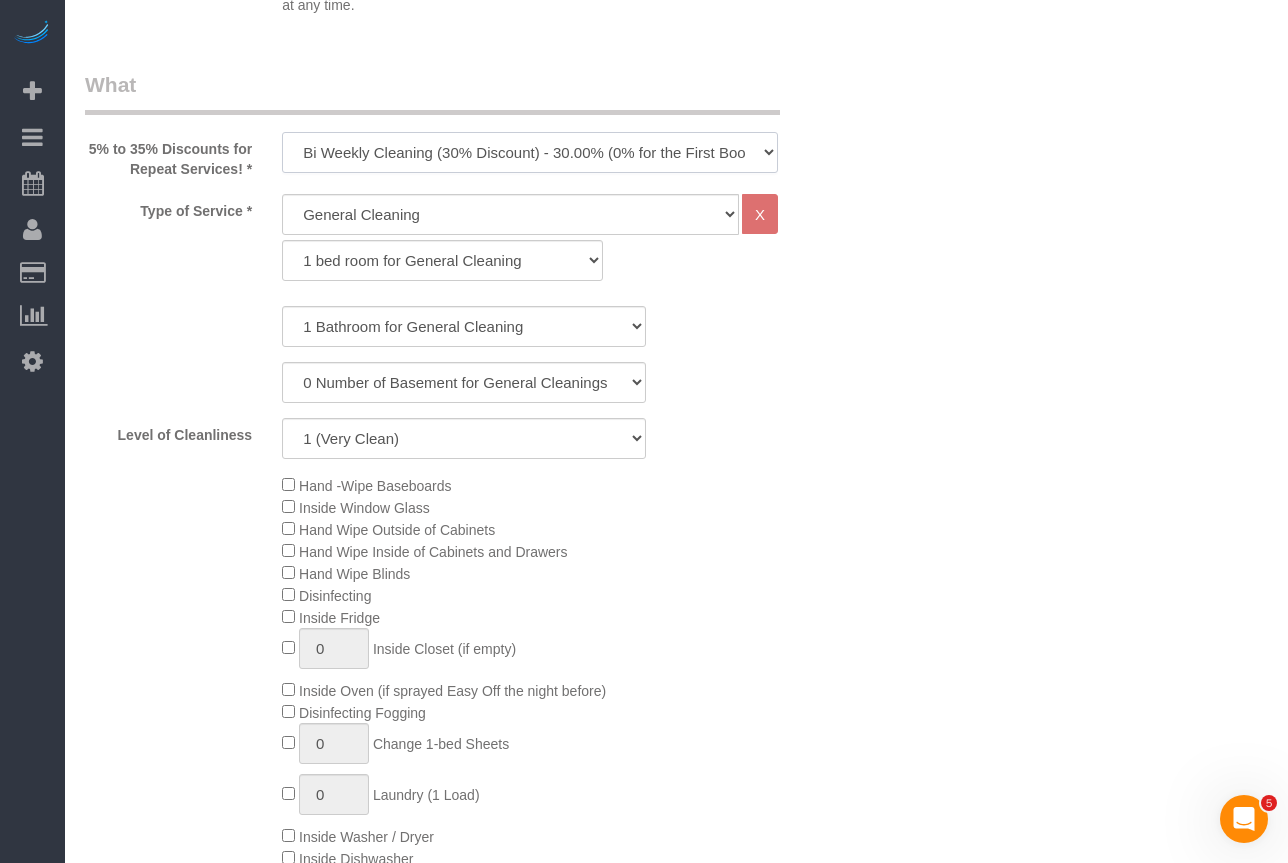 click on "One Time Cleaning Weekly Cleaning (35% Discount) - 35.00% (0% for the First Booking) Bi Weekly Cleaning (30% Discount) - 30.00% (0% for the First Booking) Monthly Cleaning (5% Discount) - 5.00% (0% for the First Booking) COUNTS Cleaning" at bounding box center [530, 152] 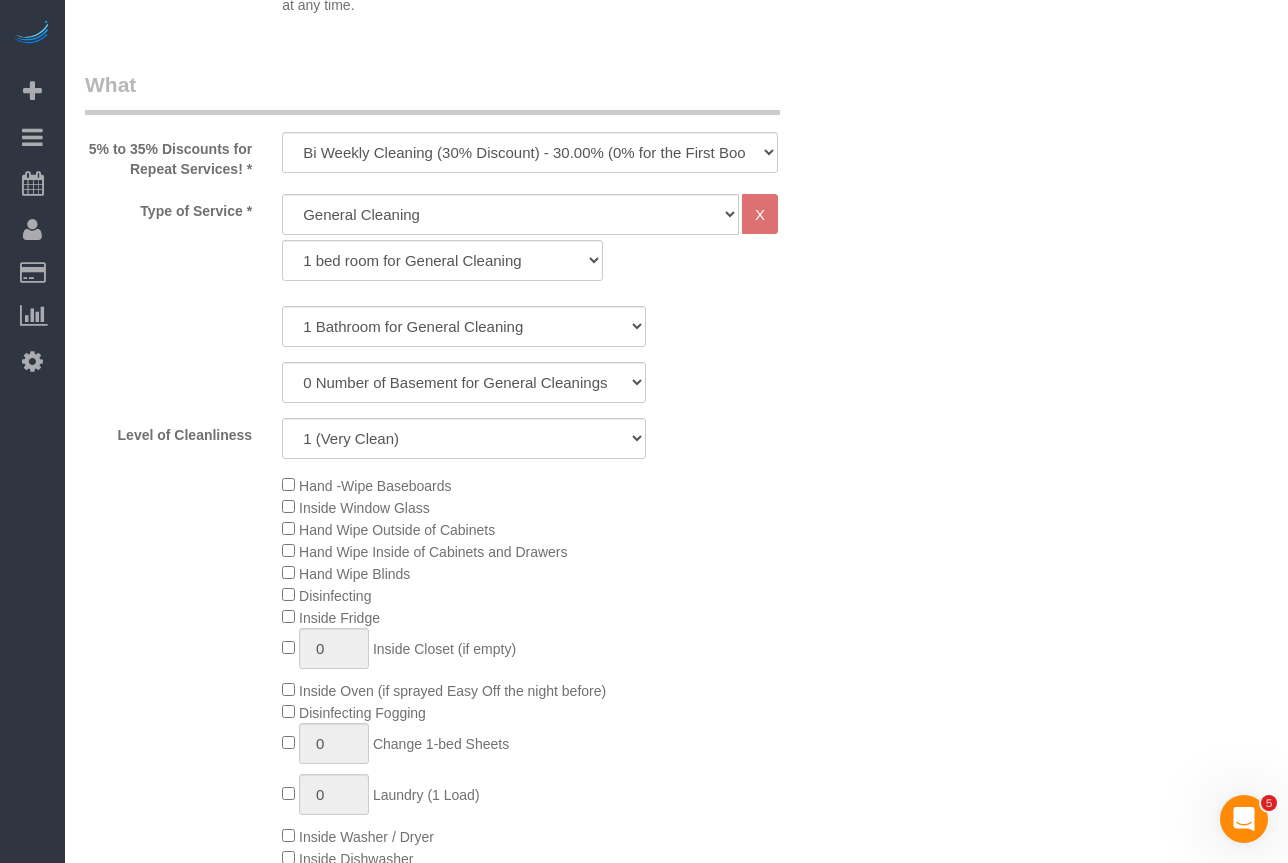 click on "Who
Email**
Name *
Where
Address**
AK
AL
AR
AZ
CA
CO
CT
DC
DE
[GEOGRAPHIC_DATA]
[GEOGRAPHIC_DATA]
HI
IA
ID
IL
IN
KS
[GEOGRAPHIC_DATA]
LA
MA
MD
ME
MI
[GEOGRAPHIC_DATA]
[GEOGRAPHIC_DATA]
MS
MT
[GEOGRAPHIC_DATA]
ND
NE
NH
[GEOGRAPHIC_DATA]
NM
NV" at bounding box center [676, 1762] 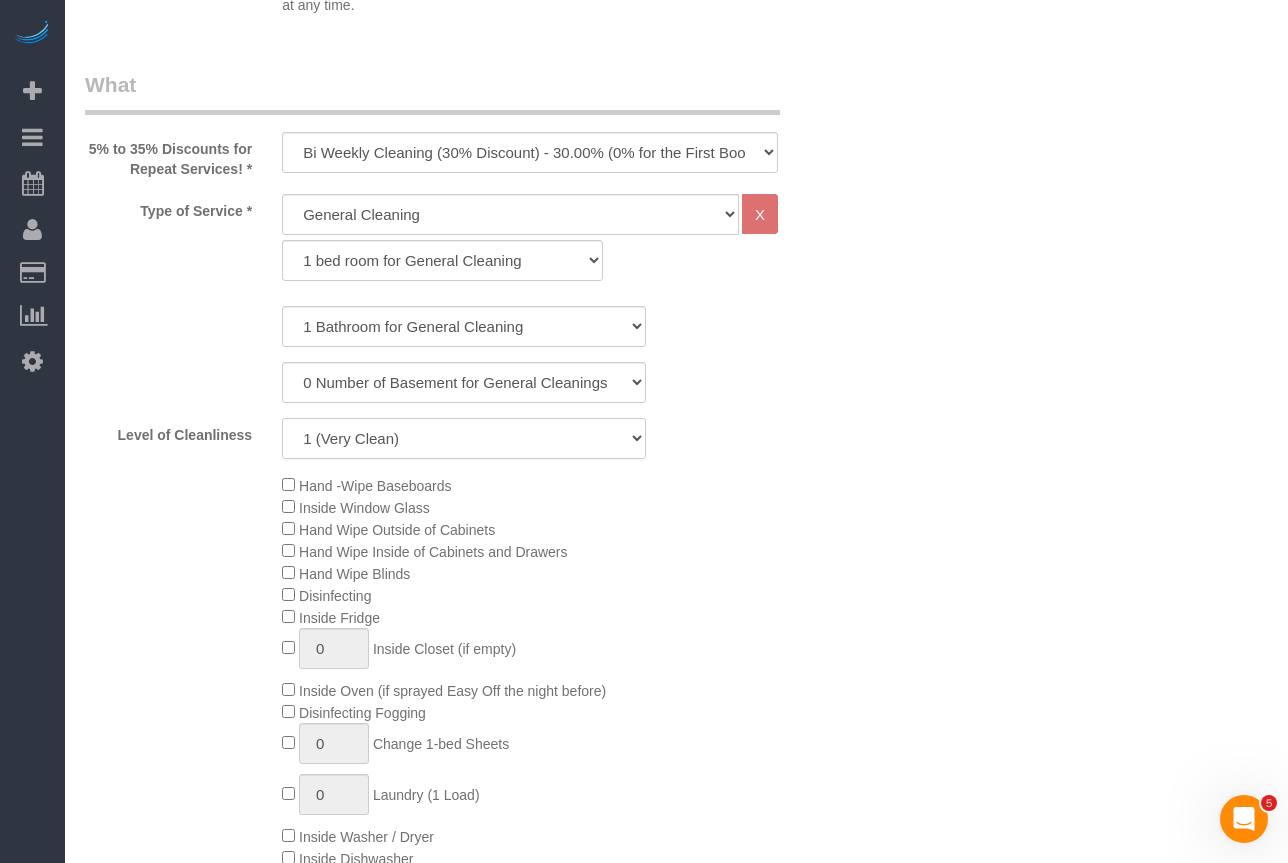 click on "1 (Very Clean)
2
3
4
5 (Average Condition)
6
7
8
9
10 (Extremely Dirty)" 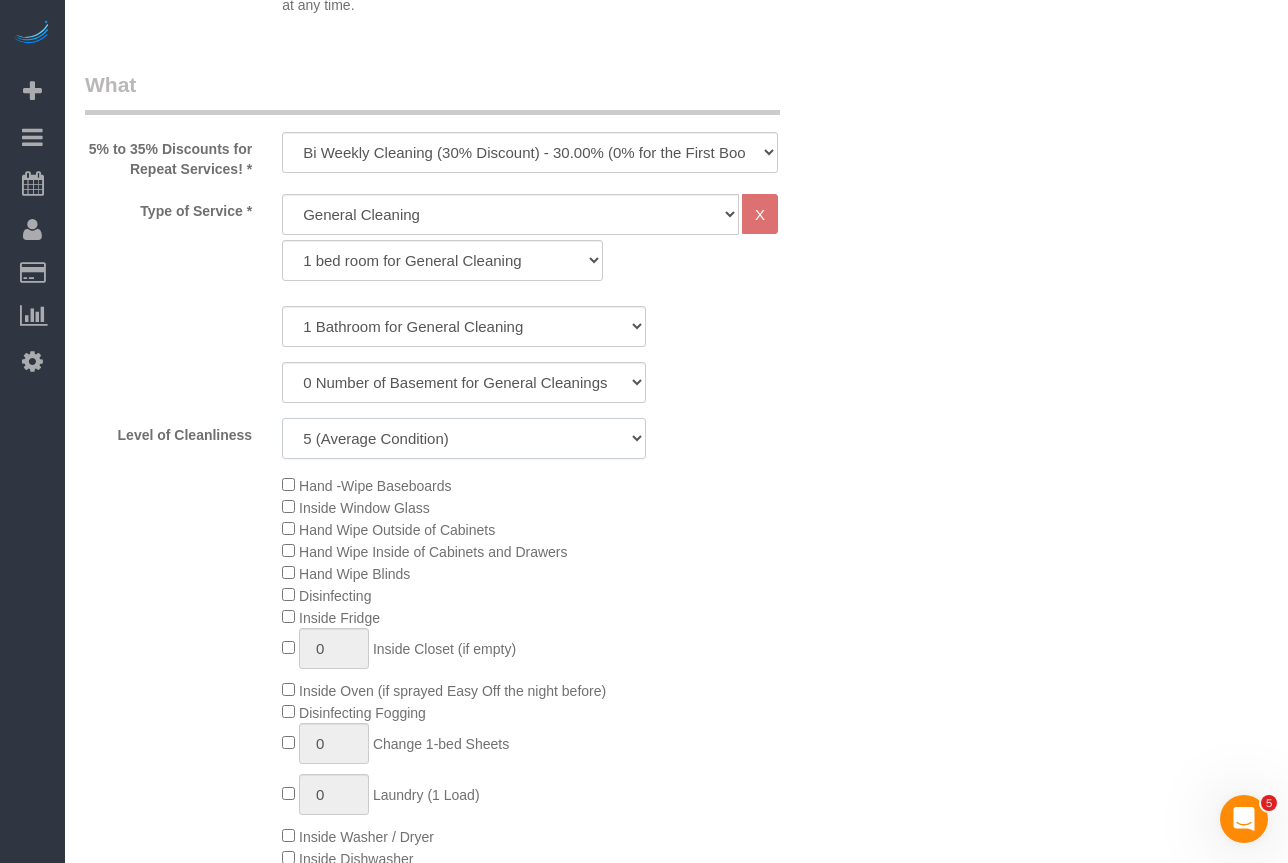 click on "1 (Very Clean)
2
3
4
5 (Average Condition)
6
7
8
9
10 (Extremely Dirty)" 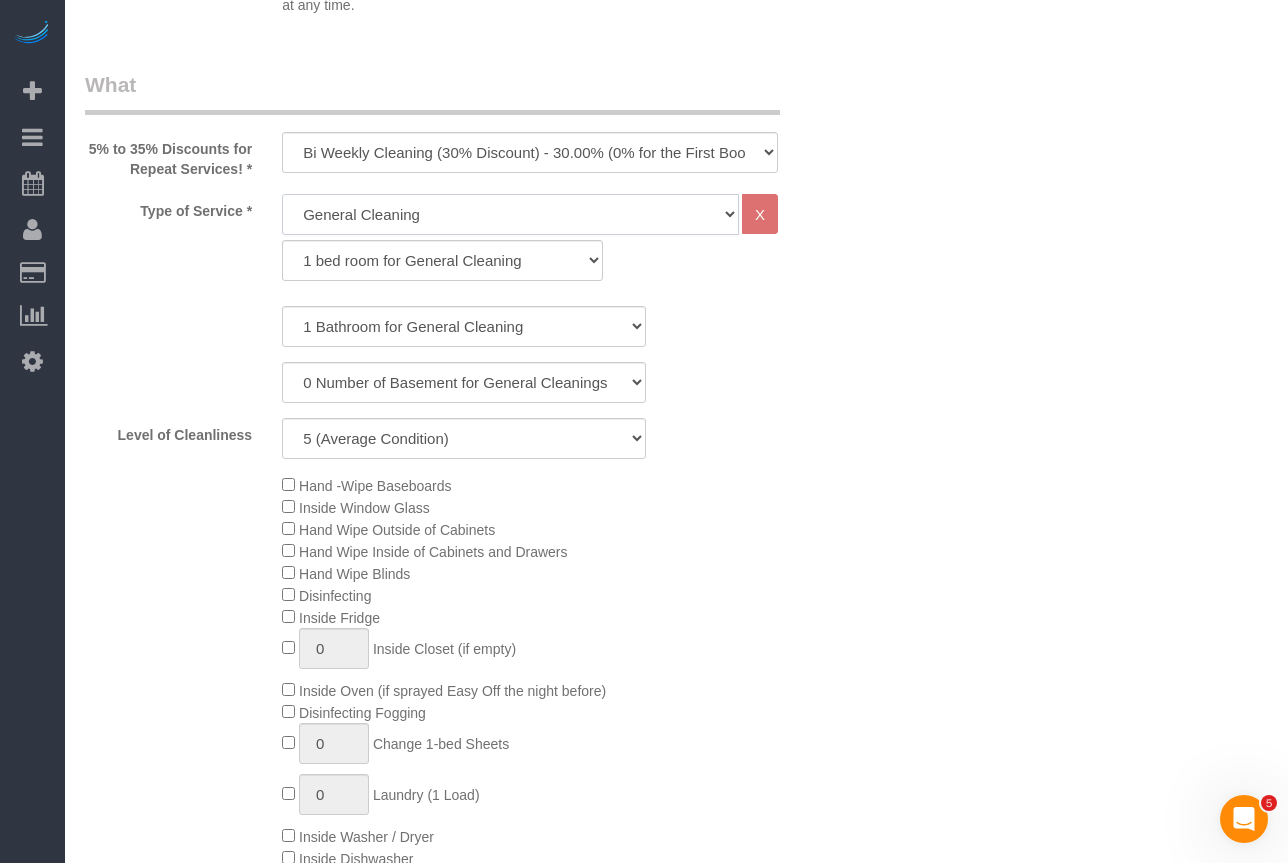 click on "General Cleaning Deep Cleaning Move-in / Move-out Cleaning COUNTS Cleaning" 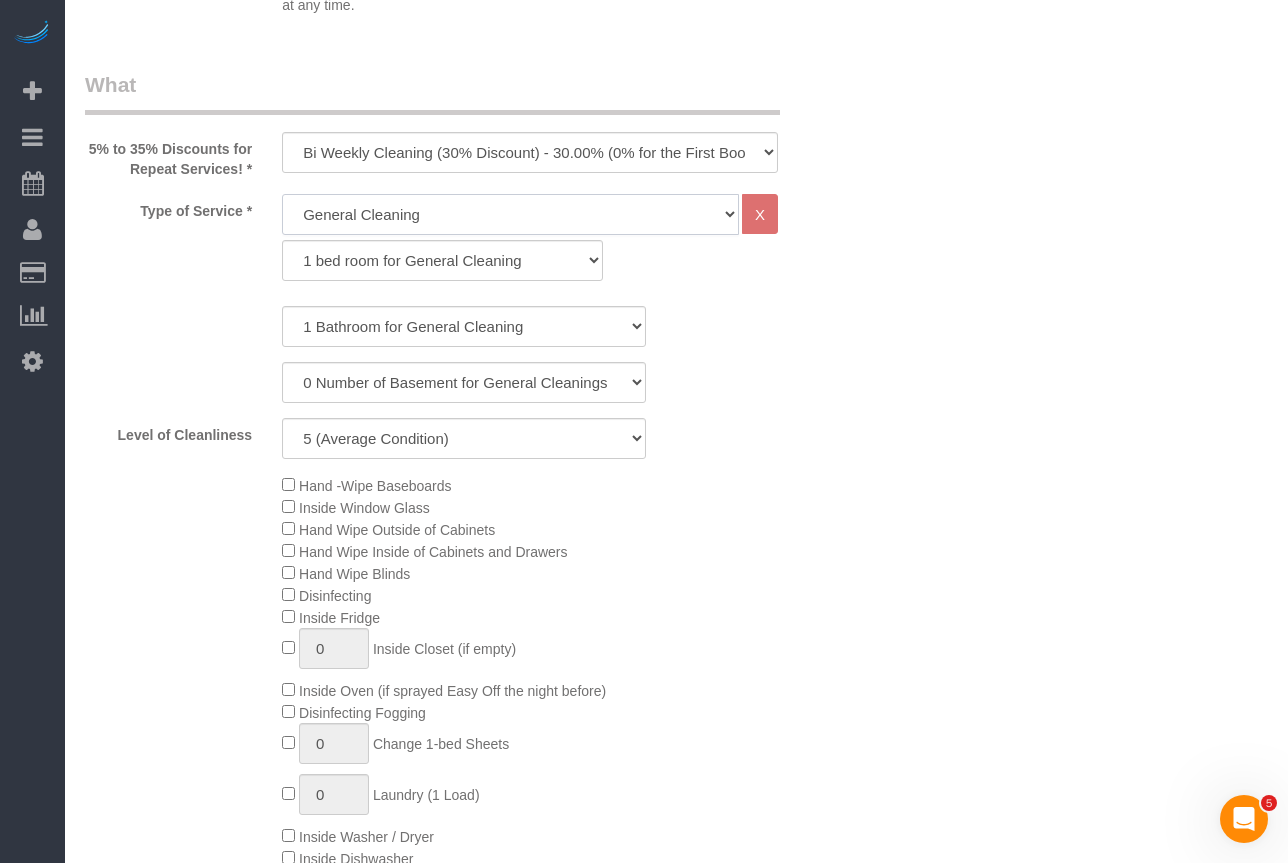 select on "513" 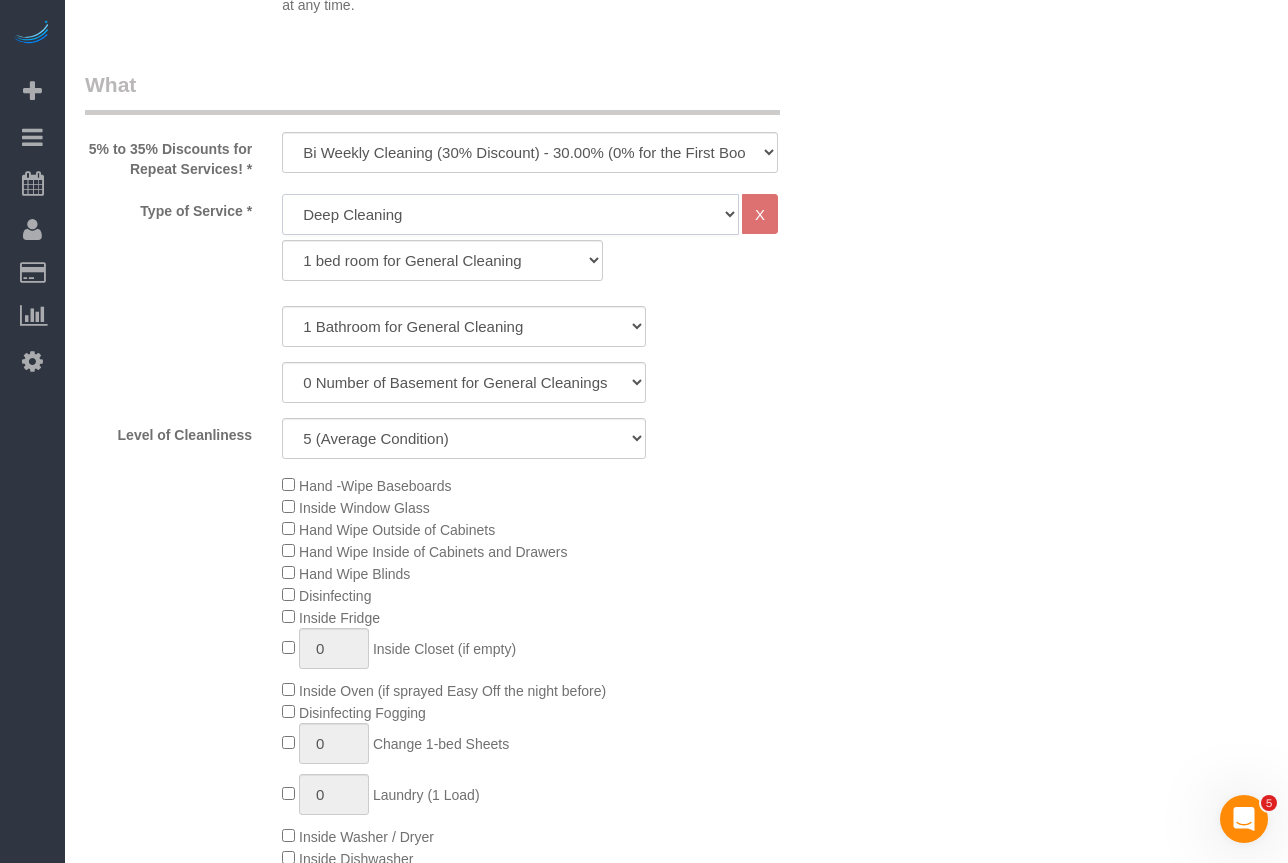 click on "General Cleaning Deep Cleaning Move-in / Move-out Cleaning COUNTS Cleaning" 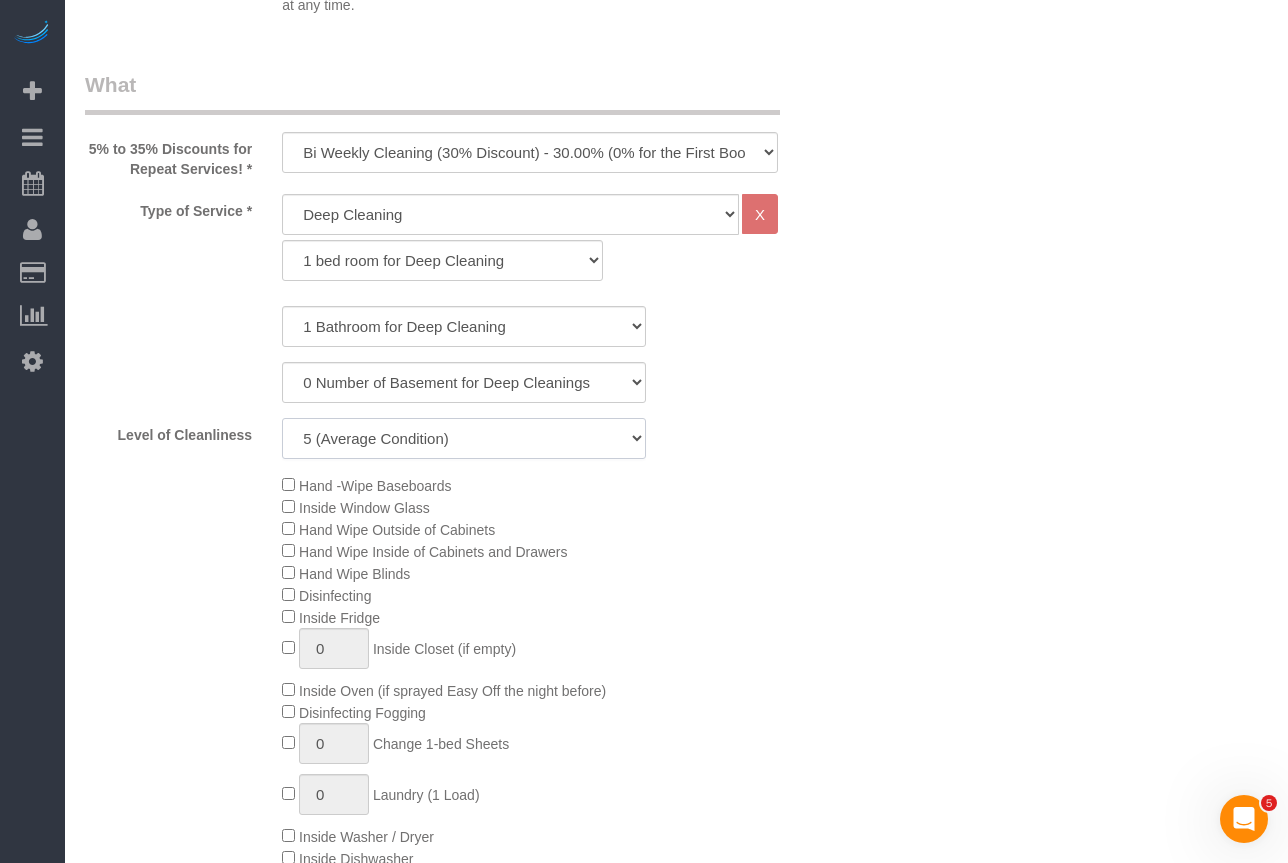 click on "1 (Very Clean)
2
3
4
5 (Average Condition)
6
7
8
9
10 (Extremely Dirty)" 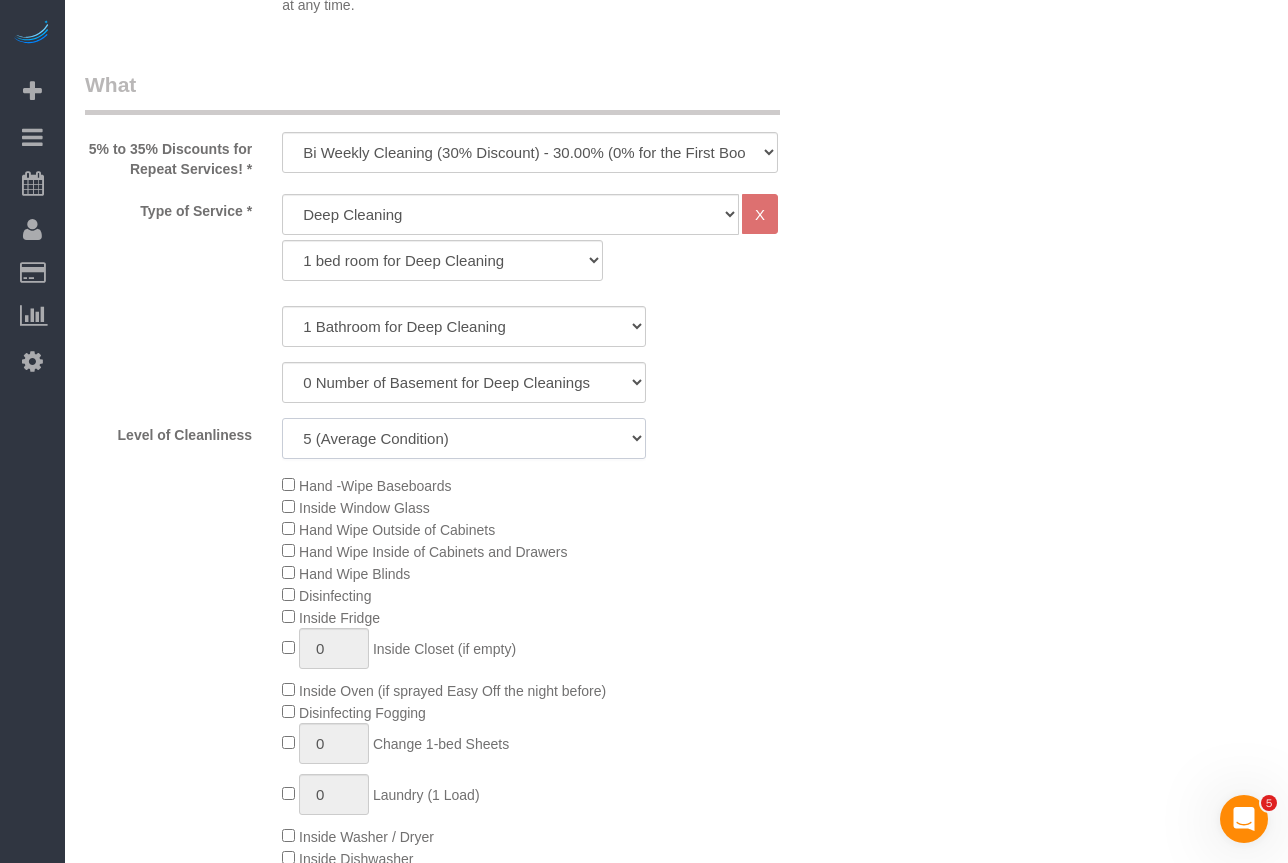 select on "7" 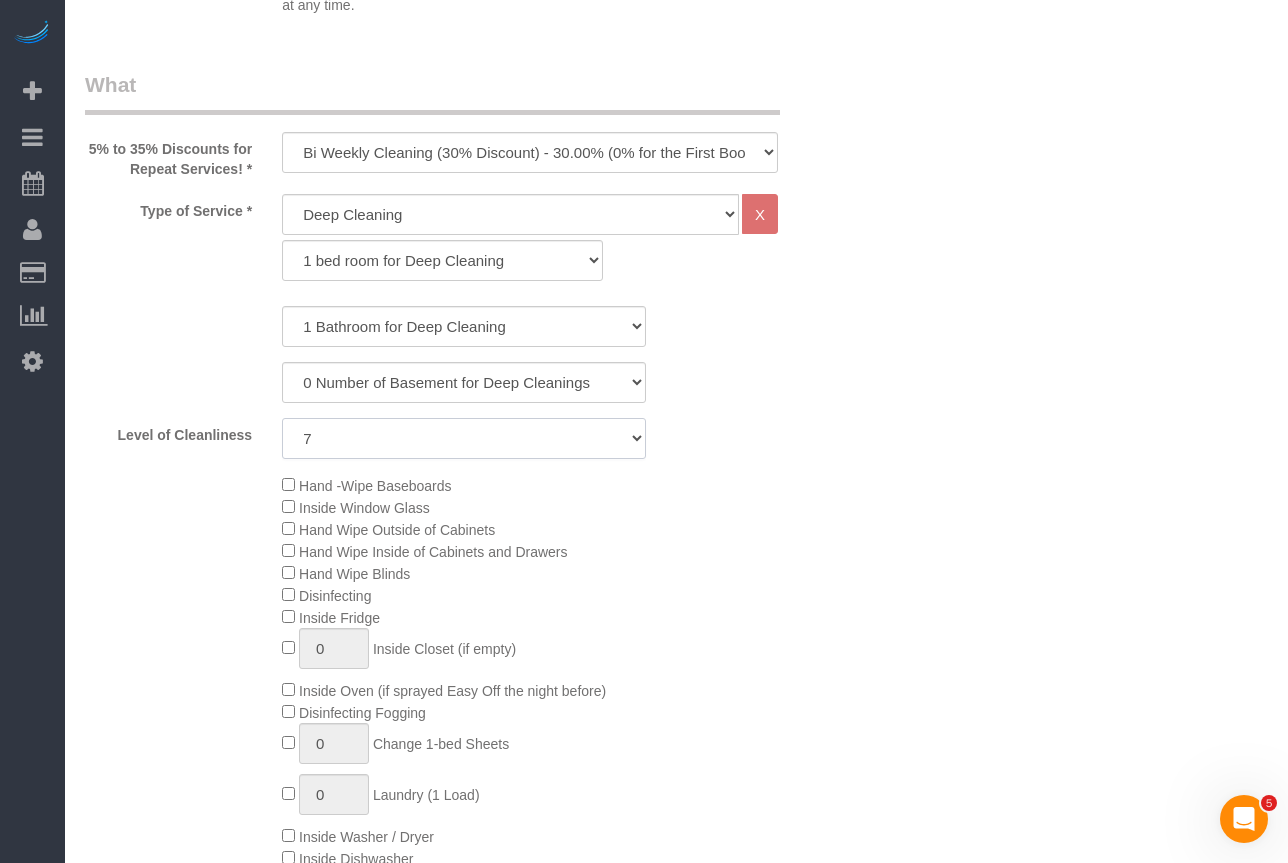 click on "1 (Very Clean)
2
3
4
5 (Average Condition)
6
7
8
9
10 (Extremely Dirty)" 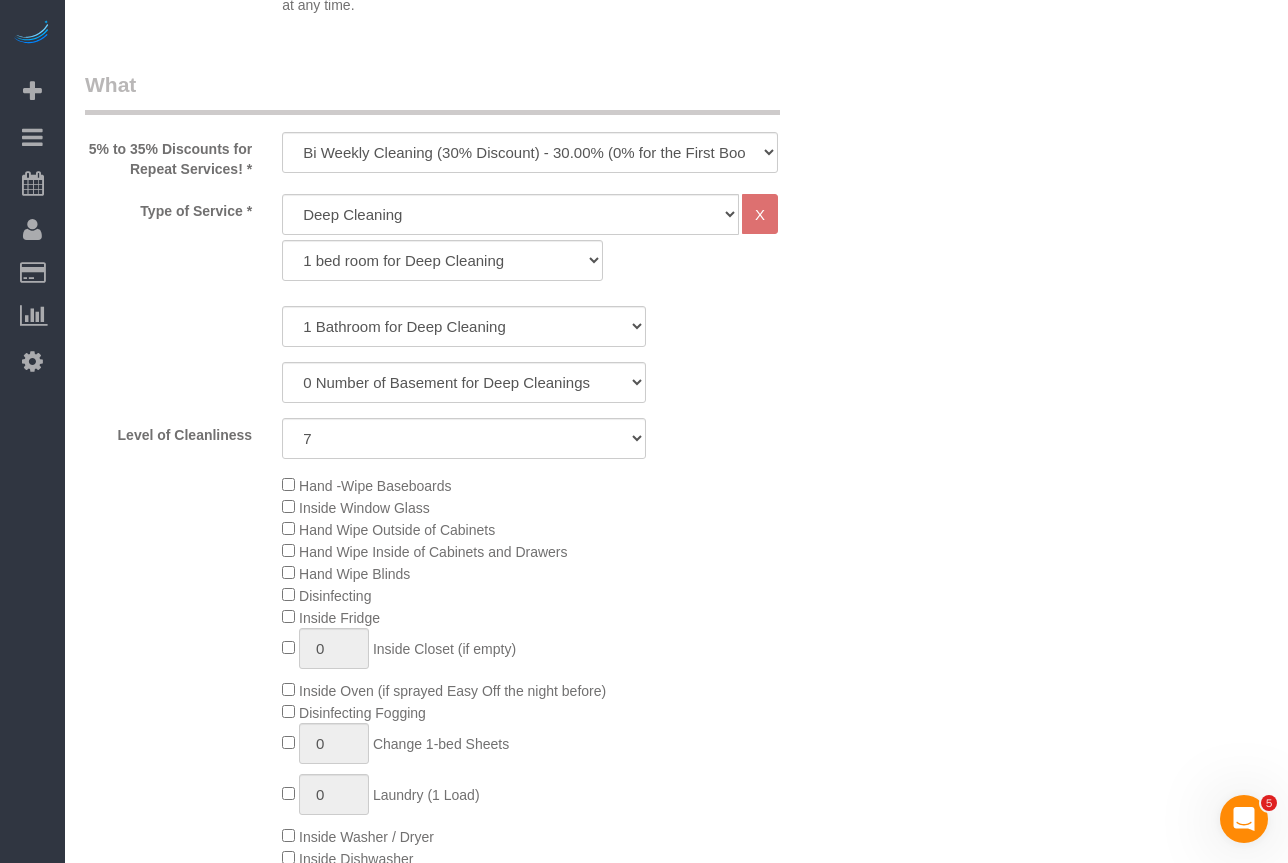 click on "Hand -Wipe Baseboards
Inside Window Glass
Hand Wipe Outside of Cabinets
Hand Wipe Inside of Cabinets and Drawers
Hand Wipe Blinds
Disinfecting
Inside Fridge
0
Inside Closet (if empty)
0 0" 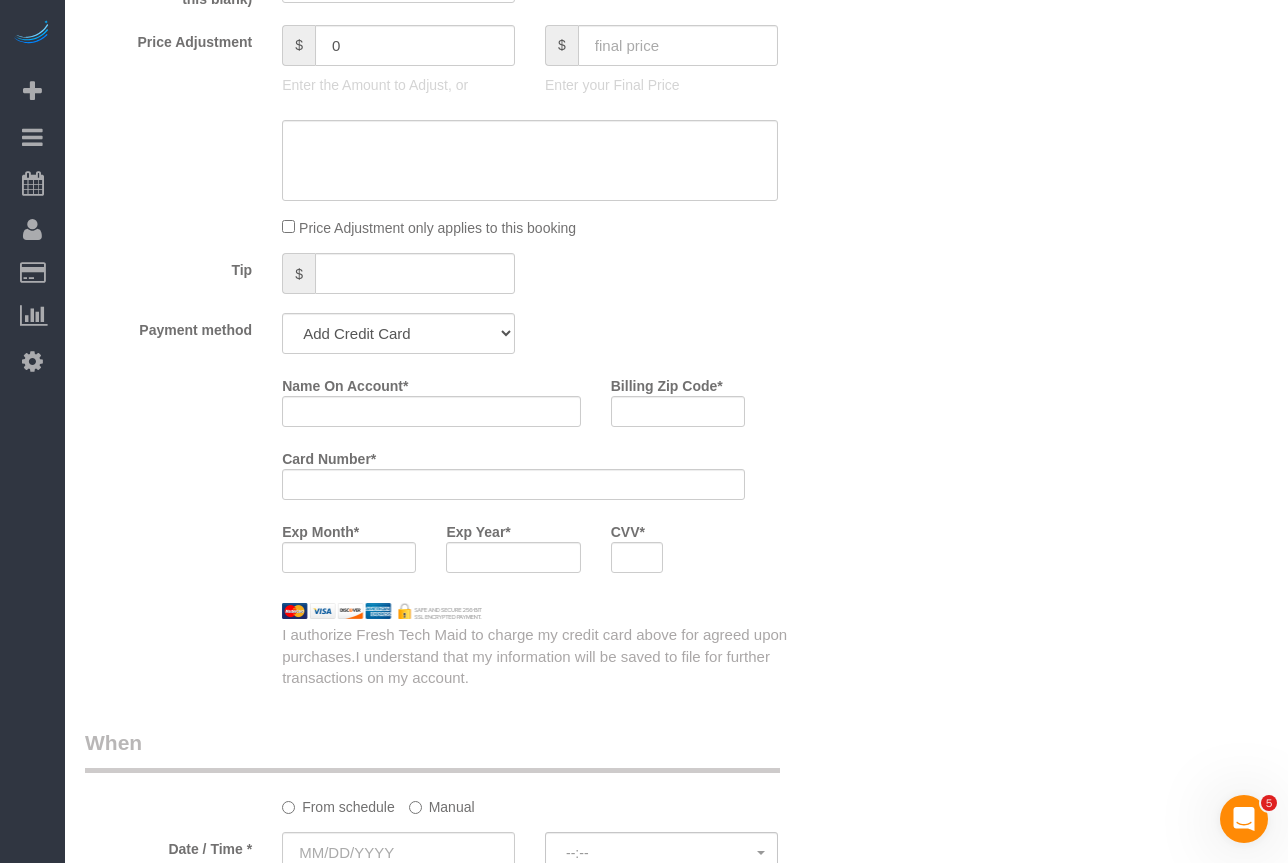 scroll, scrollTop: 2400, scrollLeft: 0, axis: vertical 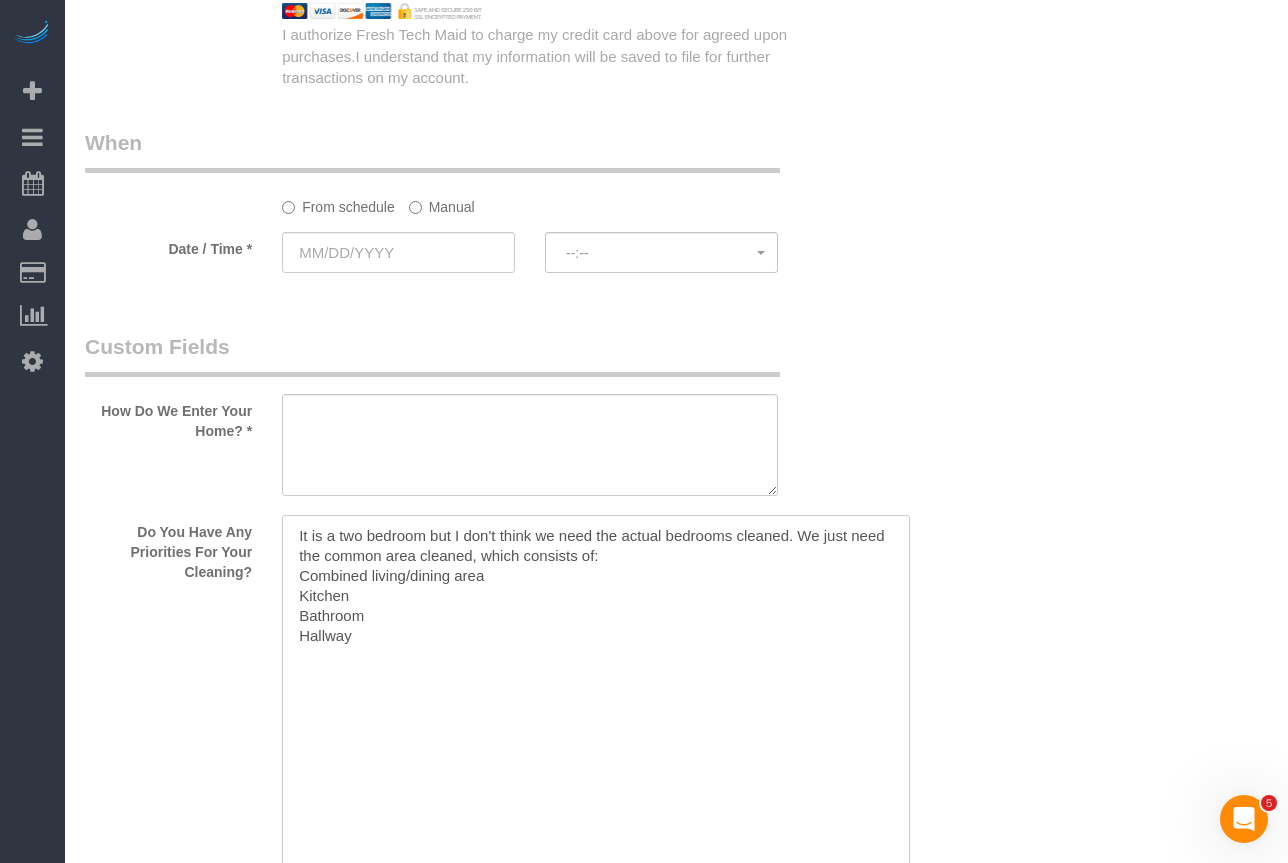 click at bounding box center [596, 775] 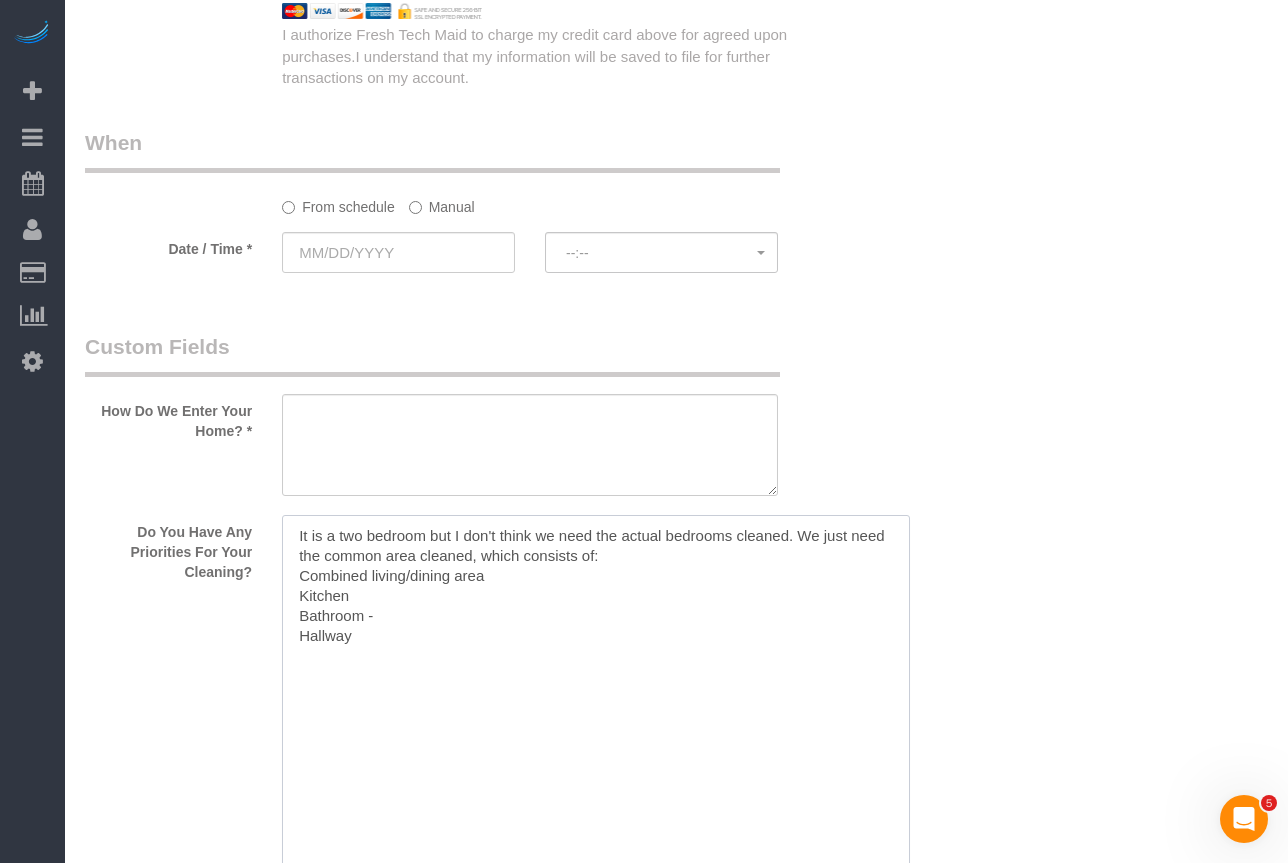 paste on "The bathroom has surface-level build up of dirt, likely some minor mold/mildew, and I think there are some hard water deposits and discoloration." 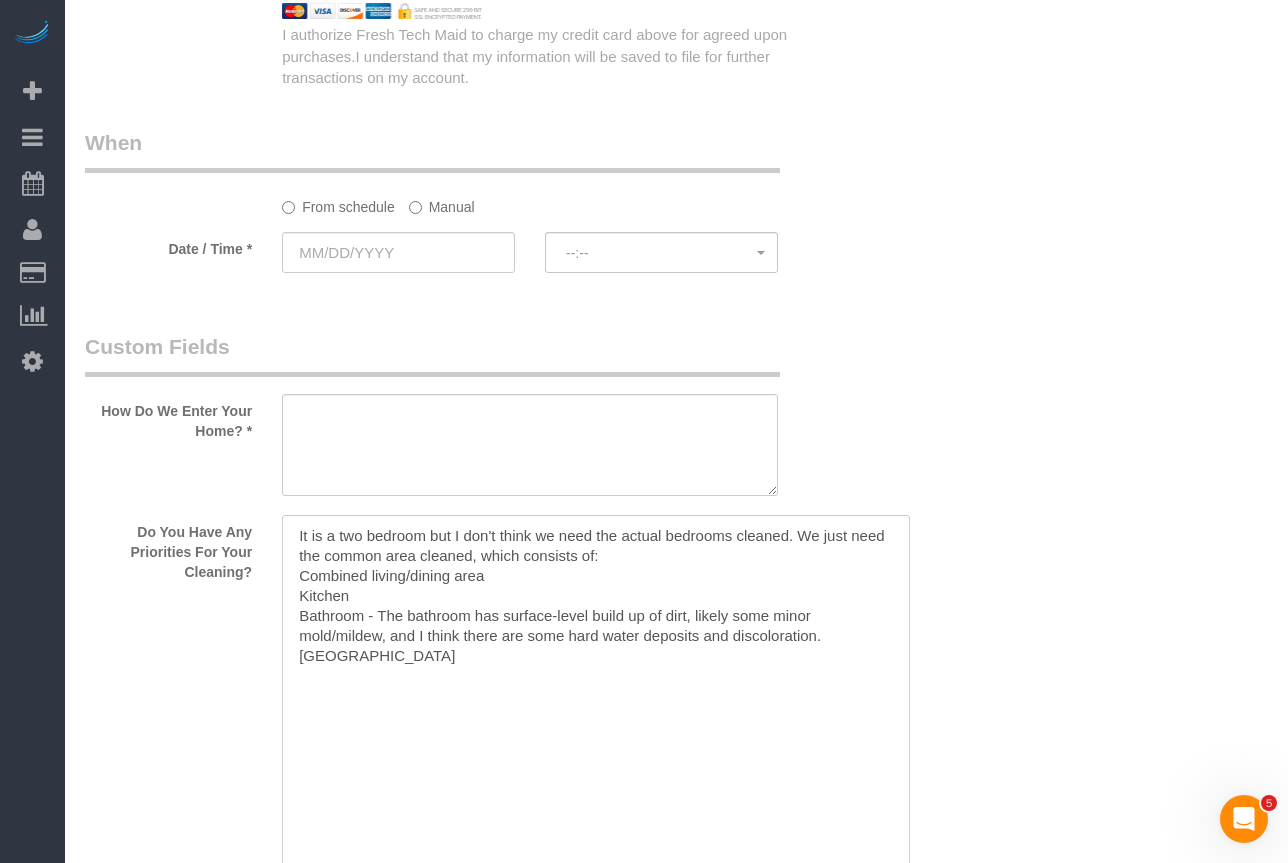 click at bounding box center [596, 775] 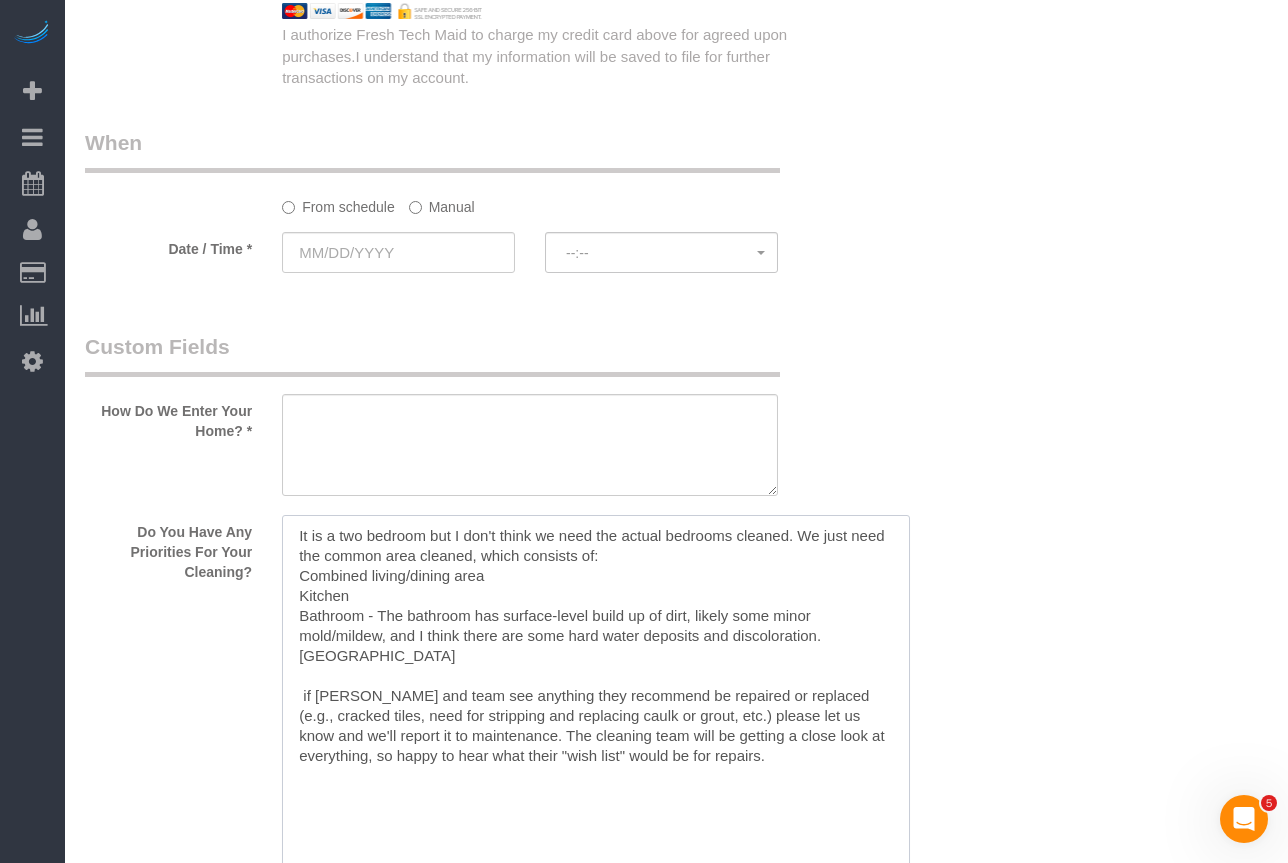 drag, startPoint x: 311, startPoint y: 695, endPoint x: 231, endPoint y: 692, distance: 80.05623 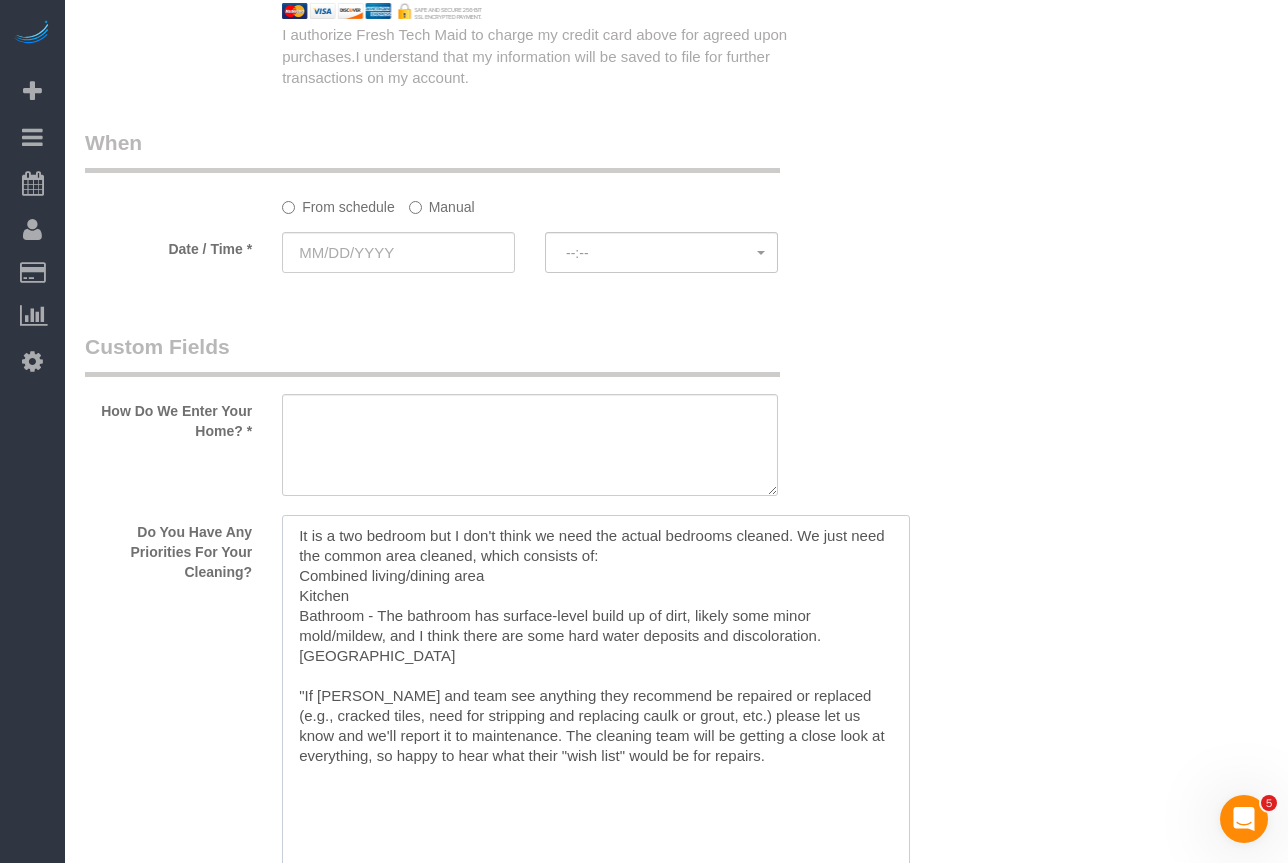 scroll, scrollTop: 2600, scrollLeft: 0, axis: vertical 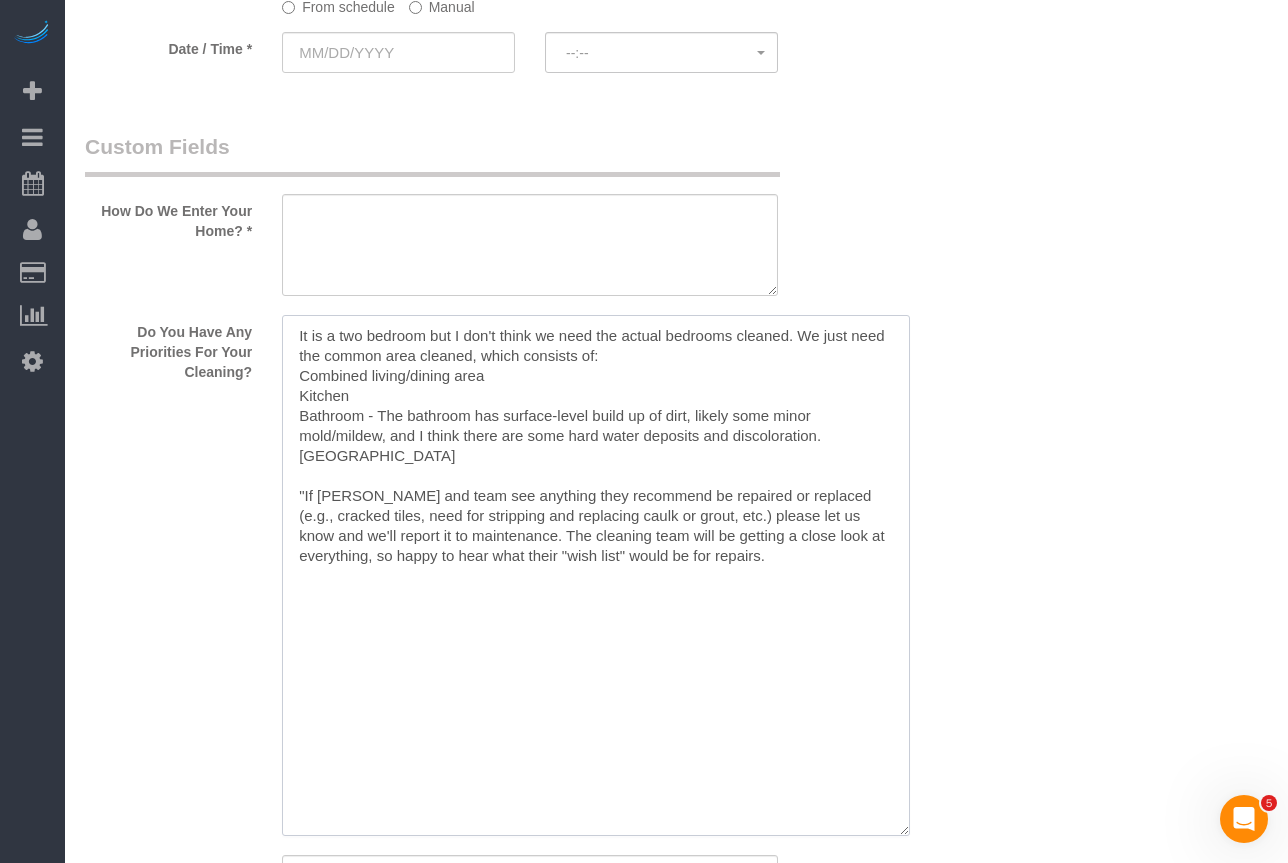 click at bounding box center (596, 575) 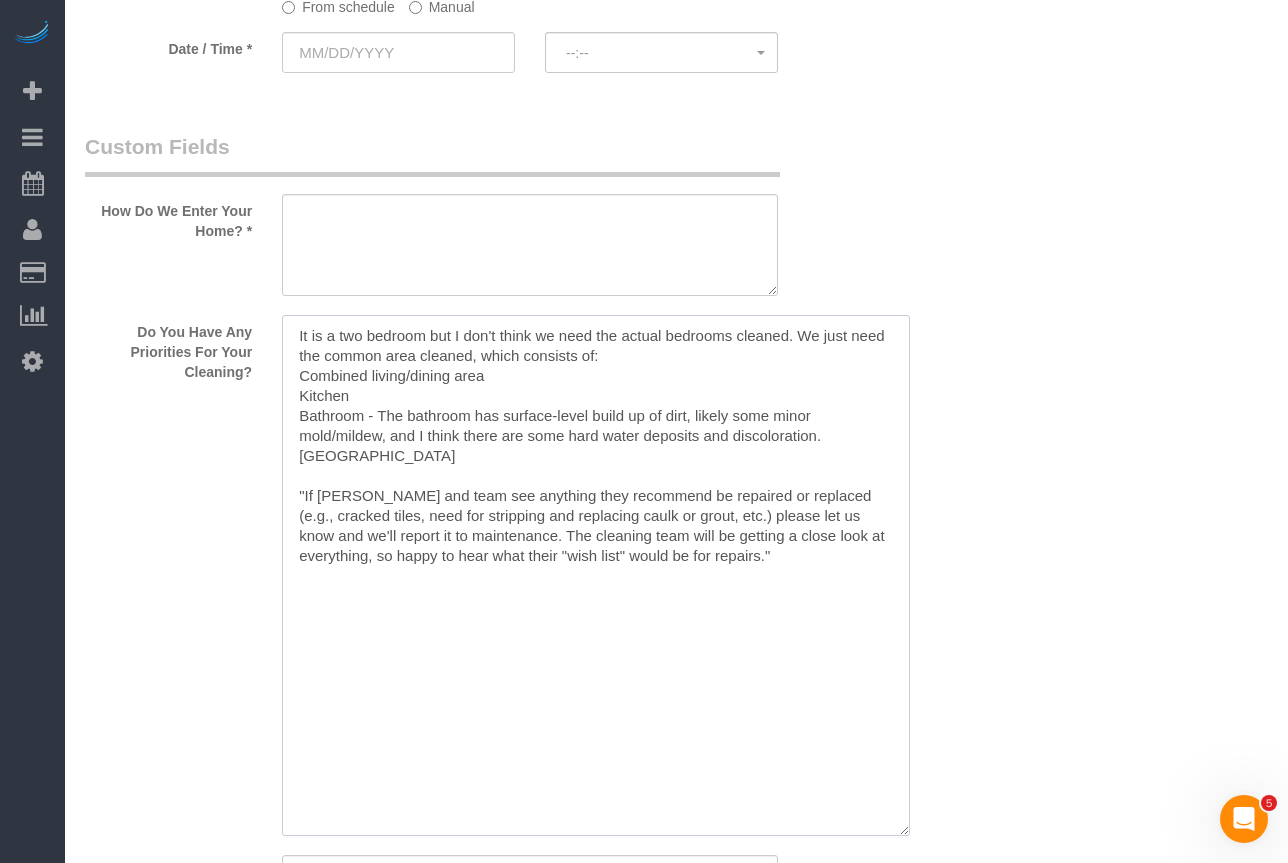click at bounding box center (596, 575) 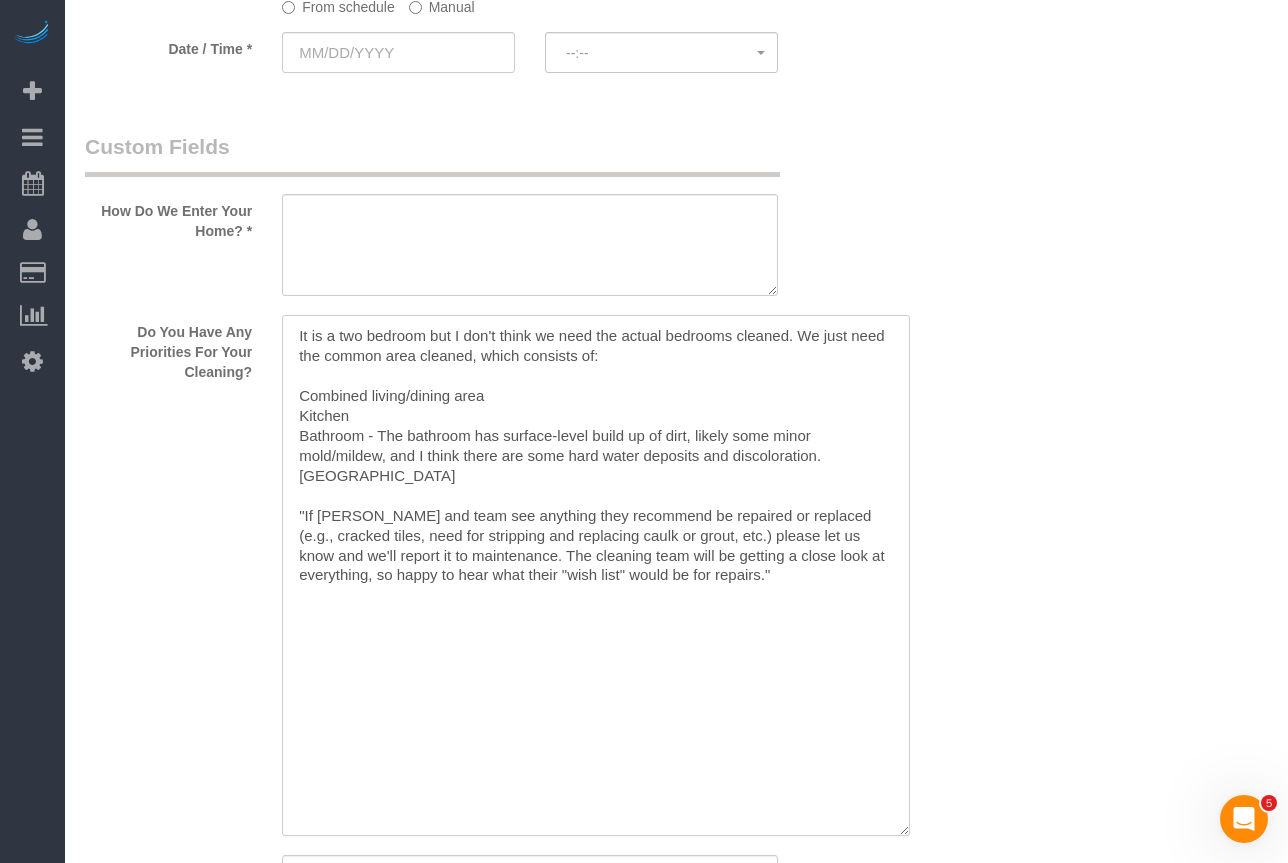 click at bounding box center [596, 575] 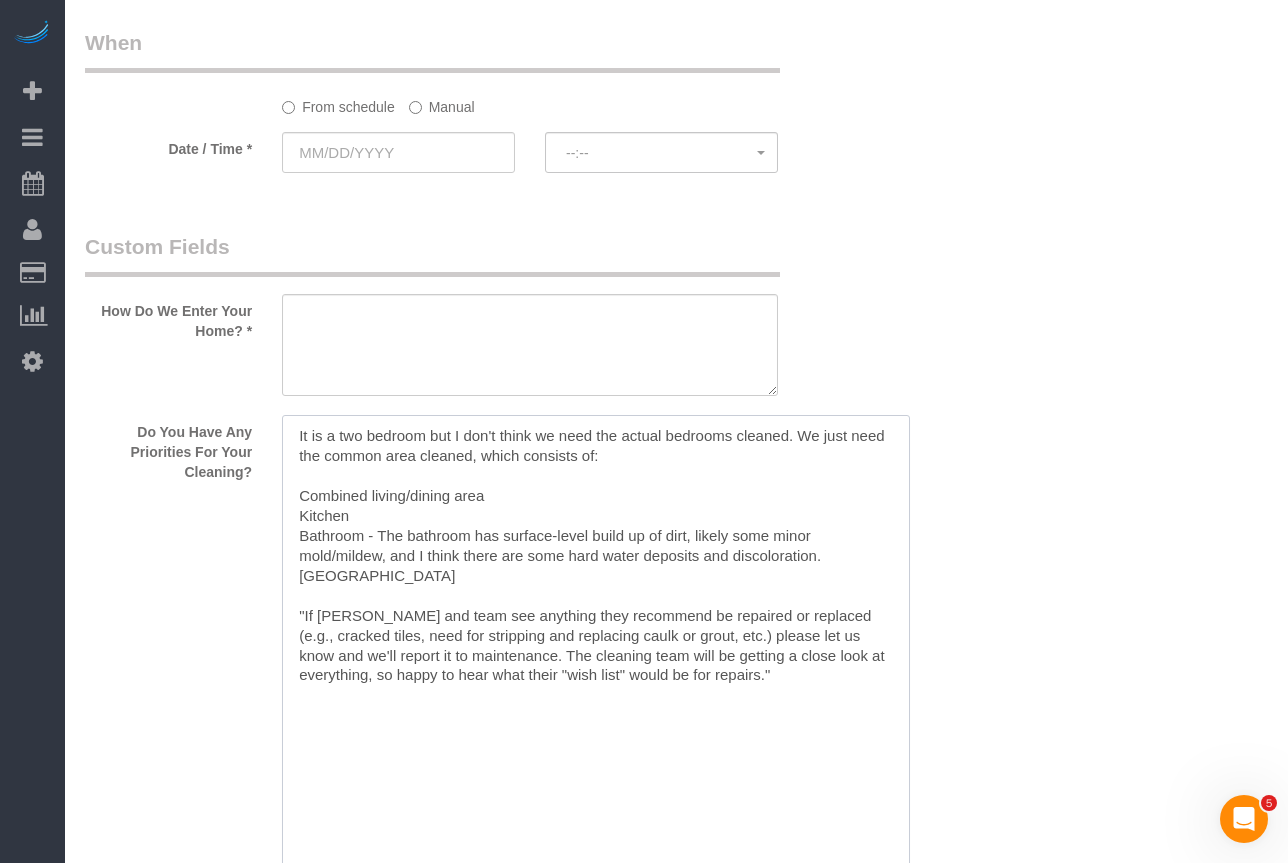 scroll, scrollTop: 2600, scrollLeft: 0, axis: vertical 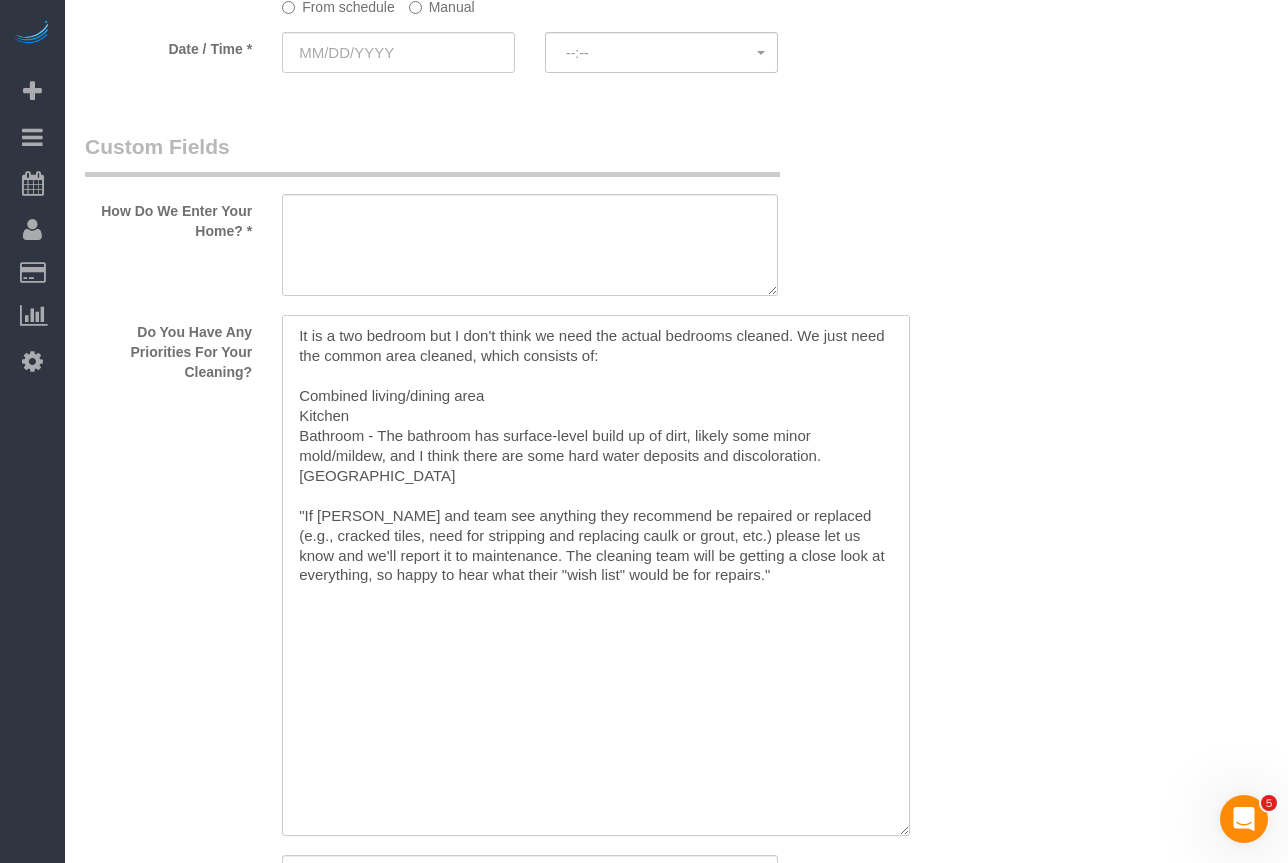 click at bounding box center (596, 575) 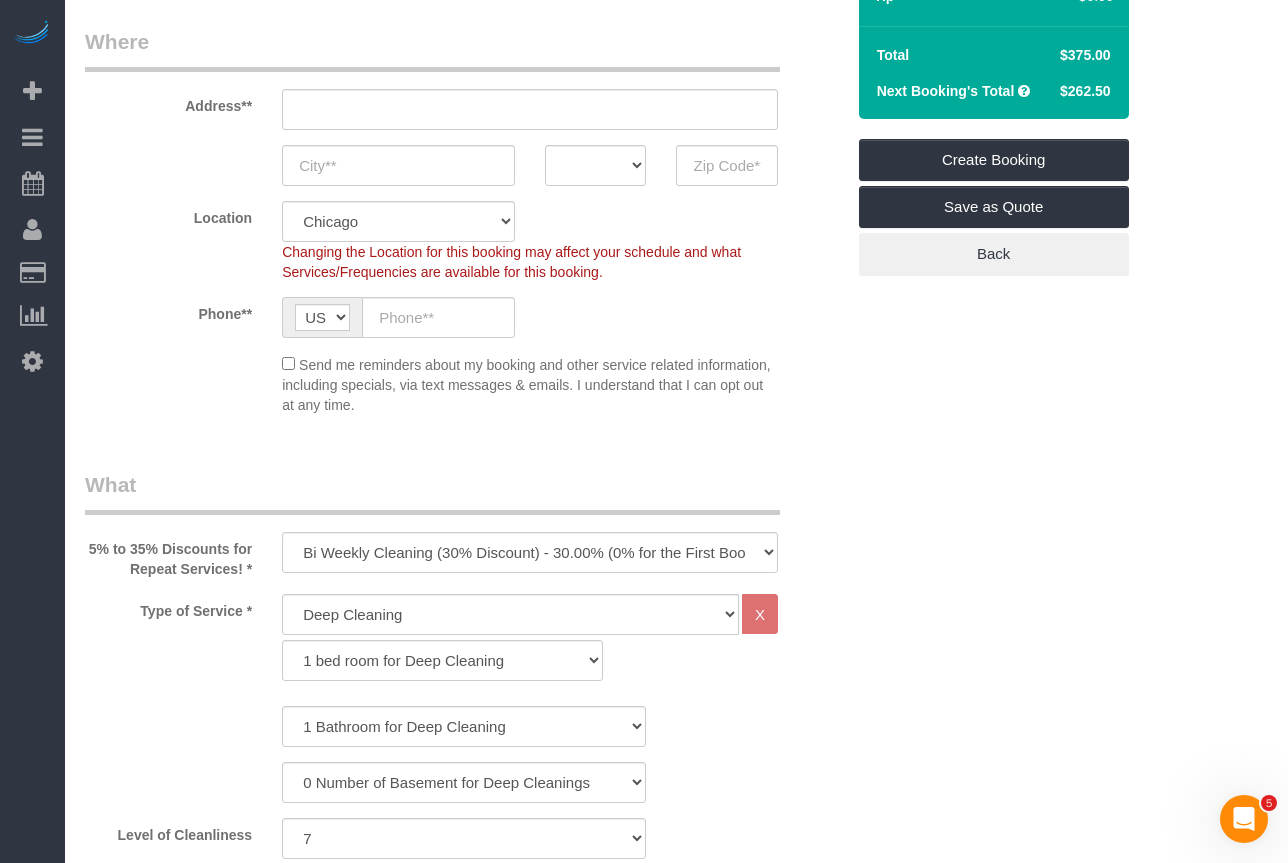 scroll, scrollTop: 500, scrollLeft: 0, axis: vertical 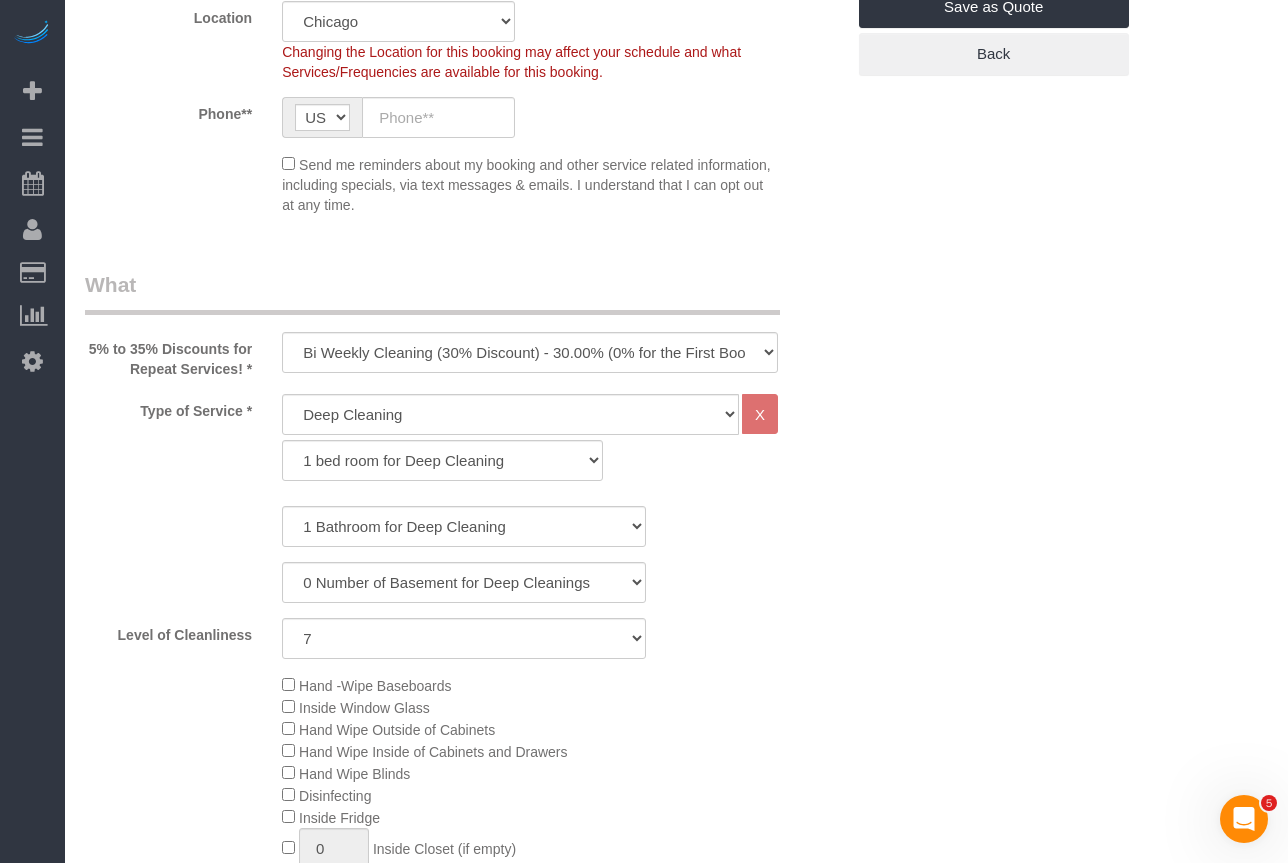 type on "It is a two bedroom but I don't think we need the actual bedrooms cleaned. We just need the common area cleaned, which consists of:
Combined living/dining area
Kitchen
Bathroom - The bathroom has surface-level build up of dirt, likely some minor mold/mildew, and I think there are some hard water deposits and discoloration.
[GEOGRAPHIC_DATA]
"If [PERSON_NAME] and team see anything they recommend be repaired or replaced (e.g., cracked tiles, need for stripping and replacing caulk or grout, etc.) please let us know and we'll report it to maintenance. The cleaning team will be getting a close look at everything, so happy to hear what their "wish list" would be for repairs."" 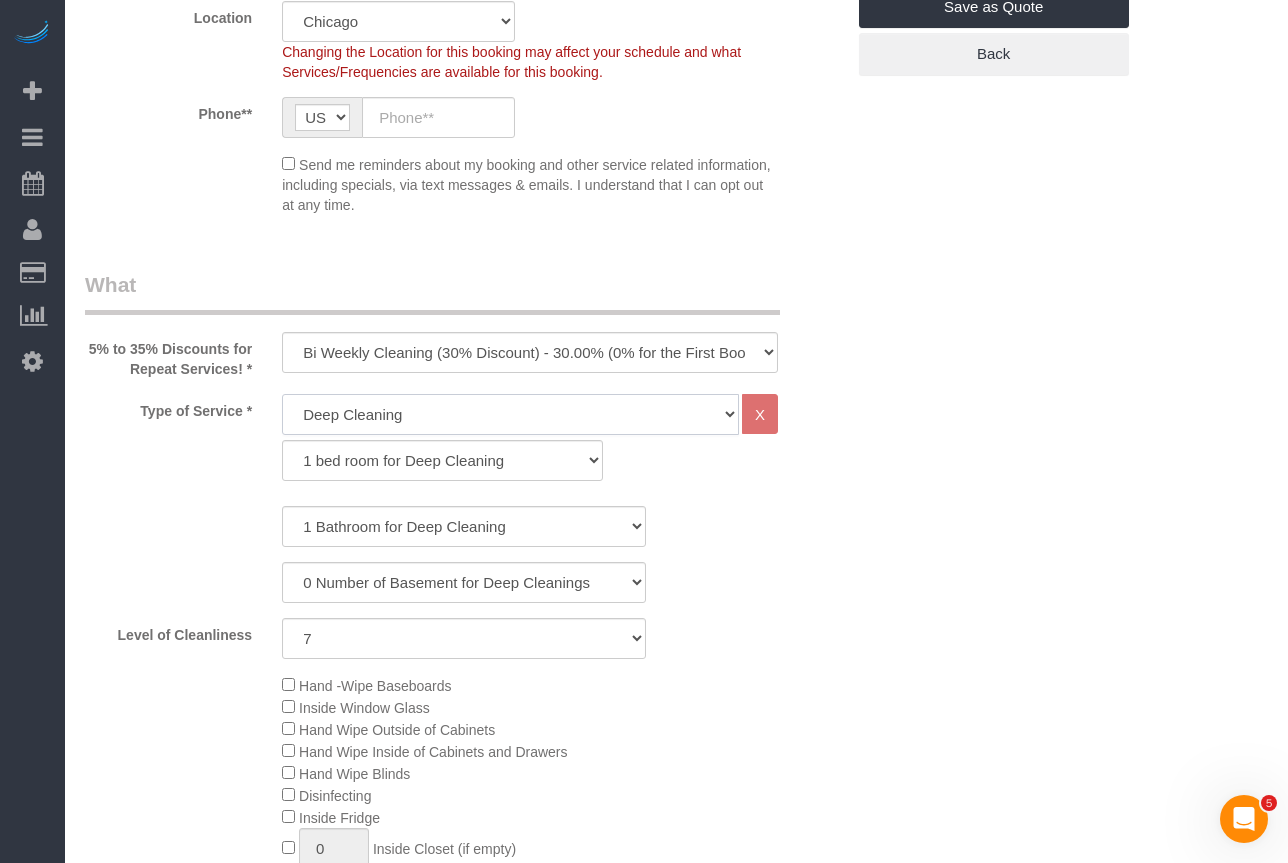 click on "General Cleaning Deep Cleaning Move-in / Move-out Cleaning COUNTS Cleaning" 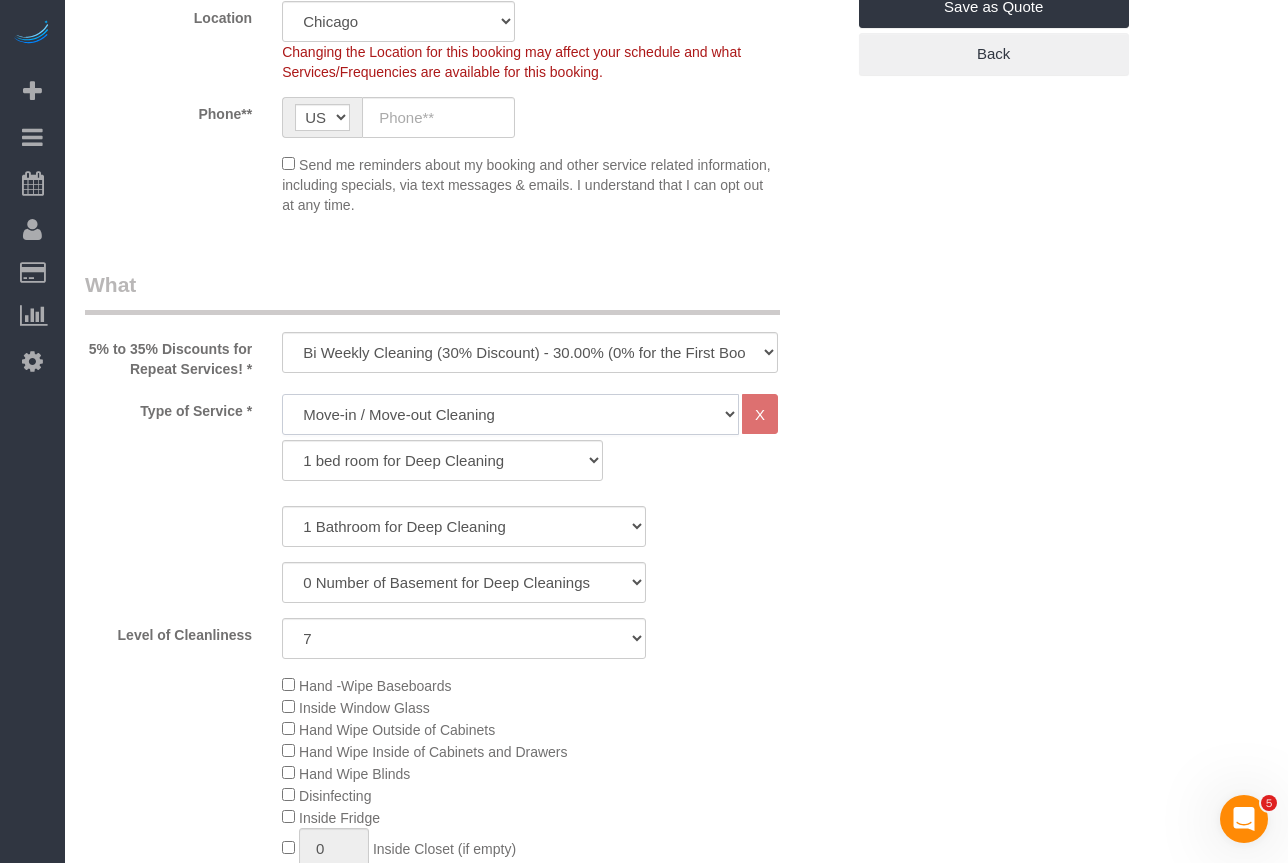 click on "General Cleaning Deep Cleaning Move-in / Move-out Cleaning COUNTS Cleaning" 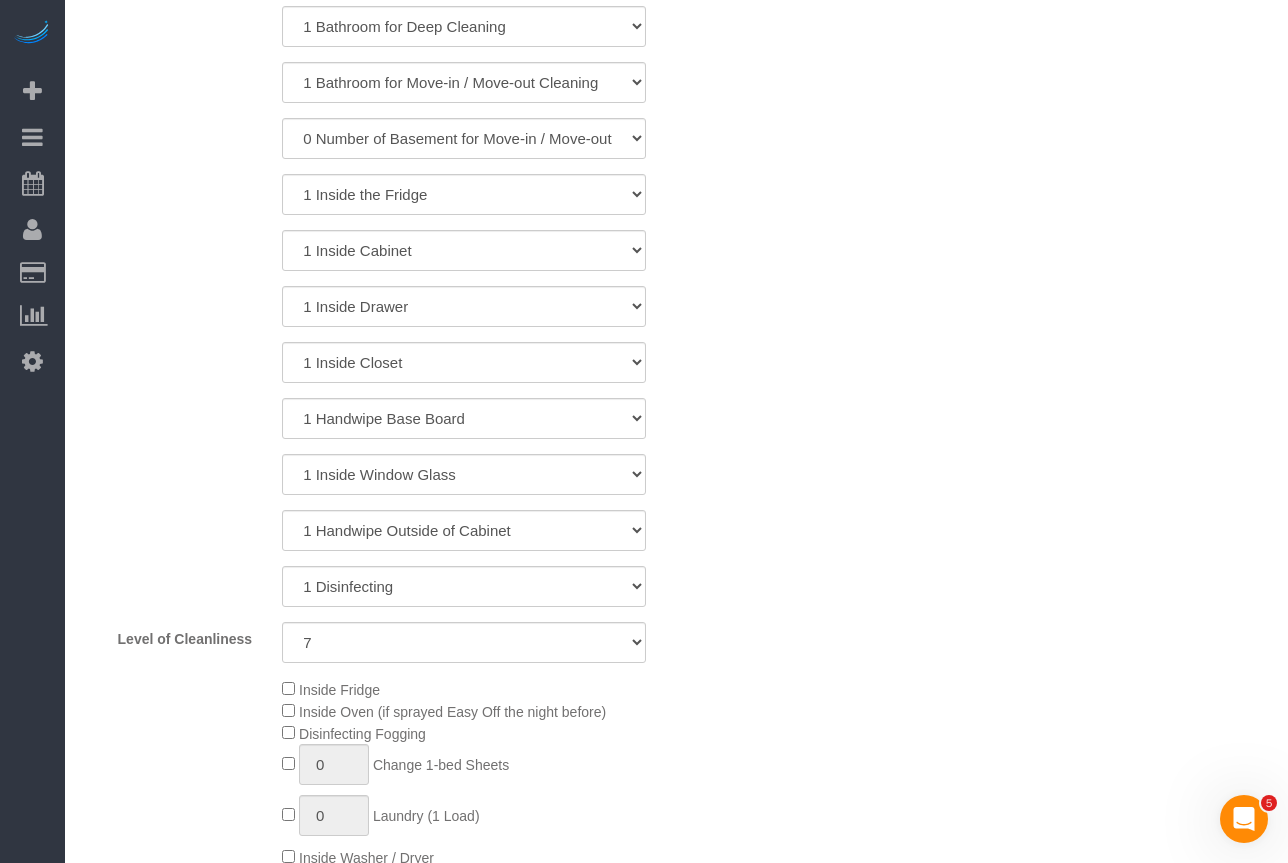 scroll, scrollTop: 1500, scrollLeft: 0, axis: vertical 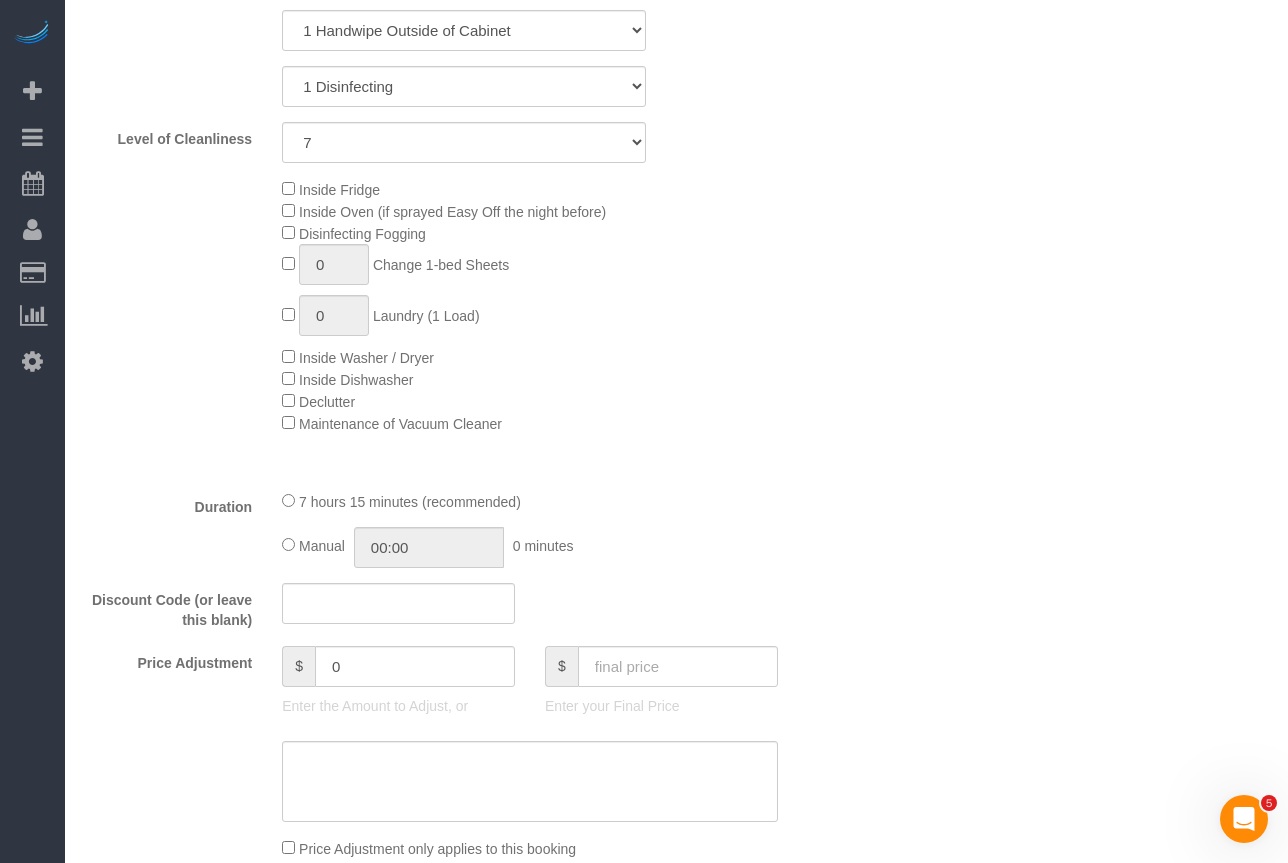 click on "Manual" 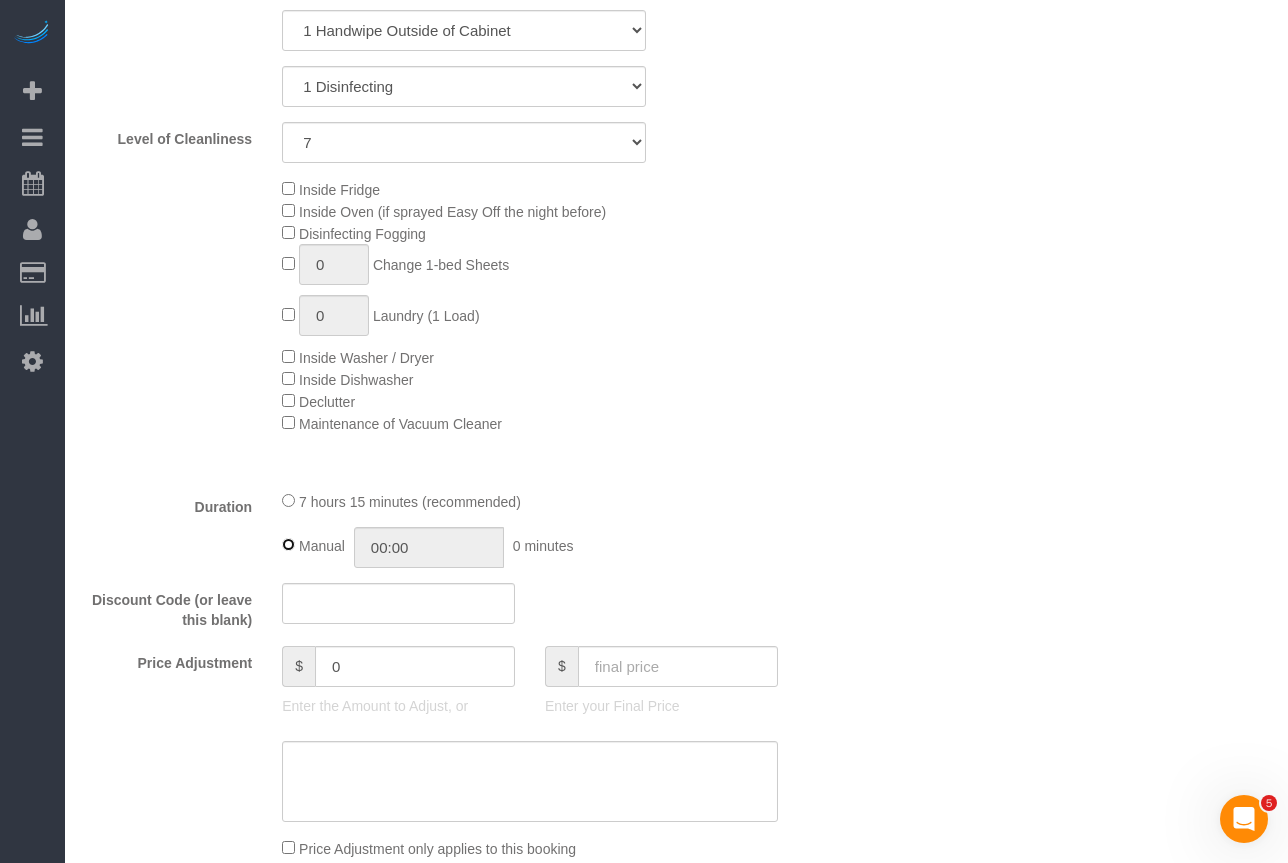 type on "07:15" 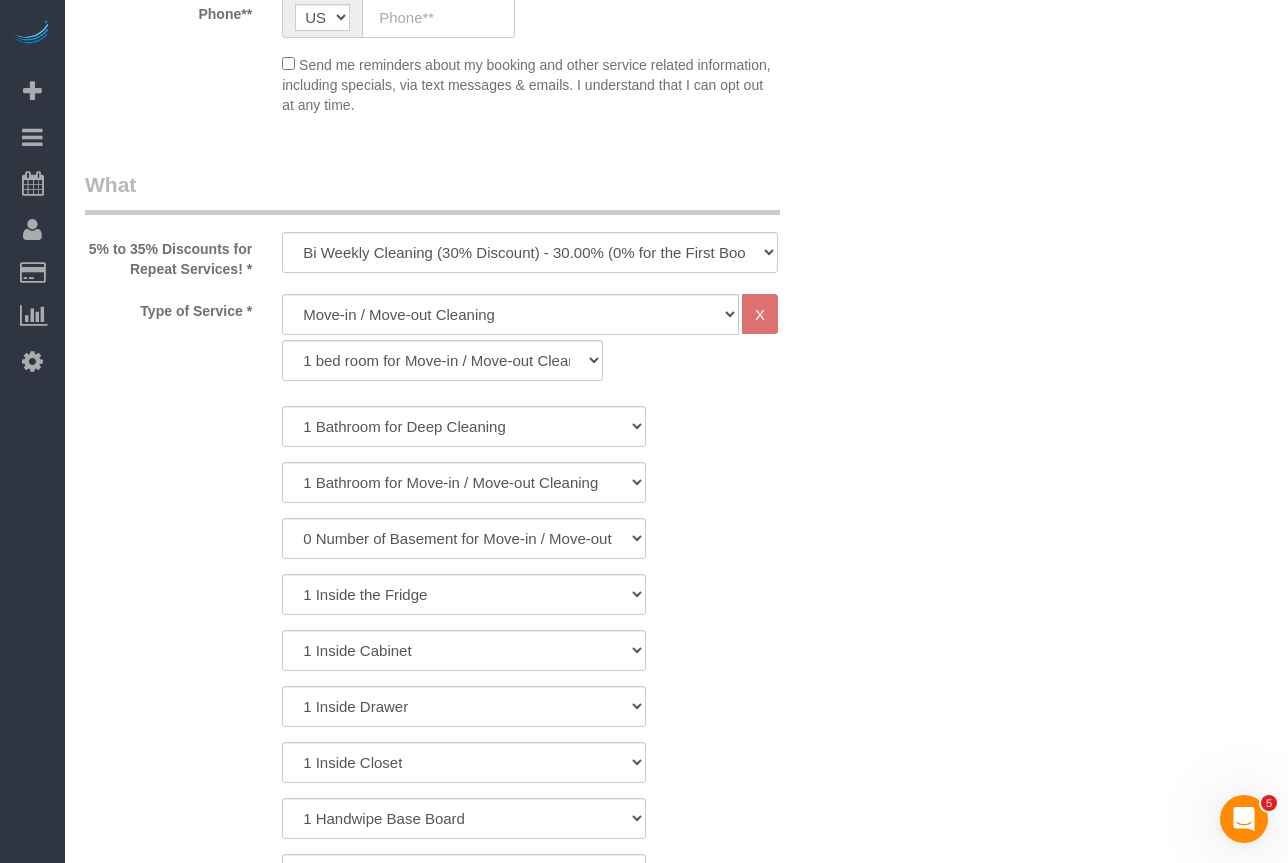 scroll, scrollTop: 0, scrollLeft: 0, axis: both 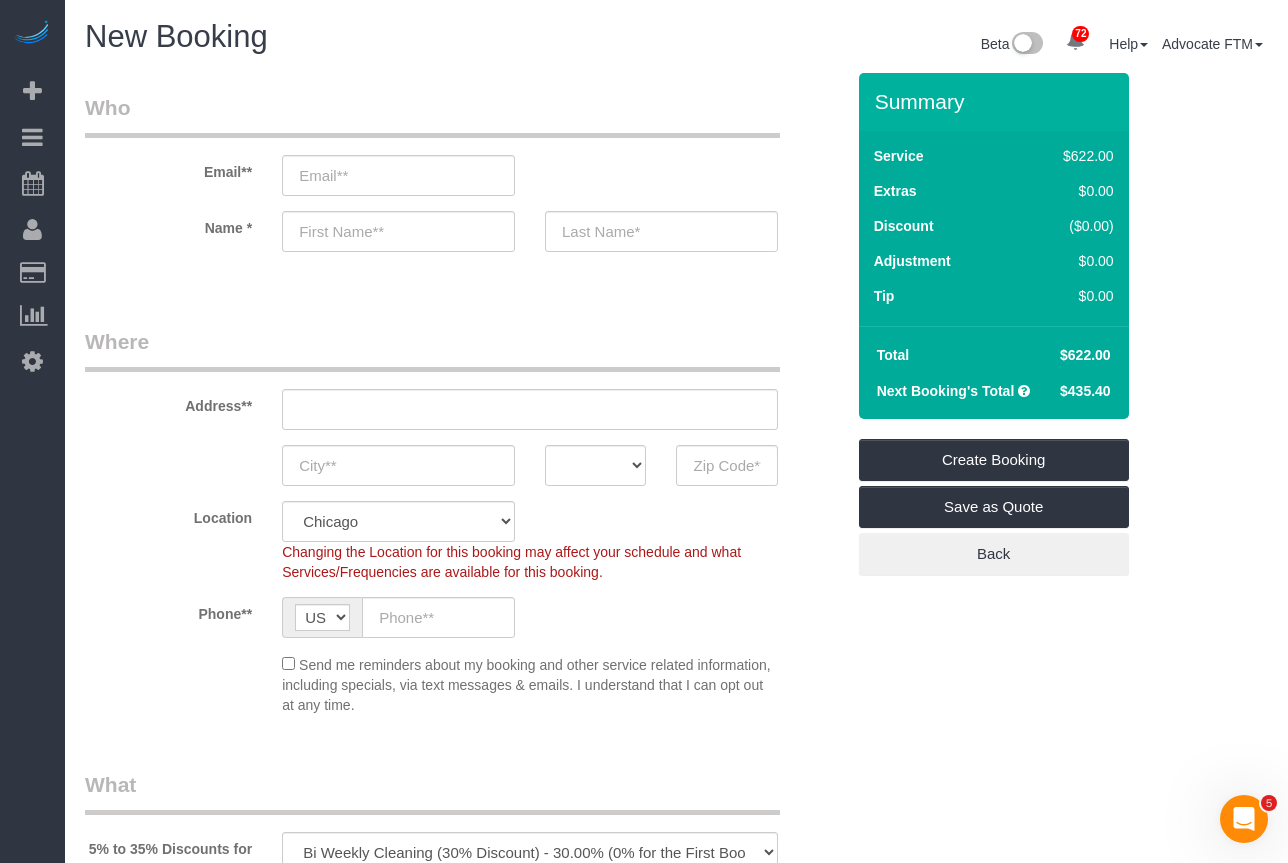 click on "Who
Email**
Name *
Where
Address**
AK
AL
AR
AZ
CA
CO
CT
DC
DE
[GEOGRAPHIC_DATA]
[GEOGRAPHIC_DATA]
HI
IA
ID
IL
IN
KS
[GEOGRAPHIC_DATA]
LA
MA
MD
ME
MI
[GEOGRAPHIC_DATA]
[GEOGRAPHIC_DATA]
MS
MT
[GEOGRAPHIC_DATA]
ND
NE
NH
[GEOGRAPHIC_DATA]
NM
NV" at bounding box center (464, 2622) 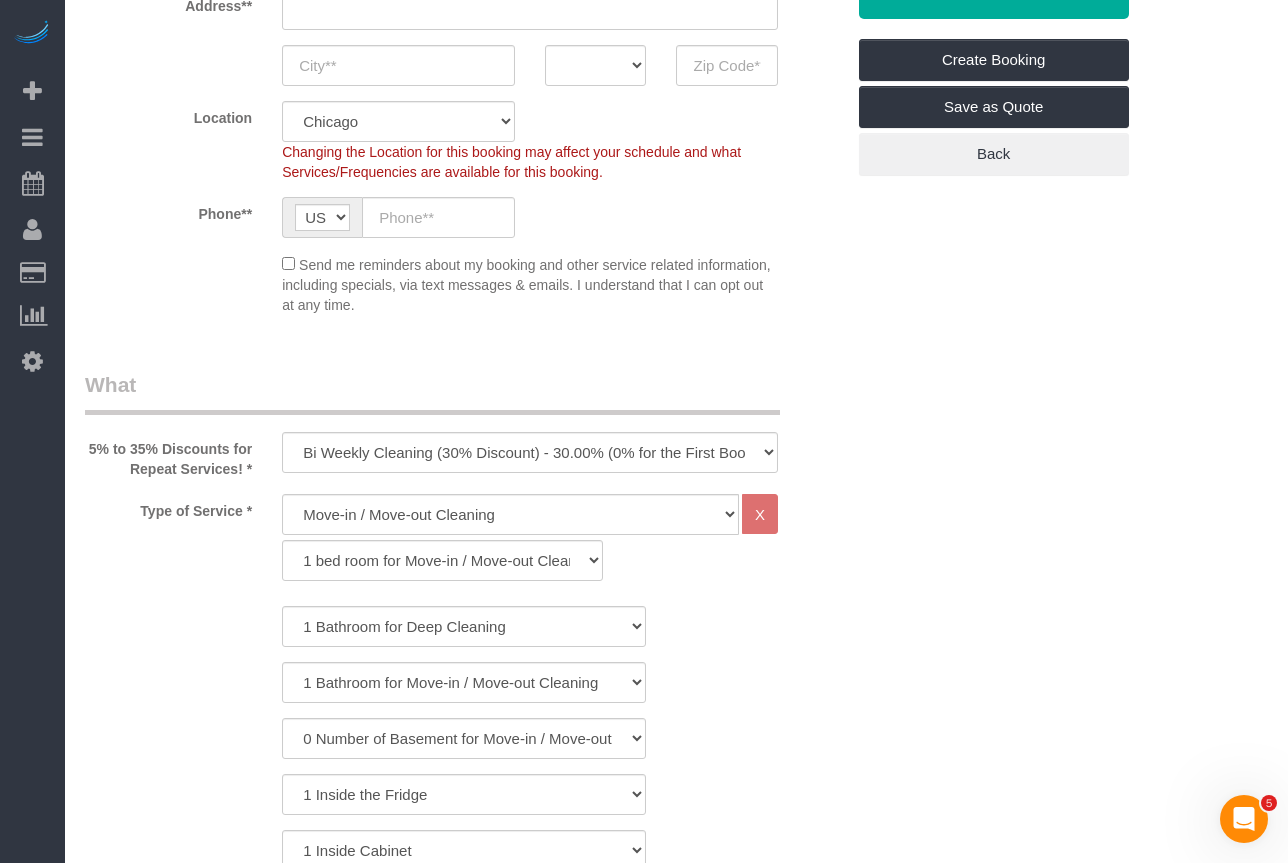 scroll, scrollTop: 500, scrollLeft: 0, axis: vertical 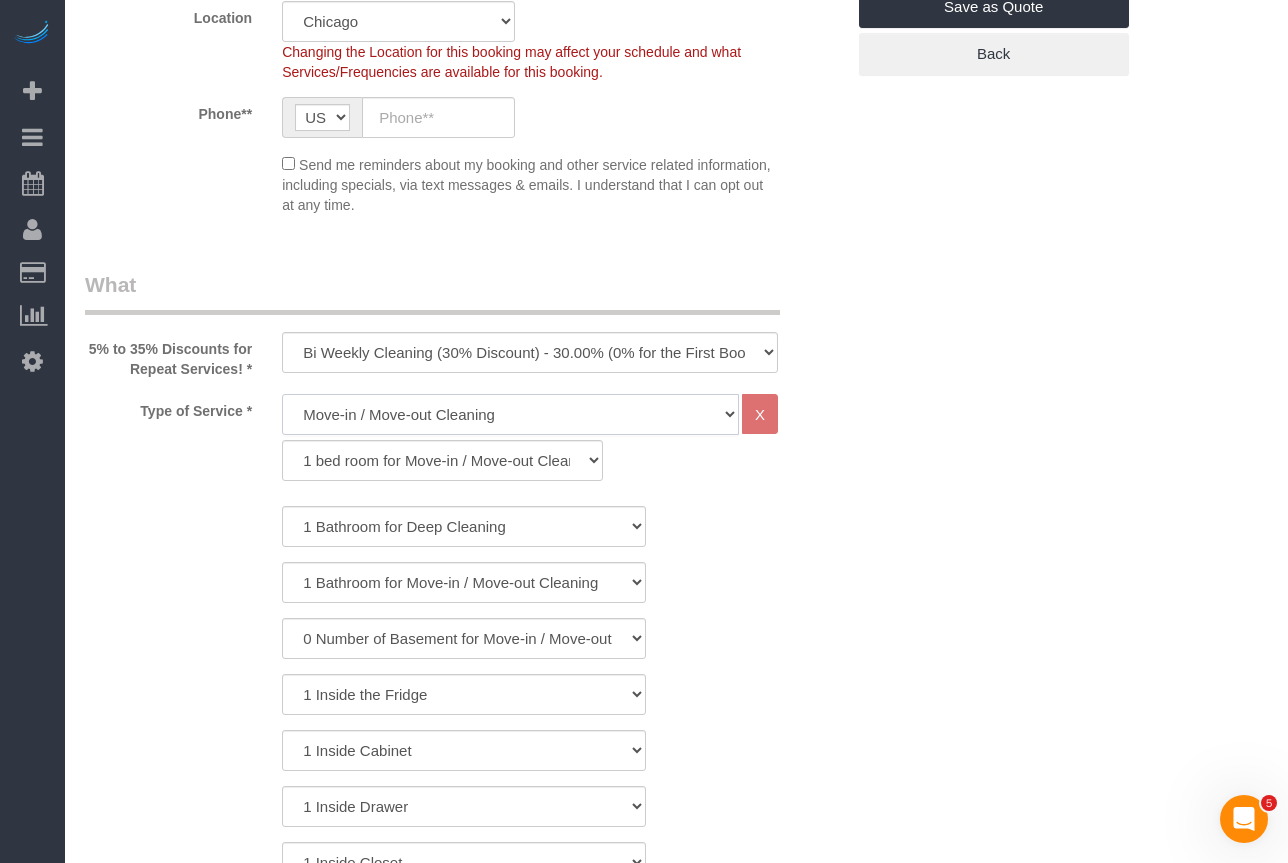 click on "General Cleaning Deep Cleaning Move-in / Move-out Cleaning COUNTS Cleaning" 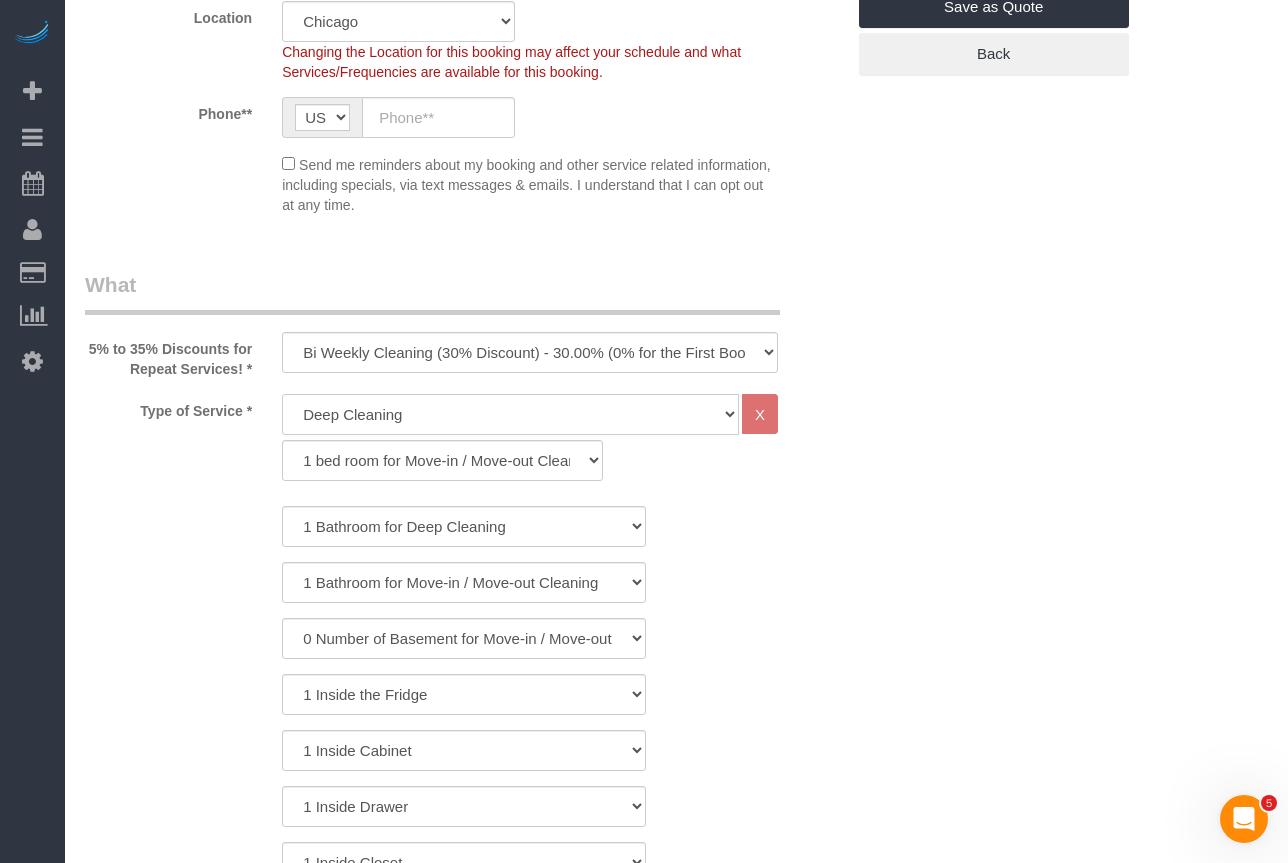 click on "General Cleaning Deep Cleaning Move-in / Move-out Cleaning COUNTS Cleaning" 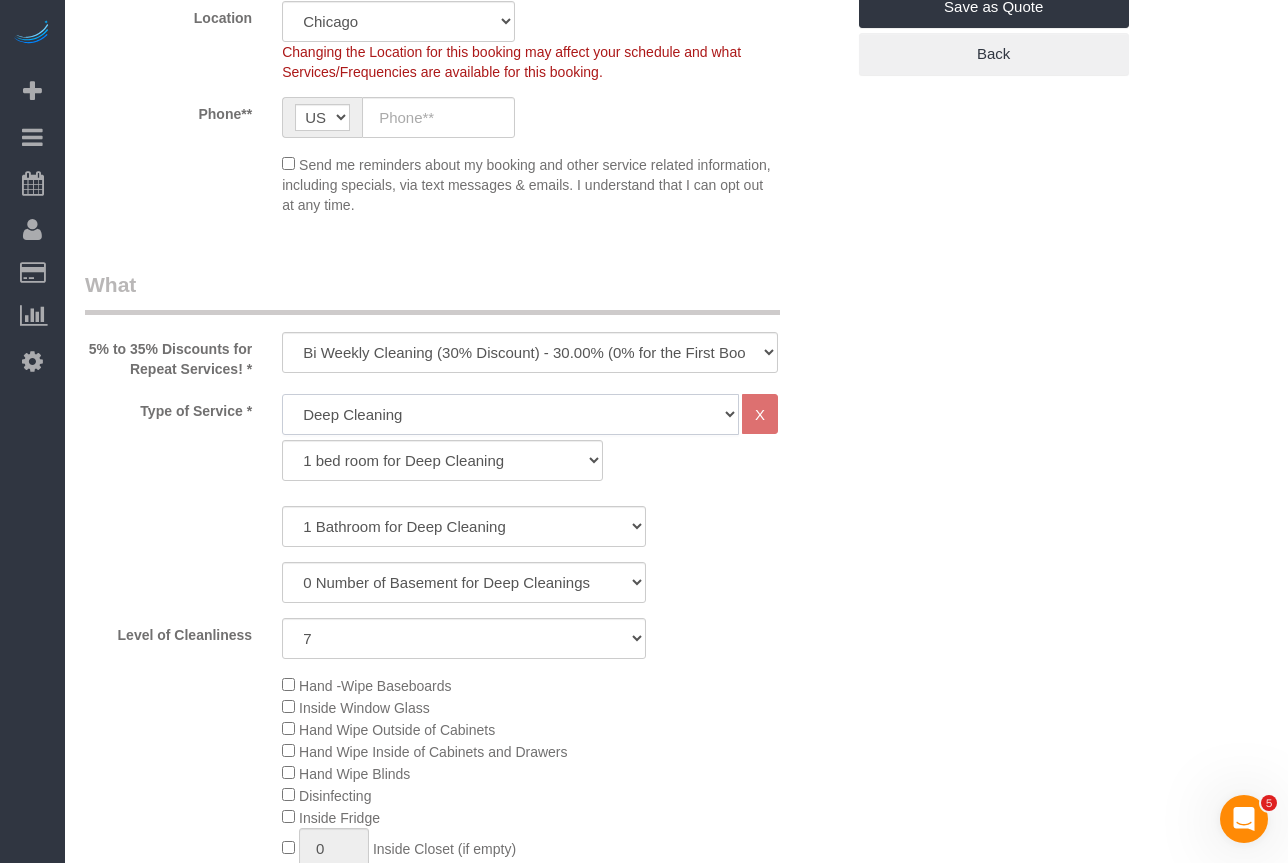 scroll, scrollTop: 700, scrollLeft: 0, axis: vertical 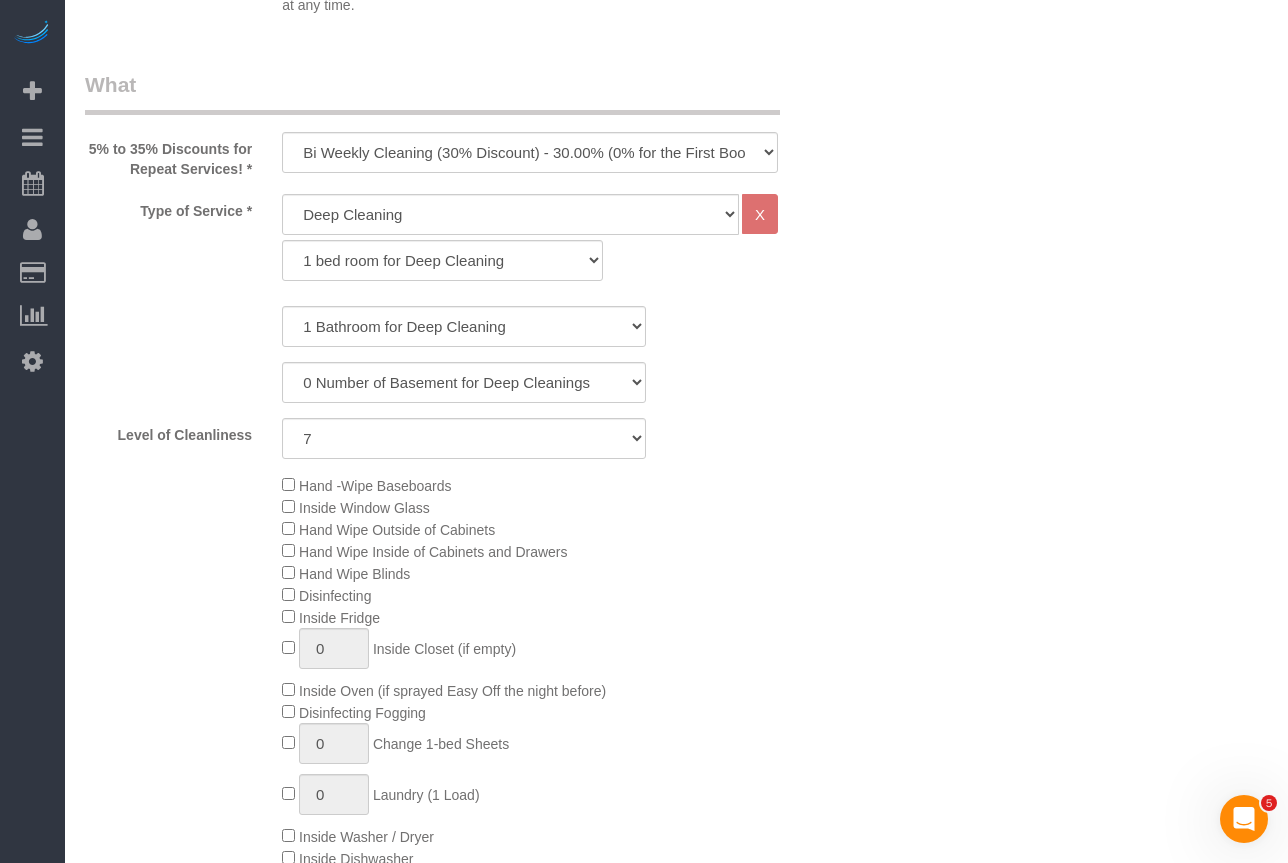 drag, startPoint x: 900, startPoint y: 416, endPoint x: 904, endPoint y: 403, distance: 13.601471 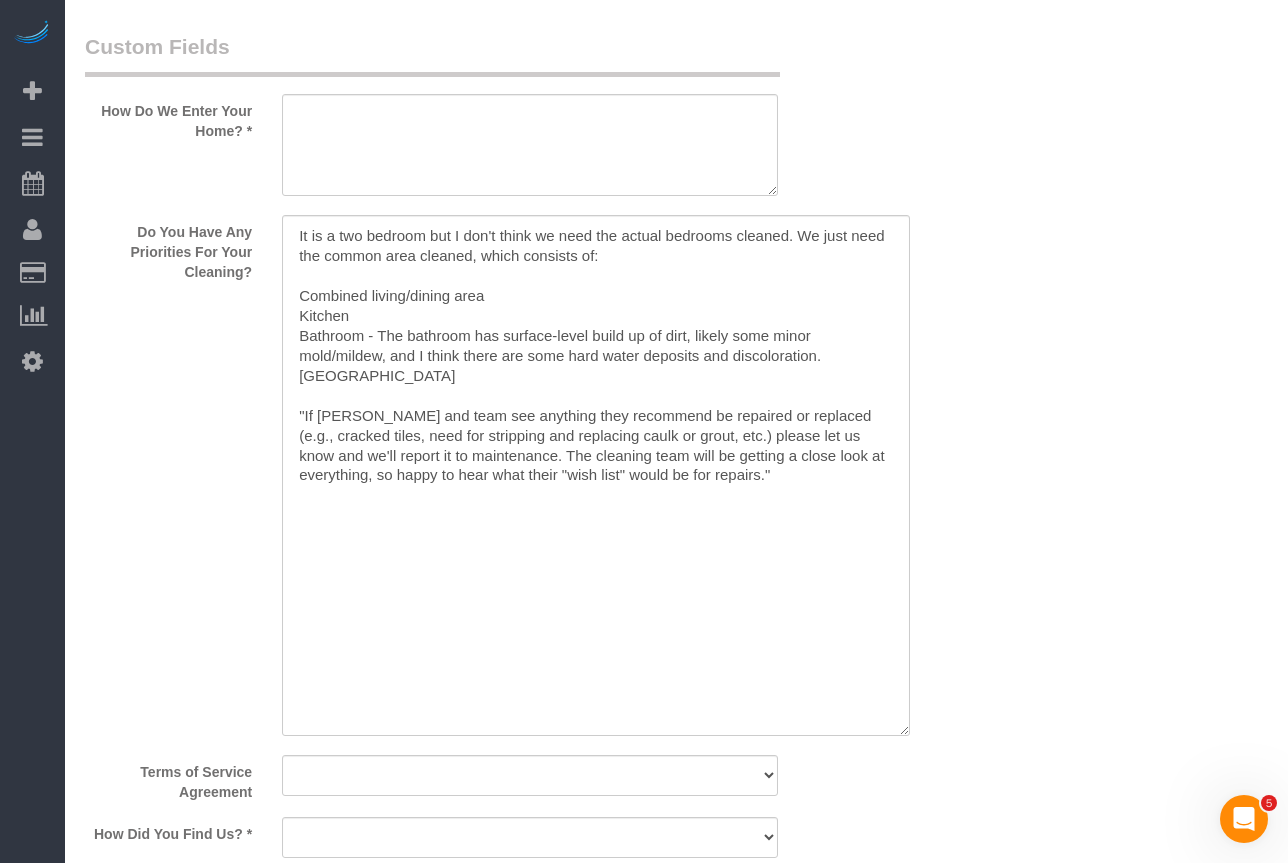 scroll, scrollTop: 2800, scrollLeft: 0, axis: vertical 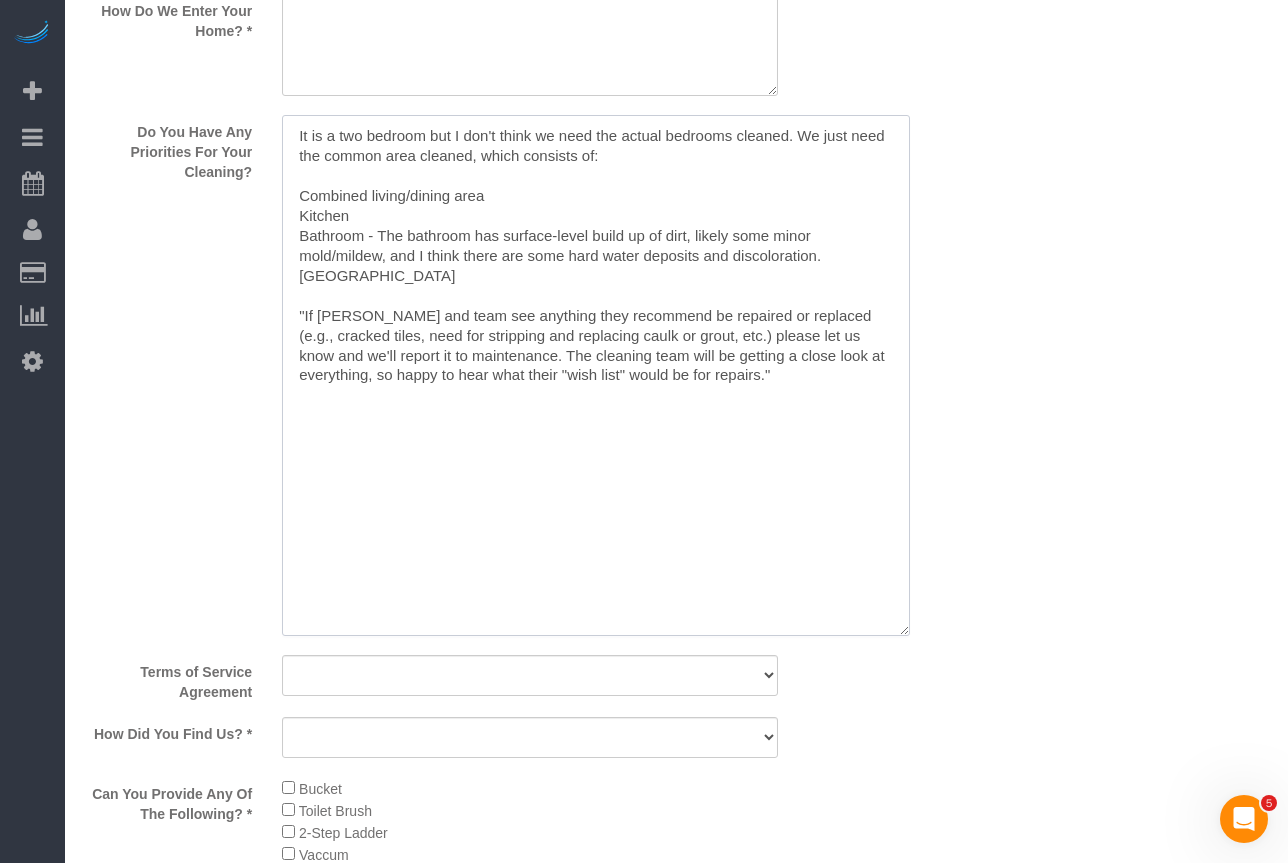 click at bounding box center (596, 375) 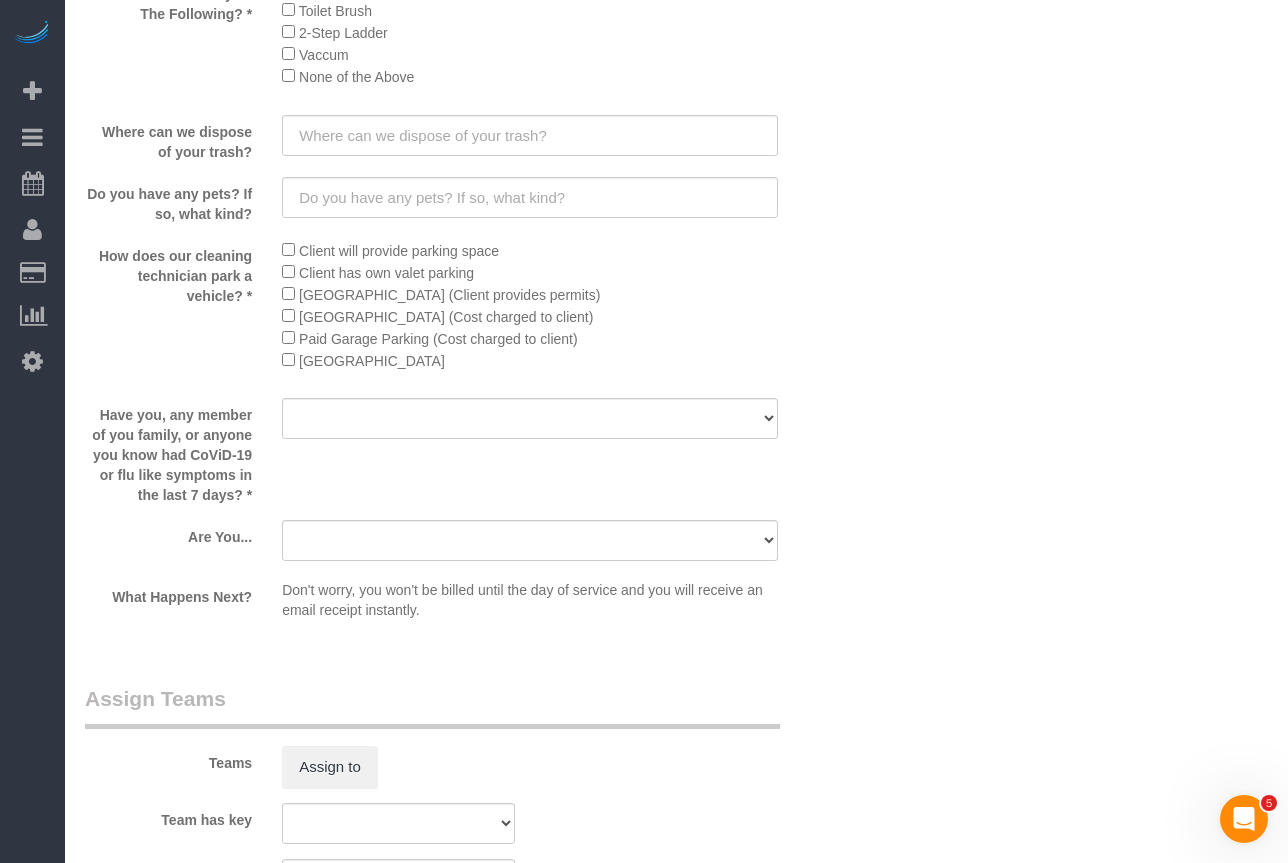 scroll, scrollTop: 3700, scrollLeft: 0, axis: vertical 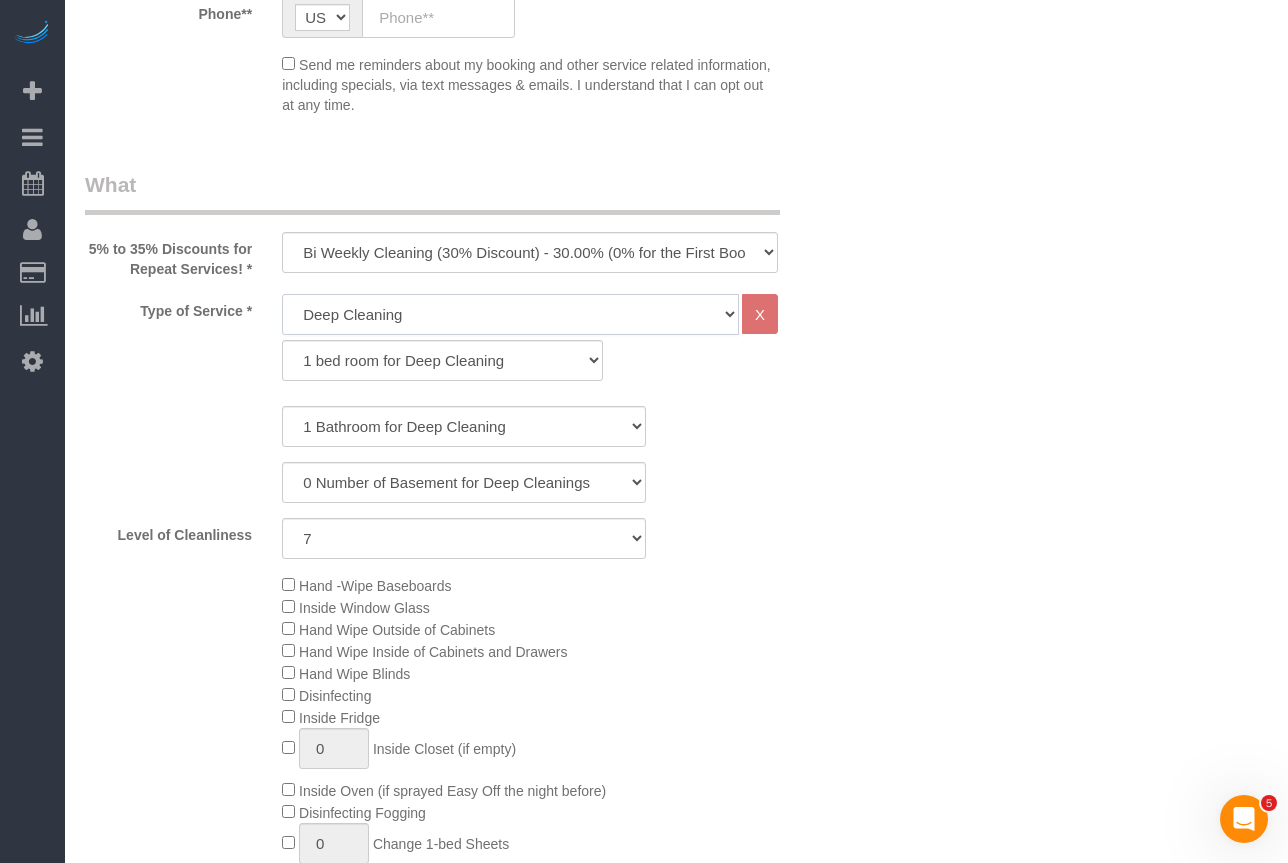 click on "General Cleaning Deep Cleaning Move-in / Move-out Cleaning COUNTS Cleaning" 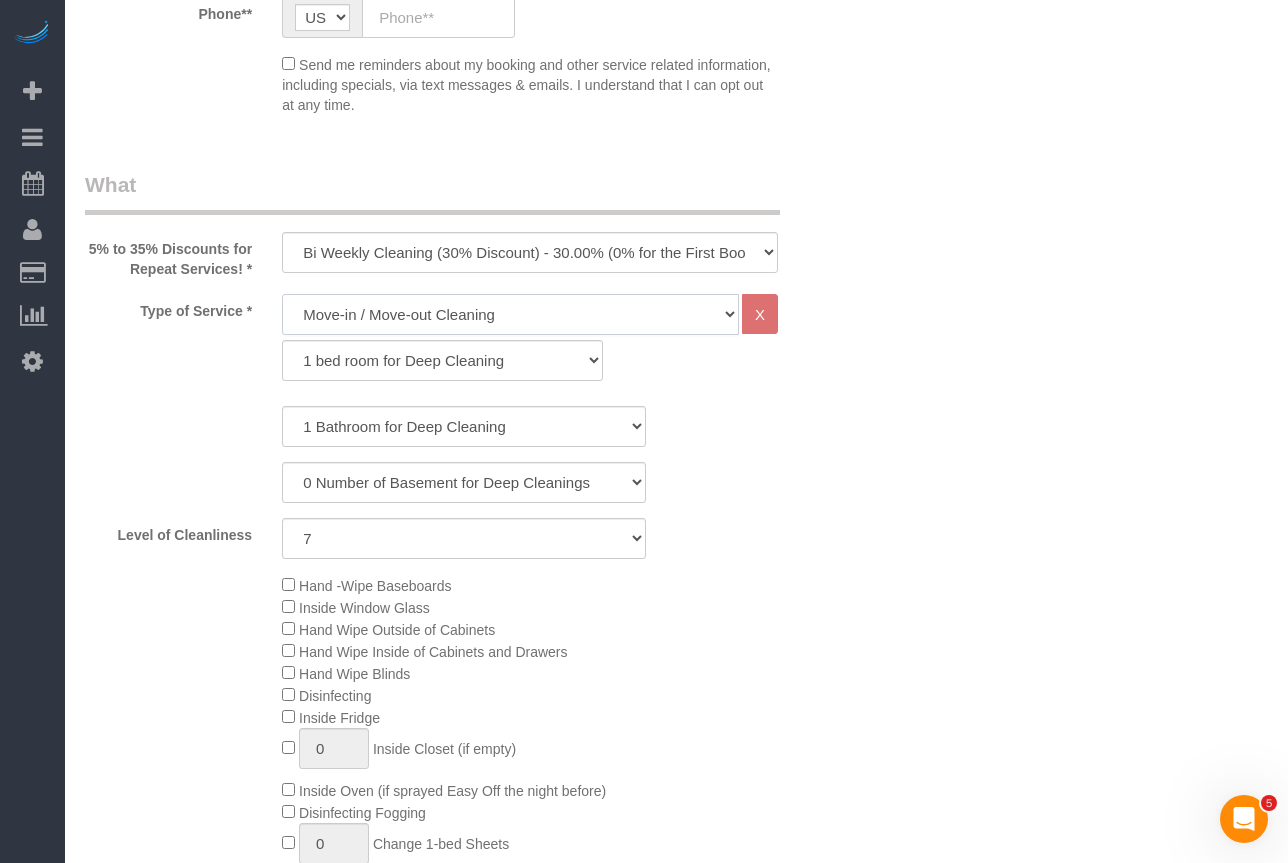 click on "General Cleaning Deep Cleaning Move-in / Move-out Cleaning COUNTS Cleaning" 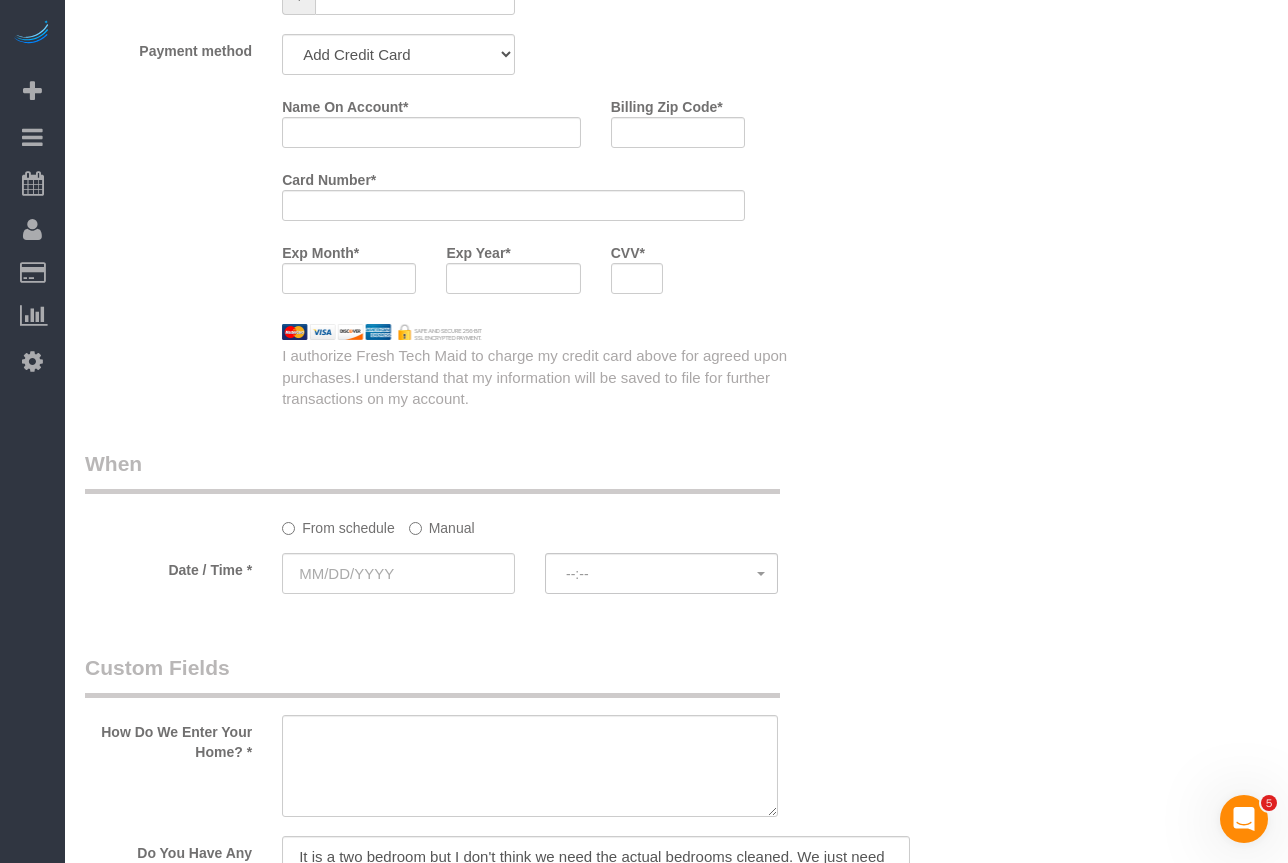 scroll, scrollTop: 1800, scrollLeft: 0, axis: vertical 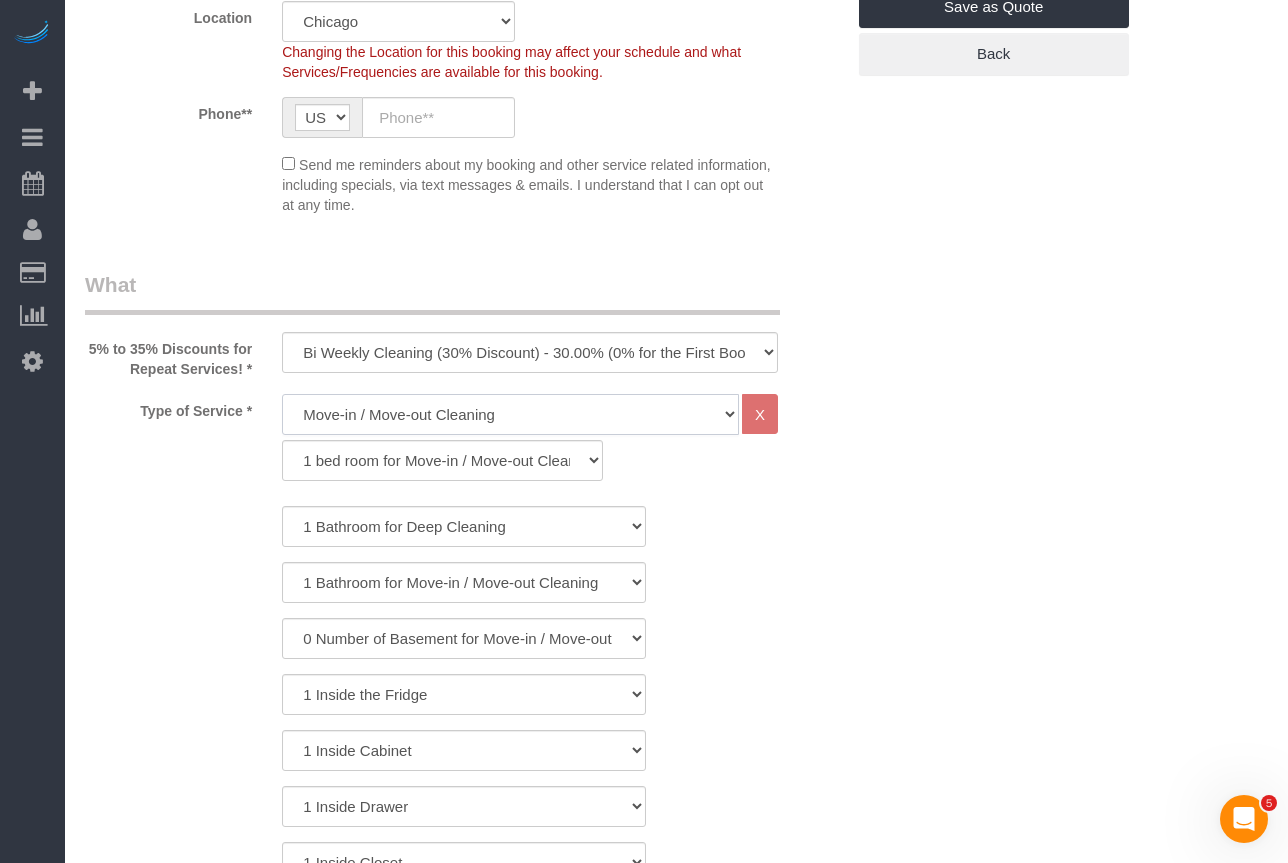 click on "General Cleaning Deep Cleaning Move-in / Move-out Cleaning COUNTS Cleaning" 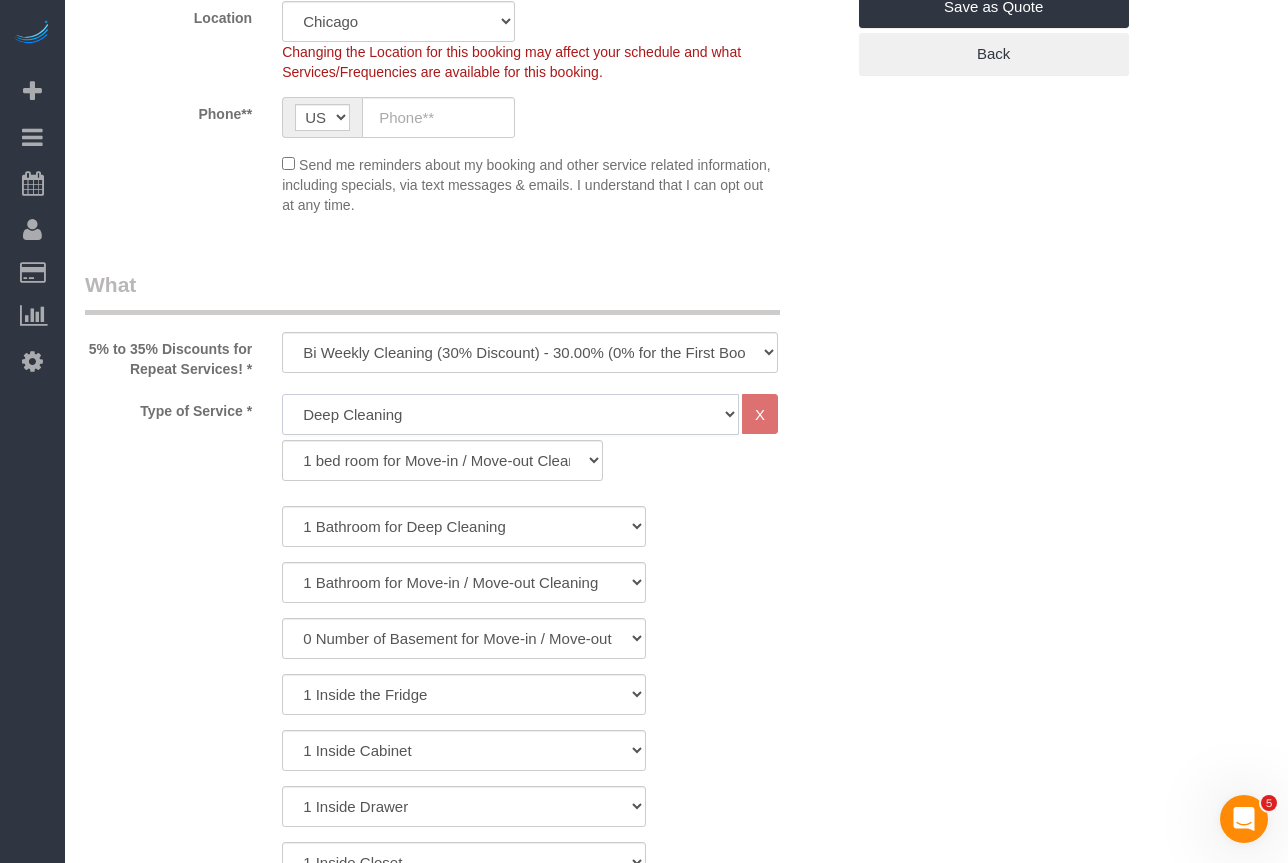 click on "General Cleaning Deep Cleaning Move-in / Move-out Cleaning COUNTS Cleaning" 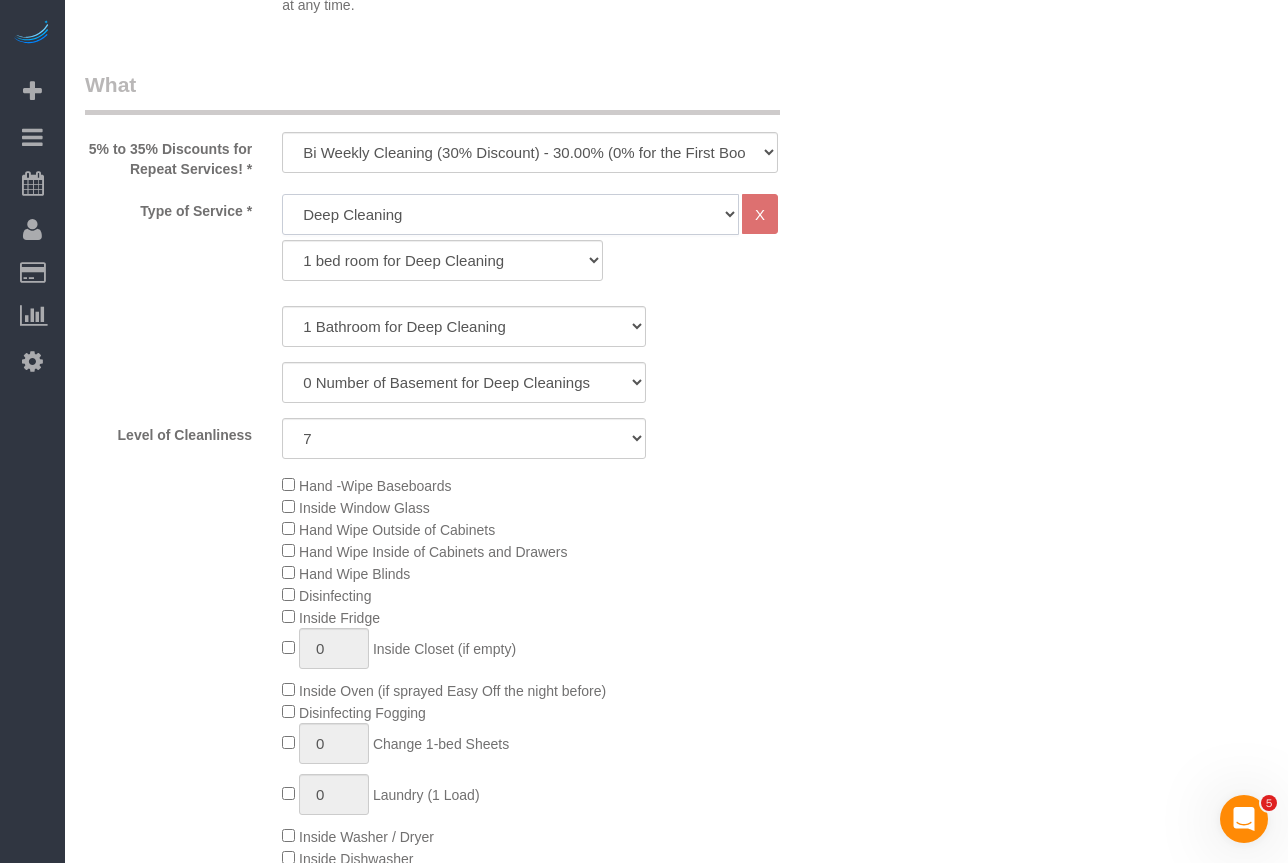 scroll, scrollTop: 800, scrollLeft: 0, axis: vertical 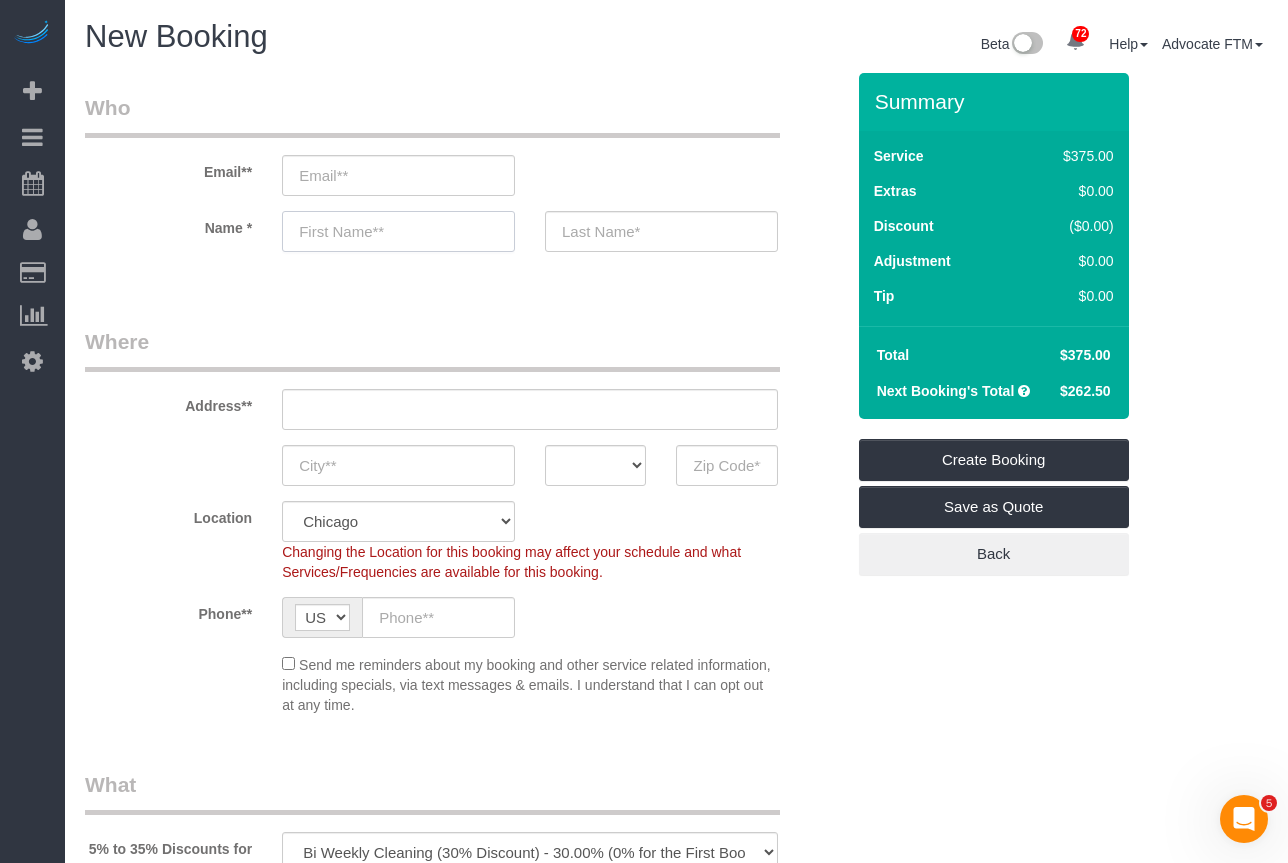click at bounding box center (398, 231) 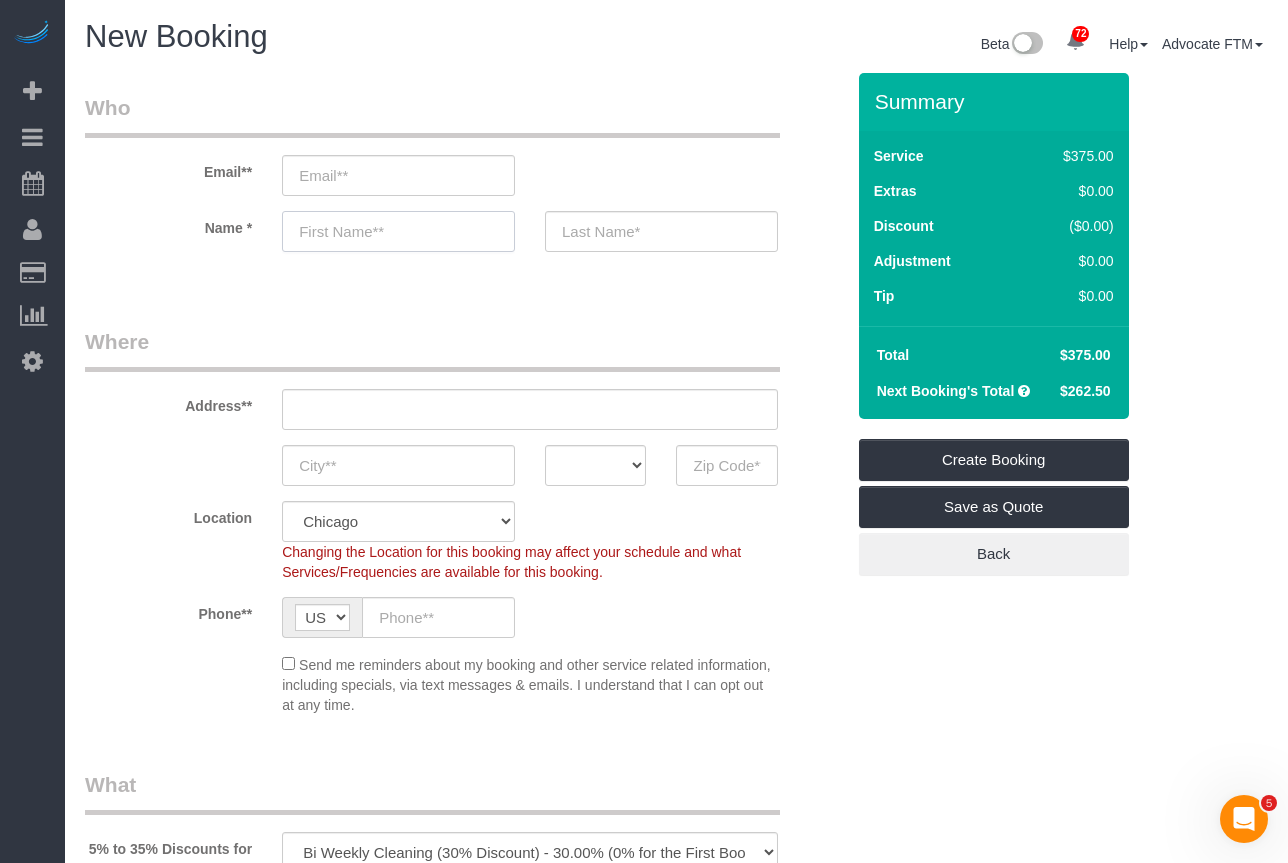click at bounding box center (398, 231) 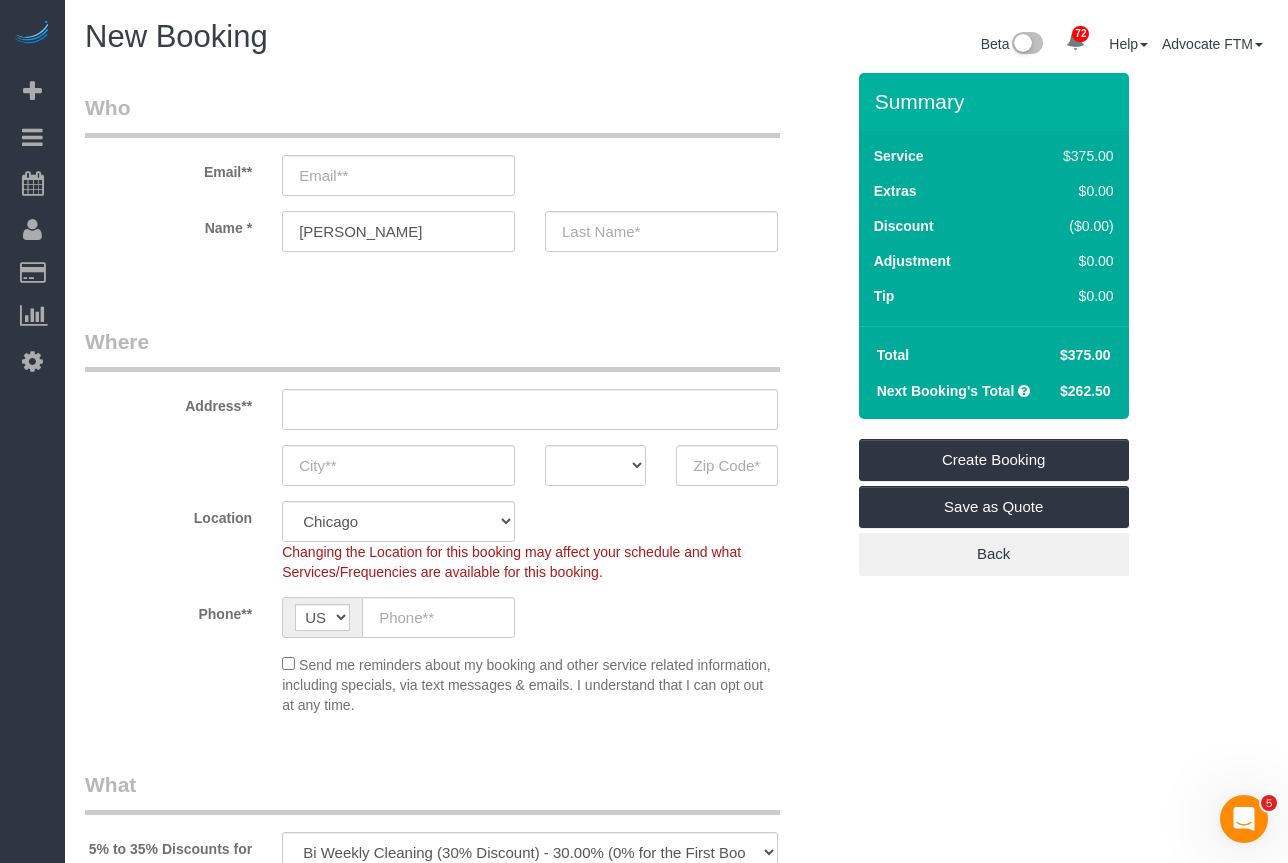 type on "[PERSON_NAME]" 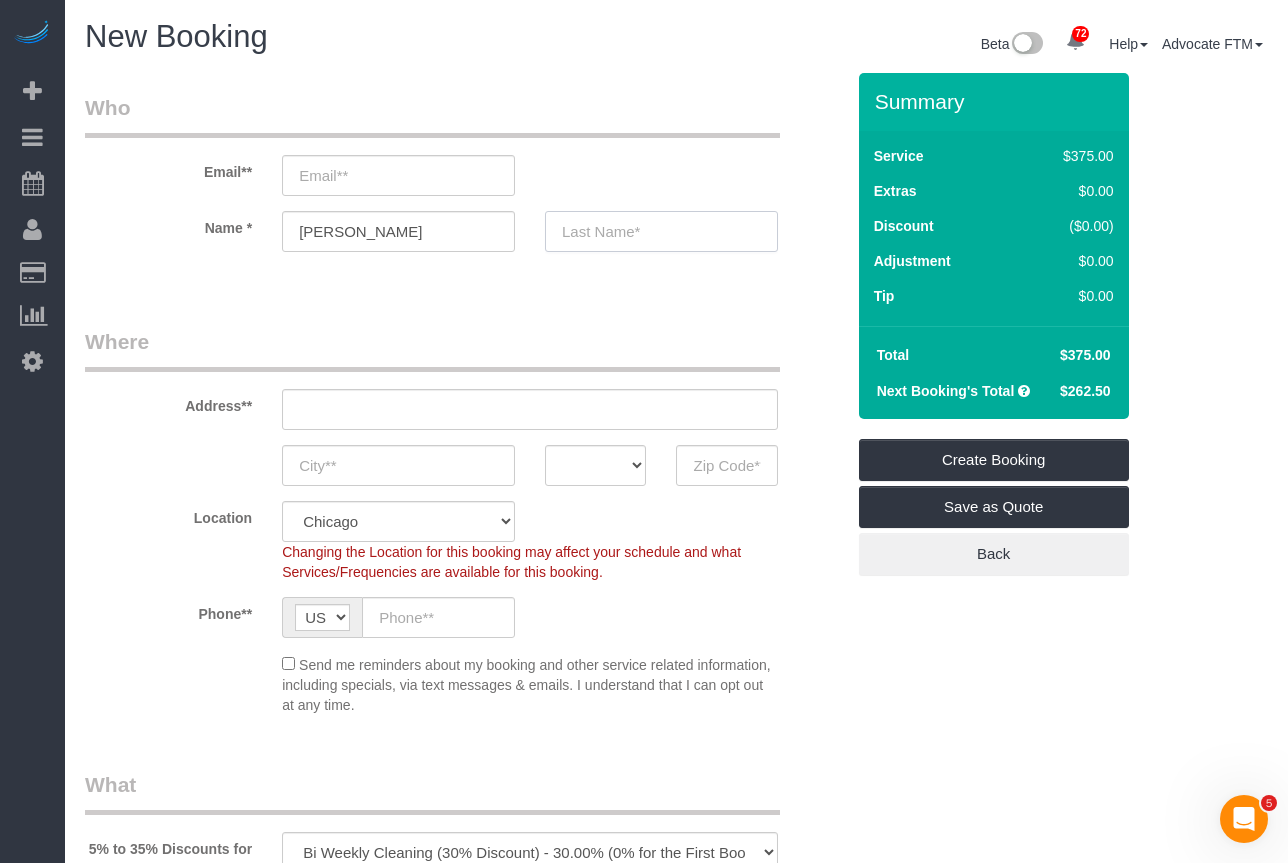 click at bounding box center [661, 231] 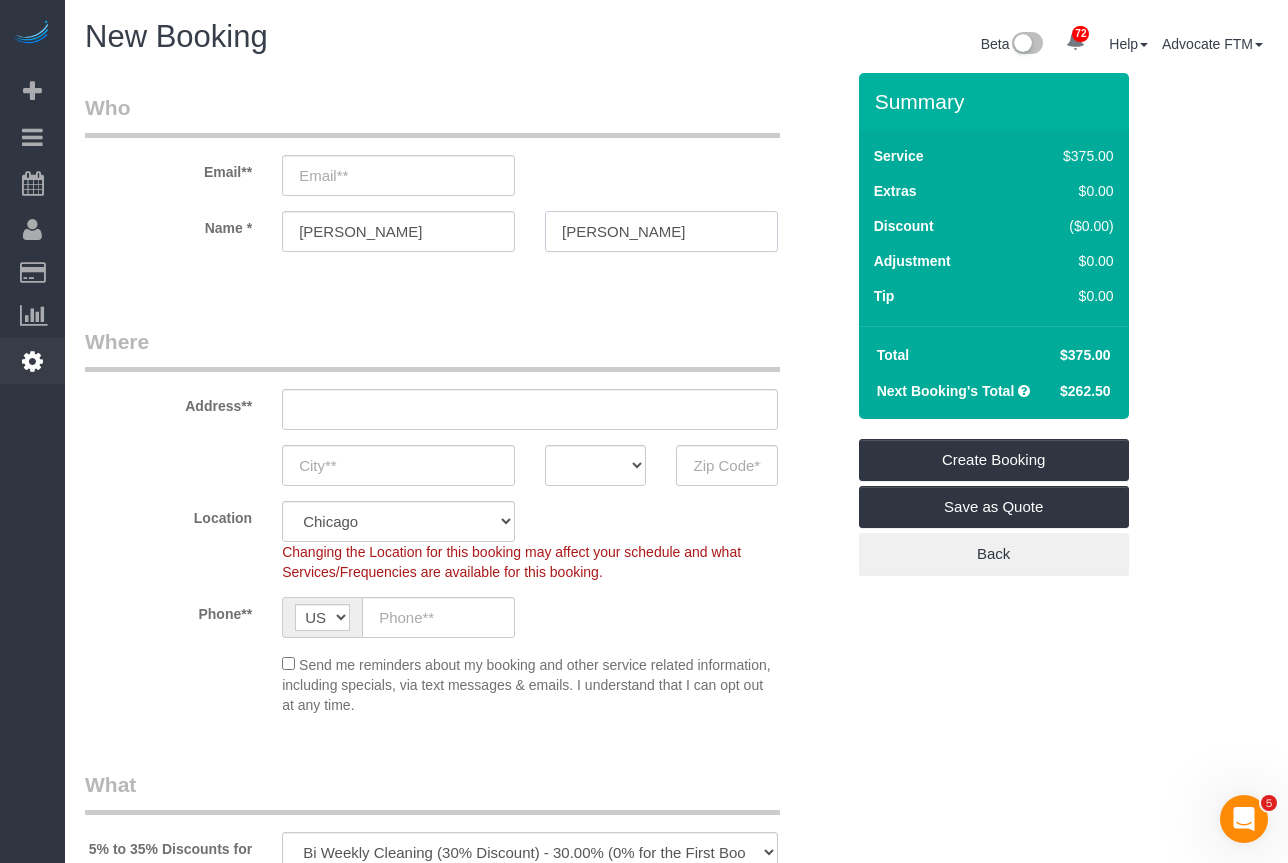 type on "[PERSON_NAME]" 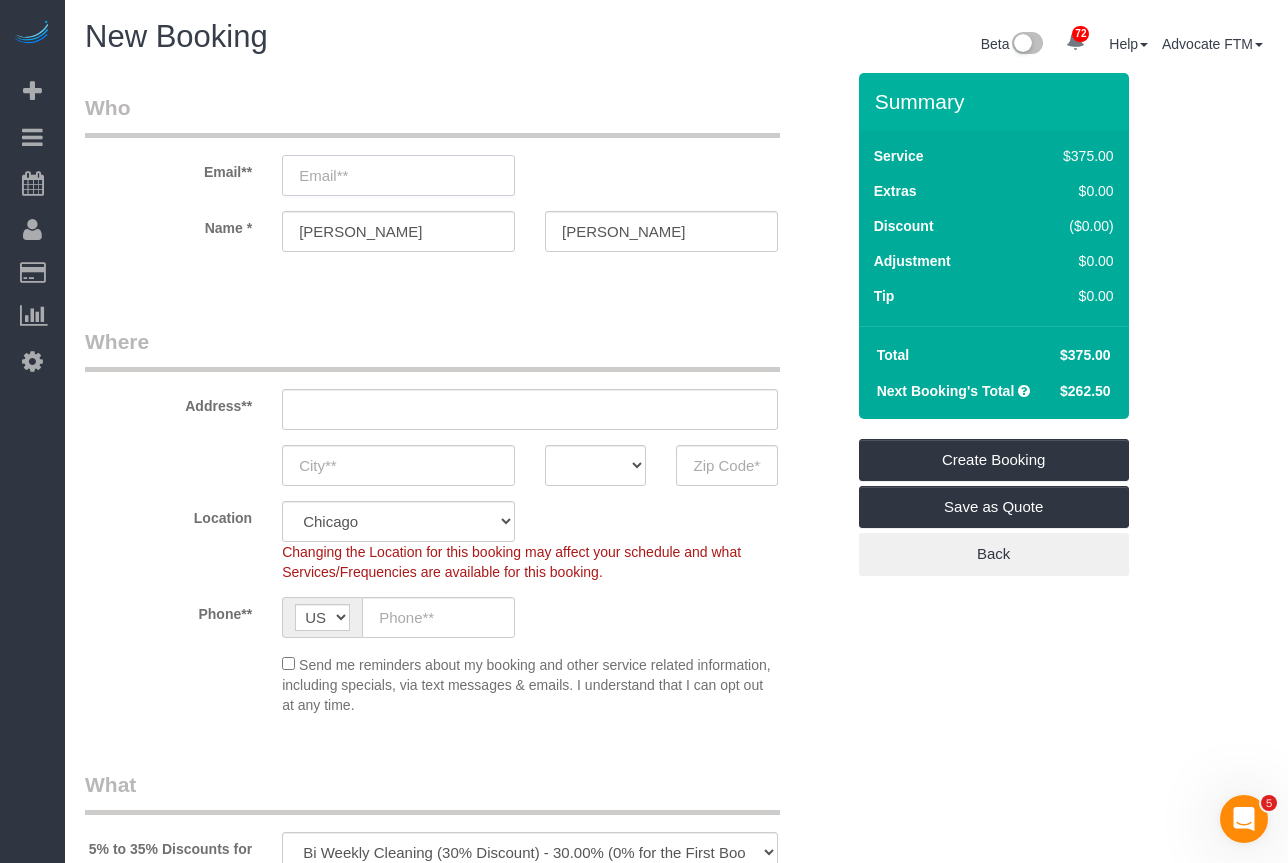 click at bounding box center [398, 175] 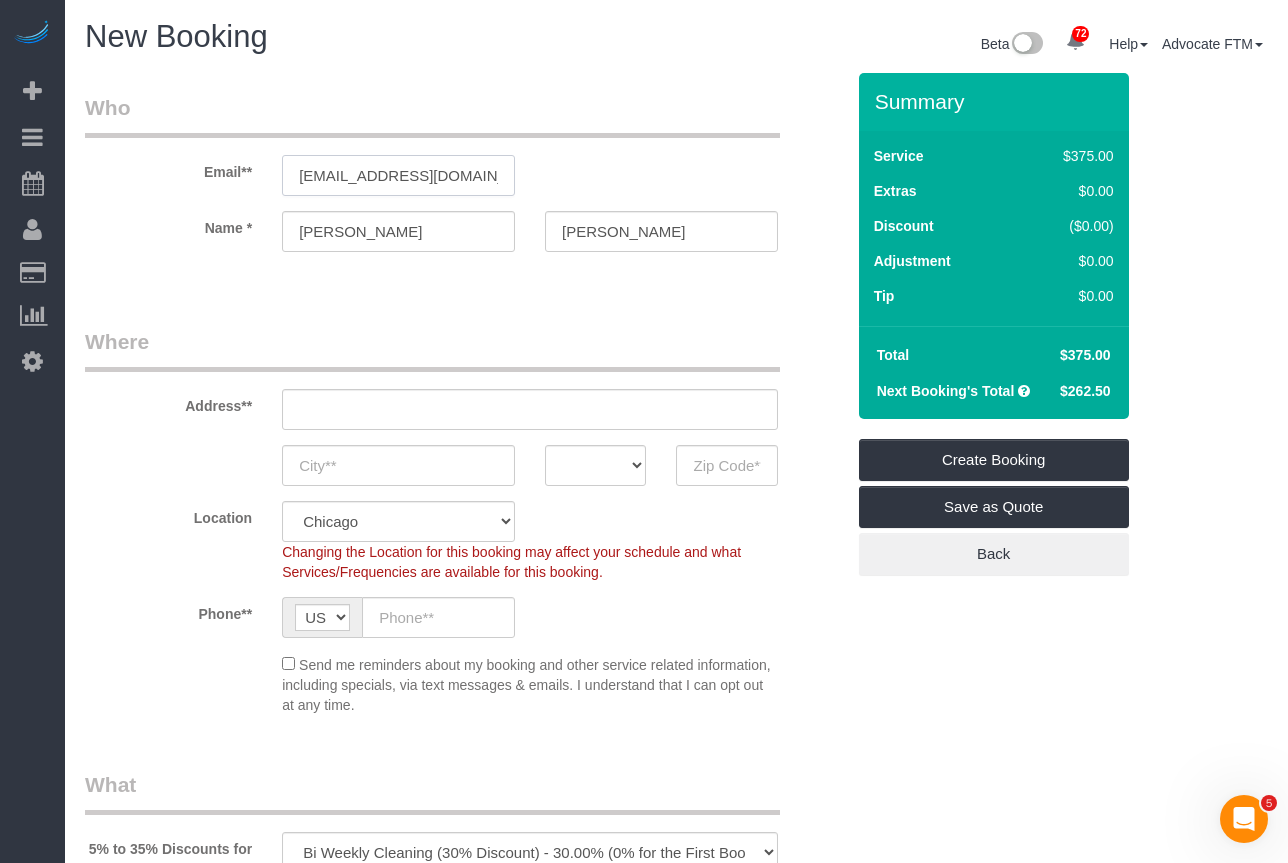 type on "[EMAIL_ADDRESS][DOMAIN_NAME]" 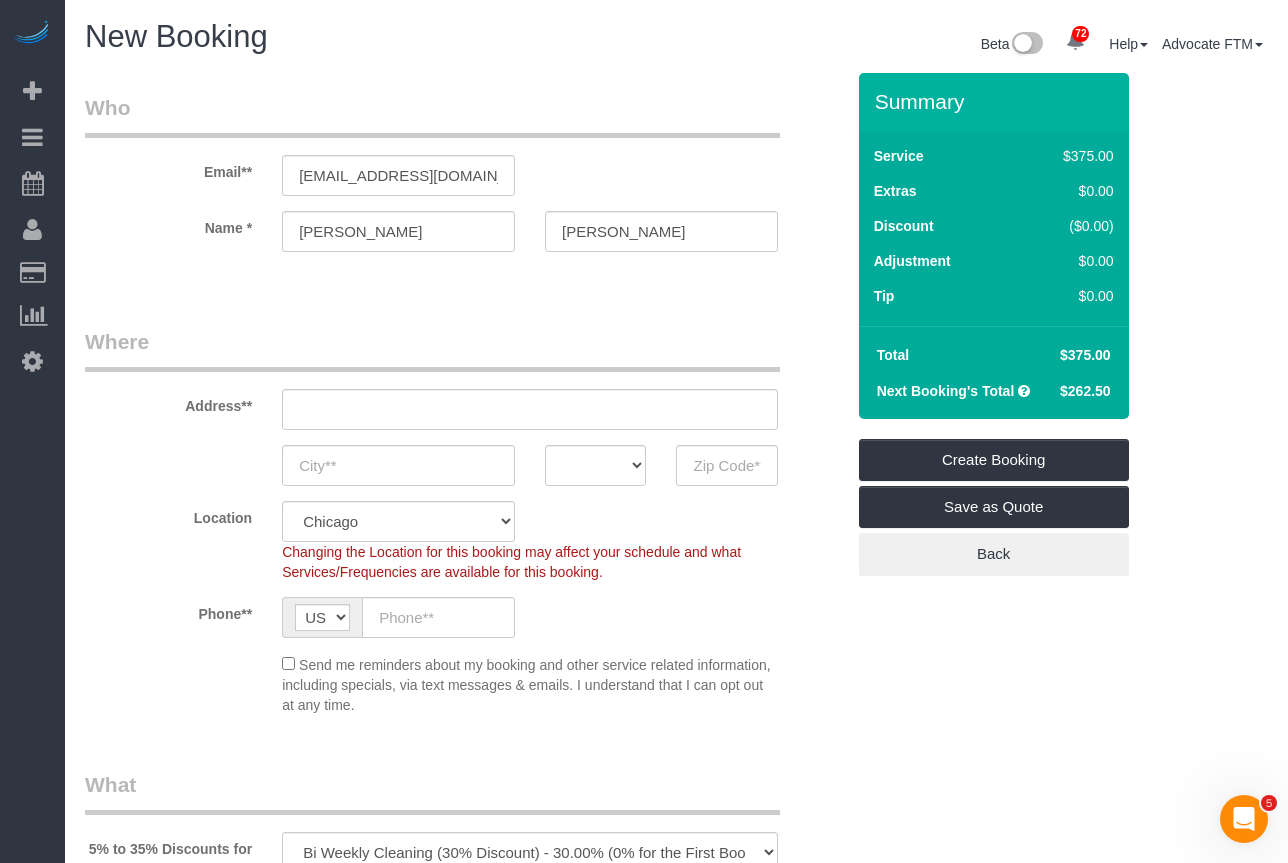 click on "Who
Email**
[EMAIL_ADDRESS][DOMAIN_NAME]
Name *
[PERSON_NAME]
Where
Address**
AK
AL
AR
AZ
CA
CO
CT
DC
DE
[GEOGRAPHIC_DATA]
[GEOGRAPHIC_DATA]
HI
IA
ID
IL
IN
KS
[GEOGRAPHIC_DATA]
LA
MA
MD
ME
MI
[GEOGRAPHIC_DATA]
[GEOGRAPHIC_DATA]
MS
MT
[GEOGRAPHIC_DATA]
ND
NE
NH
[GEOGRAPHIC_DATA]" at bounding box center [464, 2462] 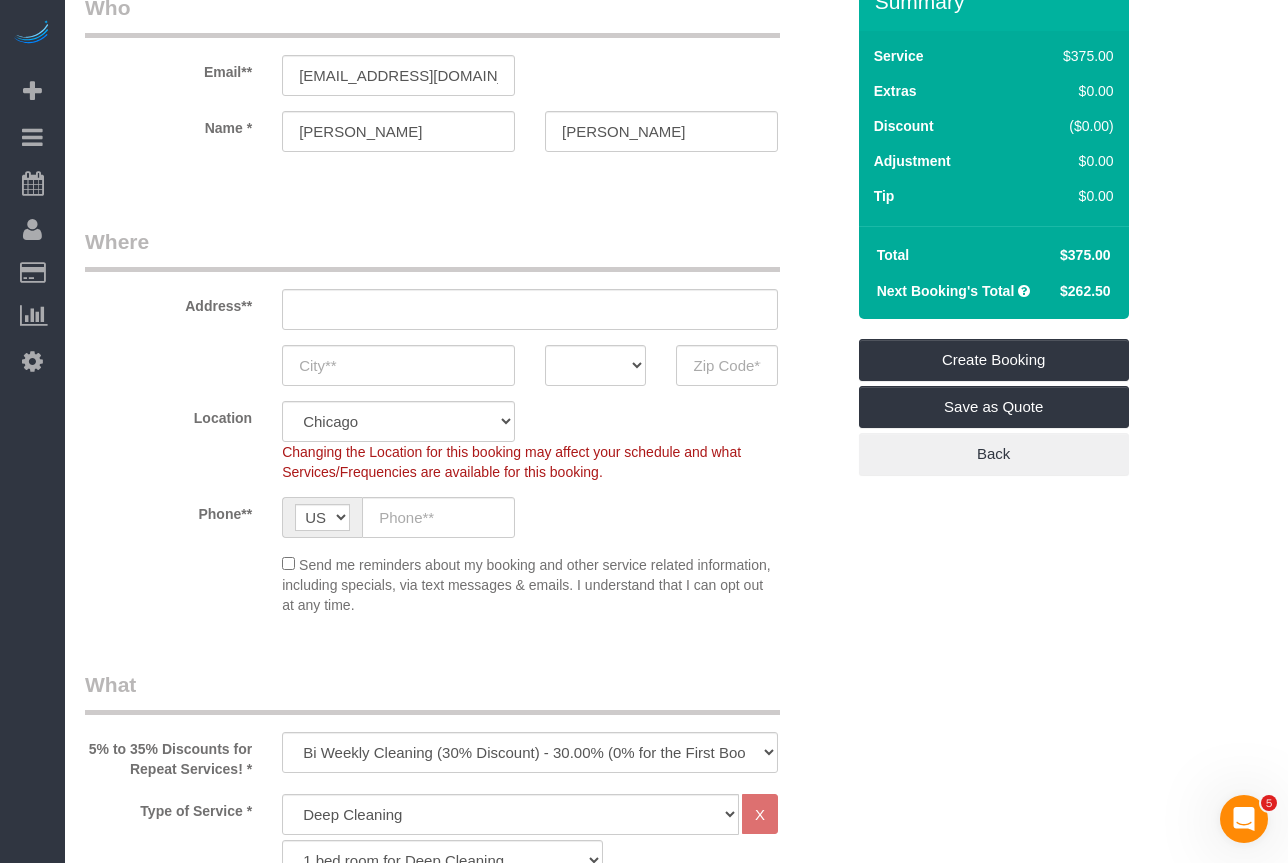 scroll, scrollTop: 200, scrollLeft: 0, axis: vertical 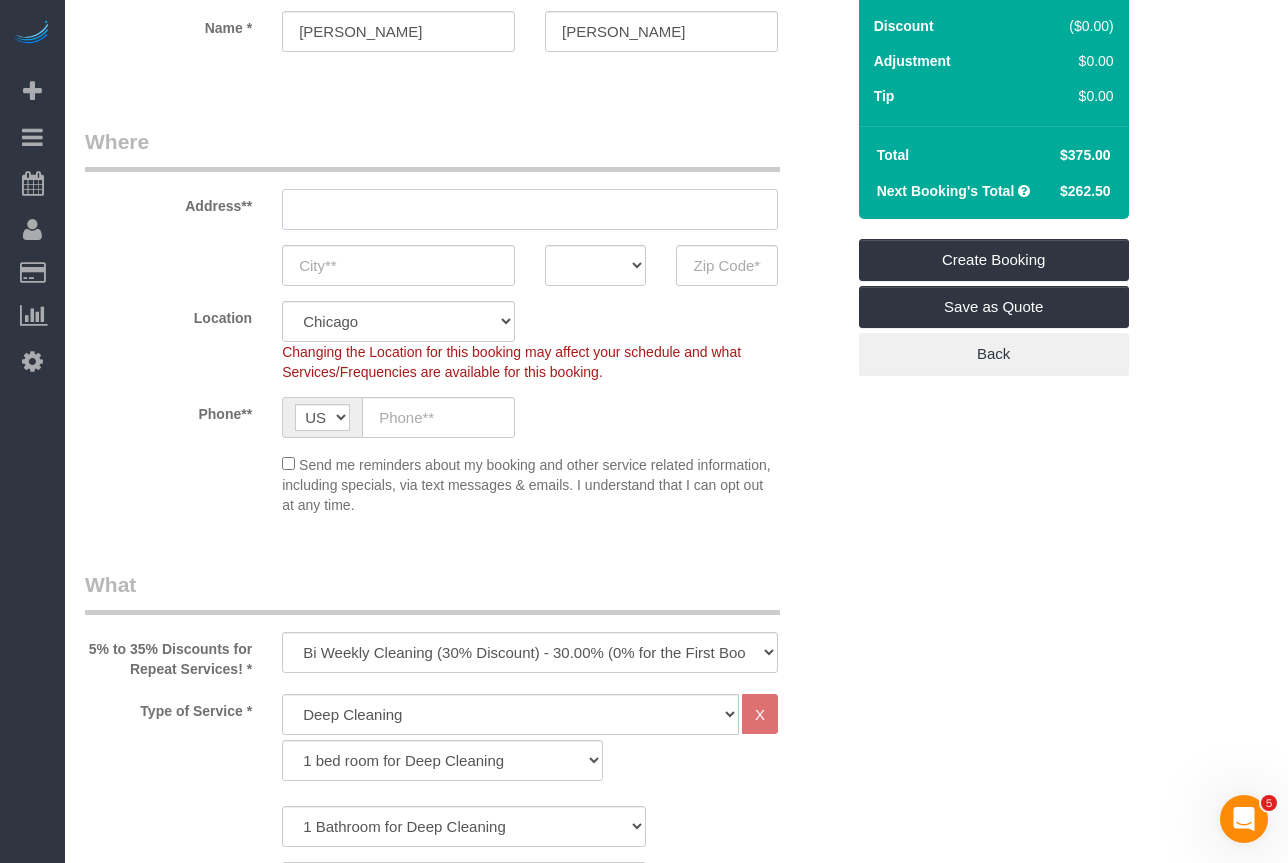 click at bounding box center [530, 209] 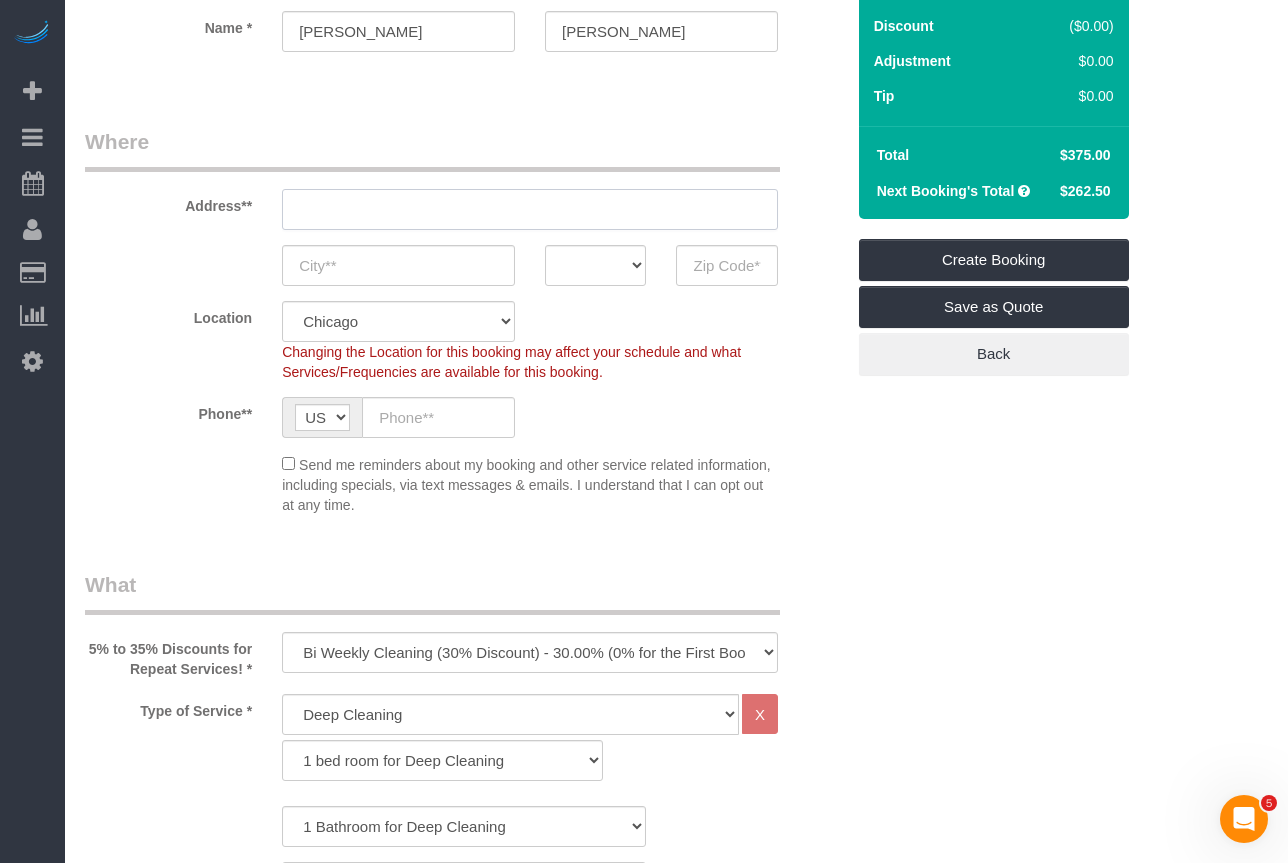 paste on "[STREET_ADDRESS]" 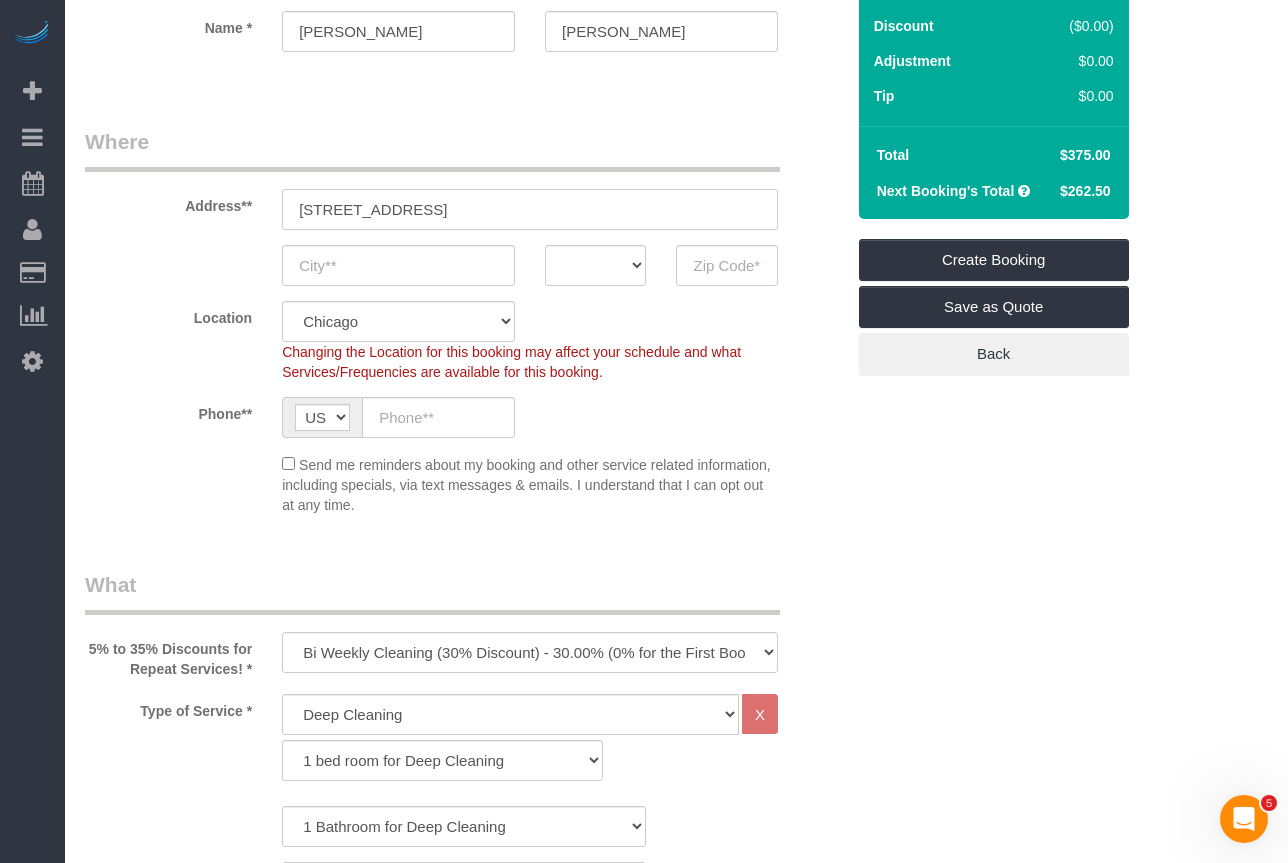 type on "[STREET_ADDRESS]" 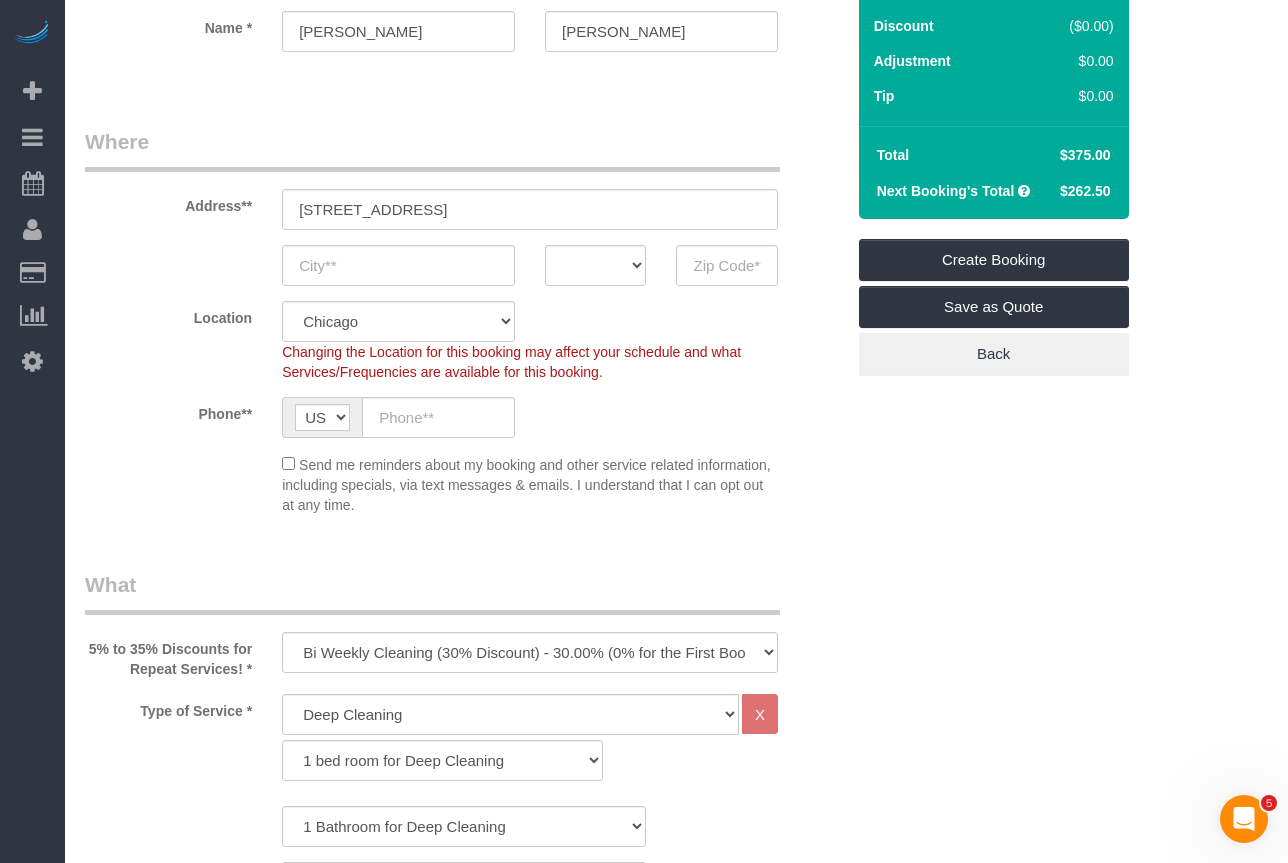 click on "Location" 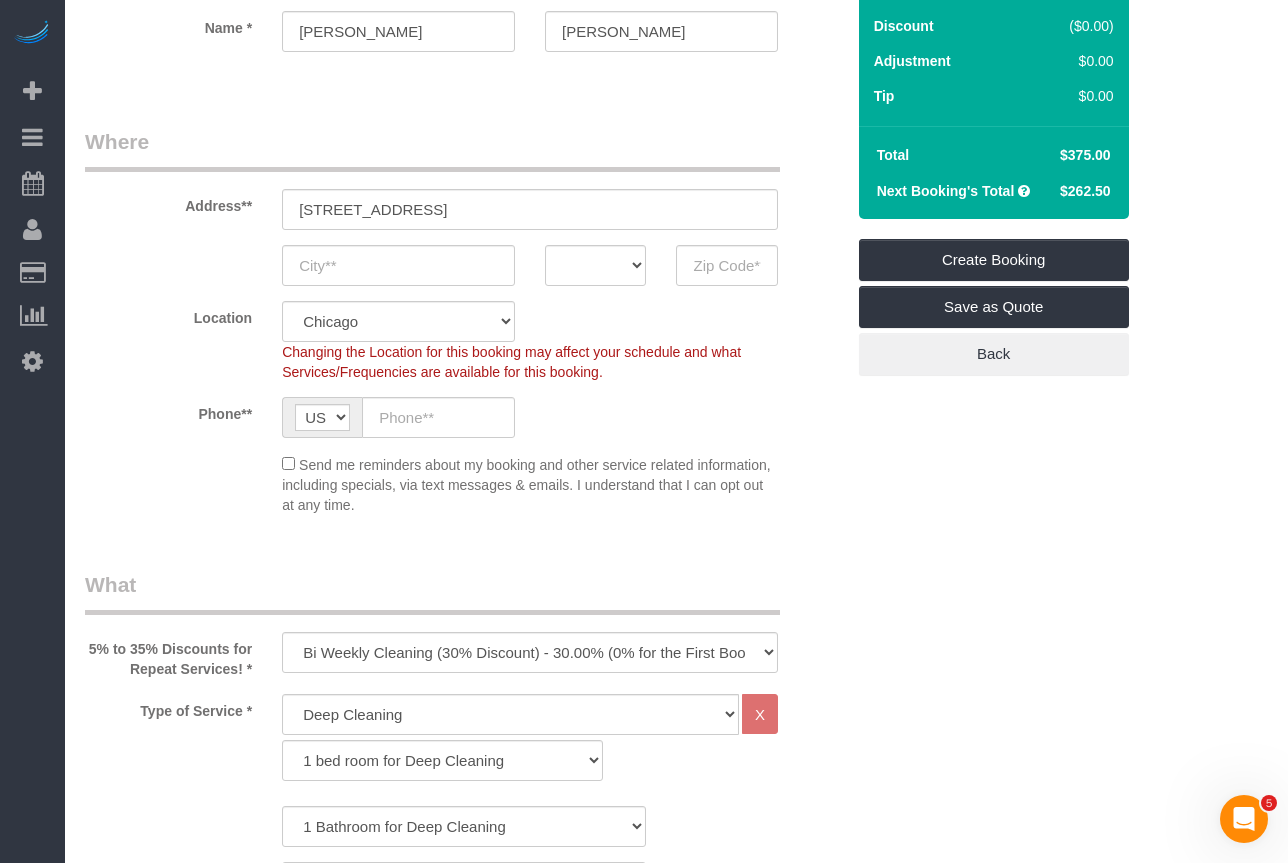 click on "Phone**
AF AL DZ AD AO AI AQ AG AR AM AW AU AT AZ BS BH BD BB BY BE BZ BJ BM BT BO BA BW BR GB IO BN BG BF BI KH CM CA CV BQ KY CF TD CL CN CX CC CO KM CD CG CK CR HR CU CW CY CZ CI DK DJ DM DO TL EC EG SV GQ ER EE ET FK FO FJ FI FR GF PF TF GA GM GE DE GH GI GR GL GD GP GU GT GG GN GW GY HT HN HK HU IS IN ID IR IQ IE IM IL IT JM JP JE JO KZ KE KI KP KR KW KG LA LV LB LS [PERSON_NAME] LI [PERSON_NAME] MO MK MG MW MY MV ML MT MH MQ MR MU YT MX FM MD MC [GEOGRAPHIC_DATA] ME MS MA MZ MM NA NR NP NL NC NZ NI NE NG NU NF MP NO OM PK PW PS PA PG PY PE PH PN PL PT PR QA RO RU RW RE AS WS SM ST SA SN RS SC SL SG SK SI SB SO ZA GS SS ES LK BL SH KN LC SX MF PM VC SD SR SJ SZ SE CH SY TW TJ TZ TH TG TK TO TT TN TR TM TC TV UM UG UA AE US UY UZ VU VA VE VN VG VI WF EH YE ZM ZW AX" 